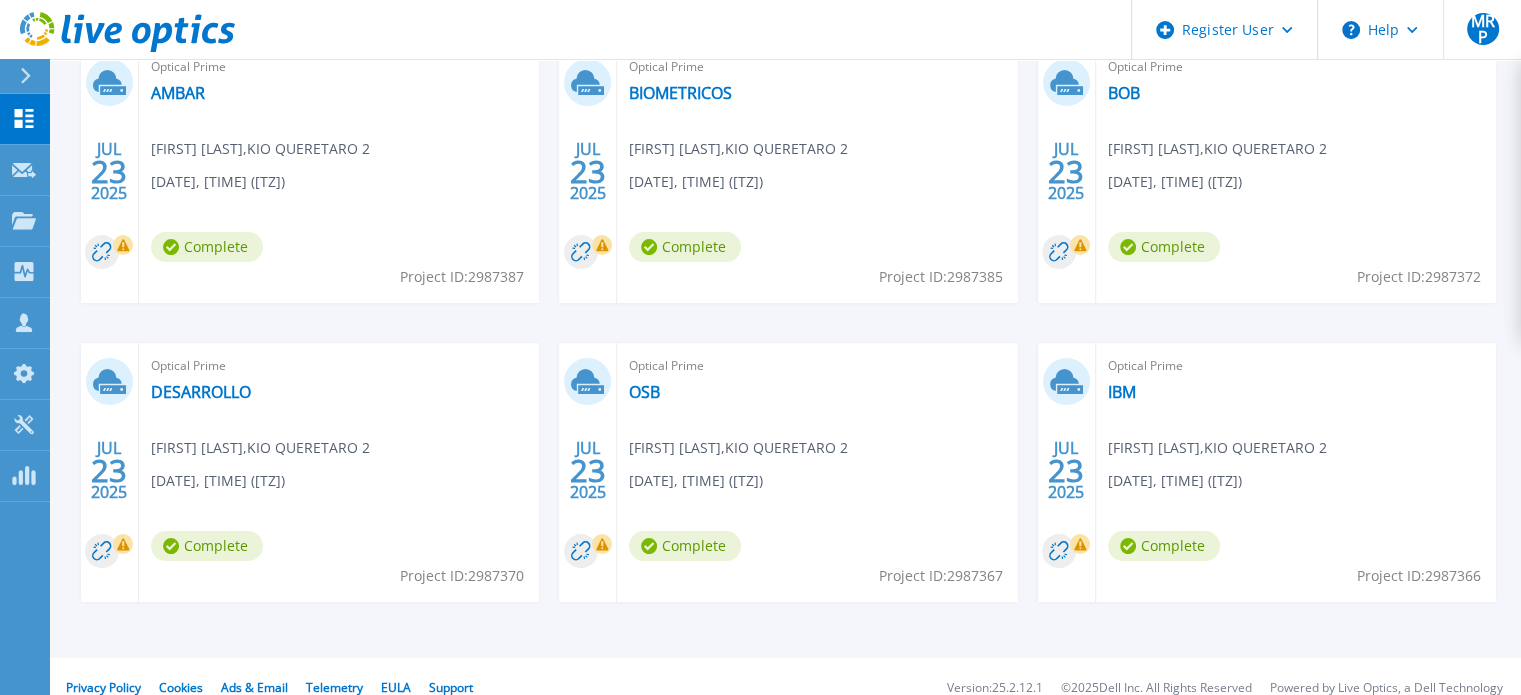 scroll, scrollTop: 412, scrollLeft: 0, axis: vertical 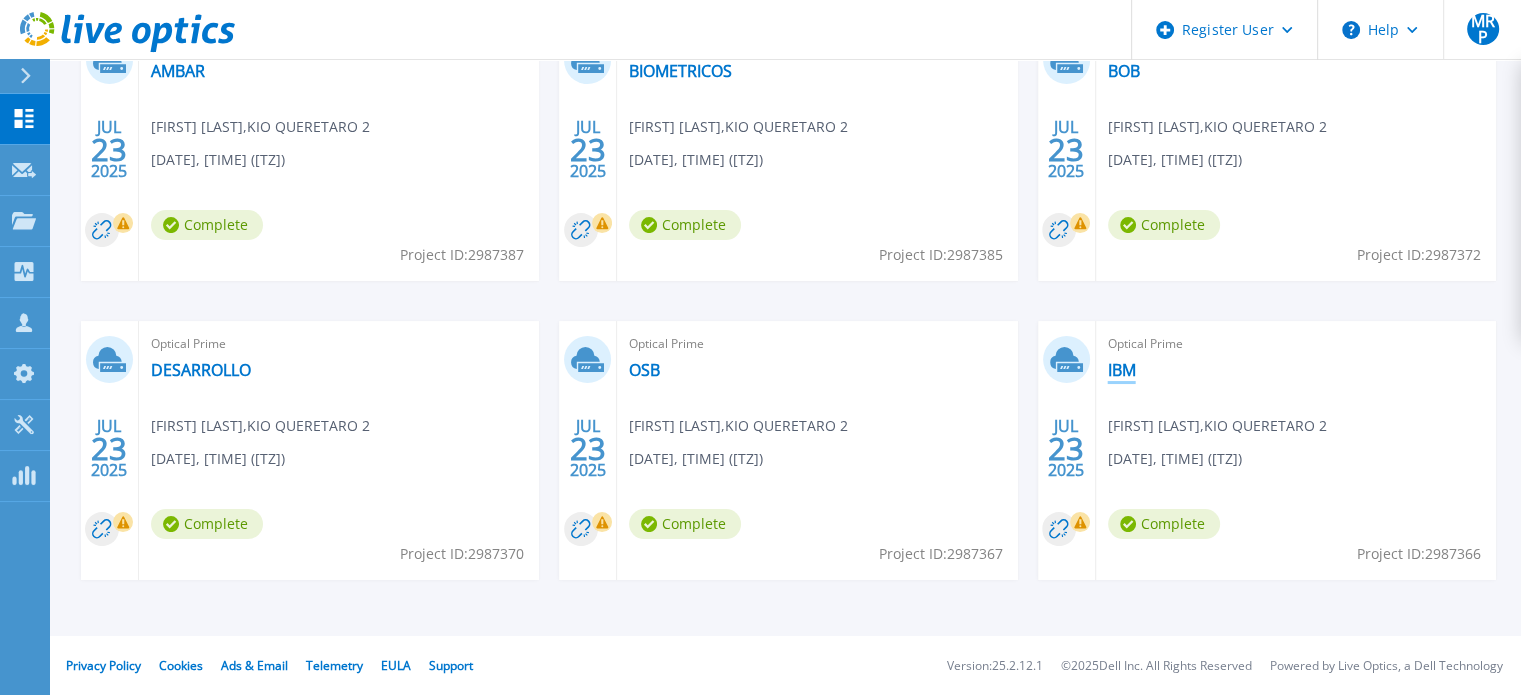 click on "IBM" at bounding box center [1122, 370] 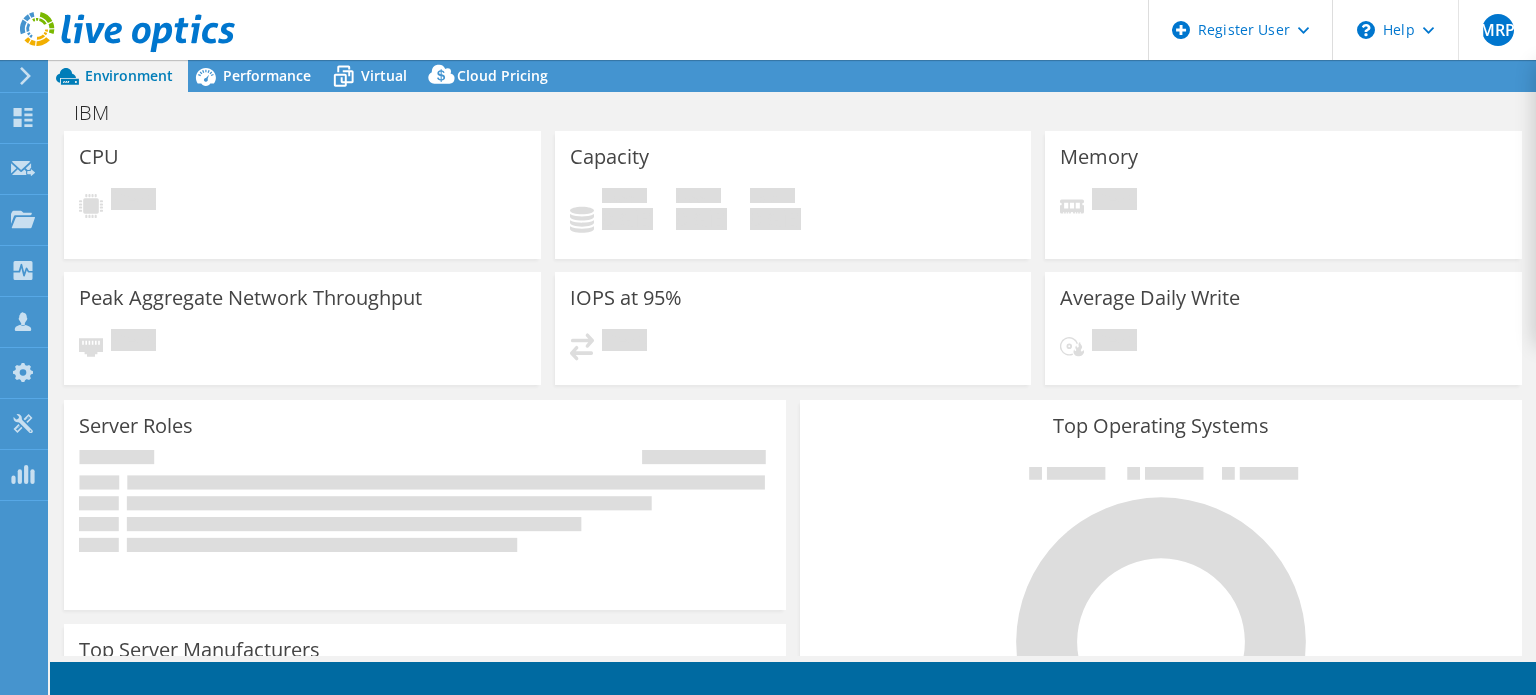 scroll, scrollTop: 0, scrollLeft: 0, axis: both 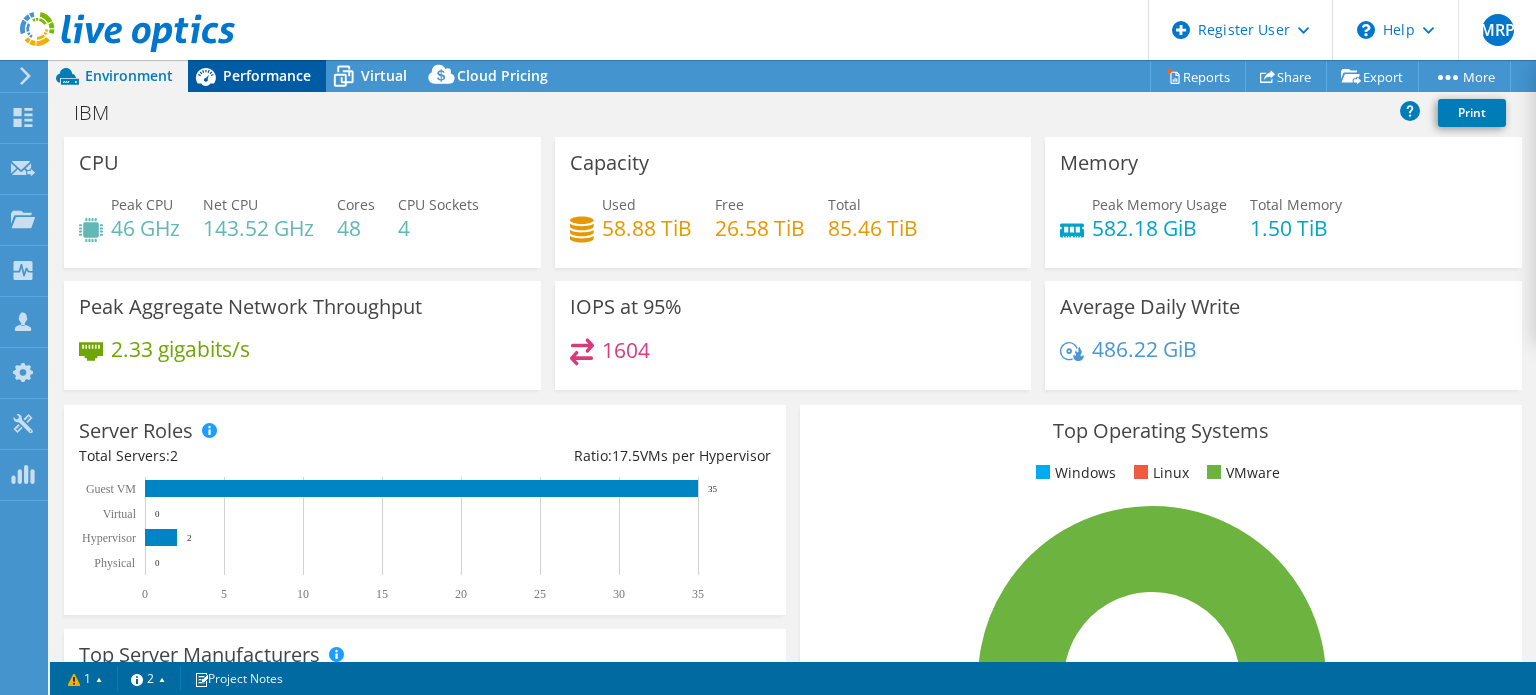 click on "Performance" at bounding box center [267, 75] 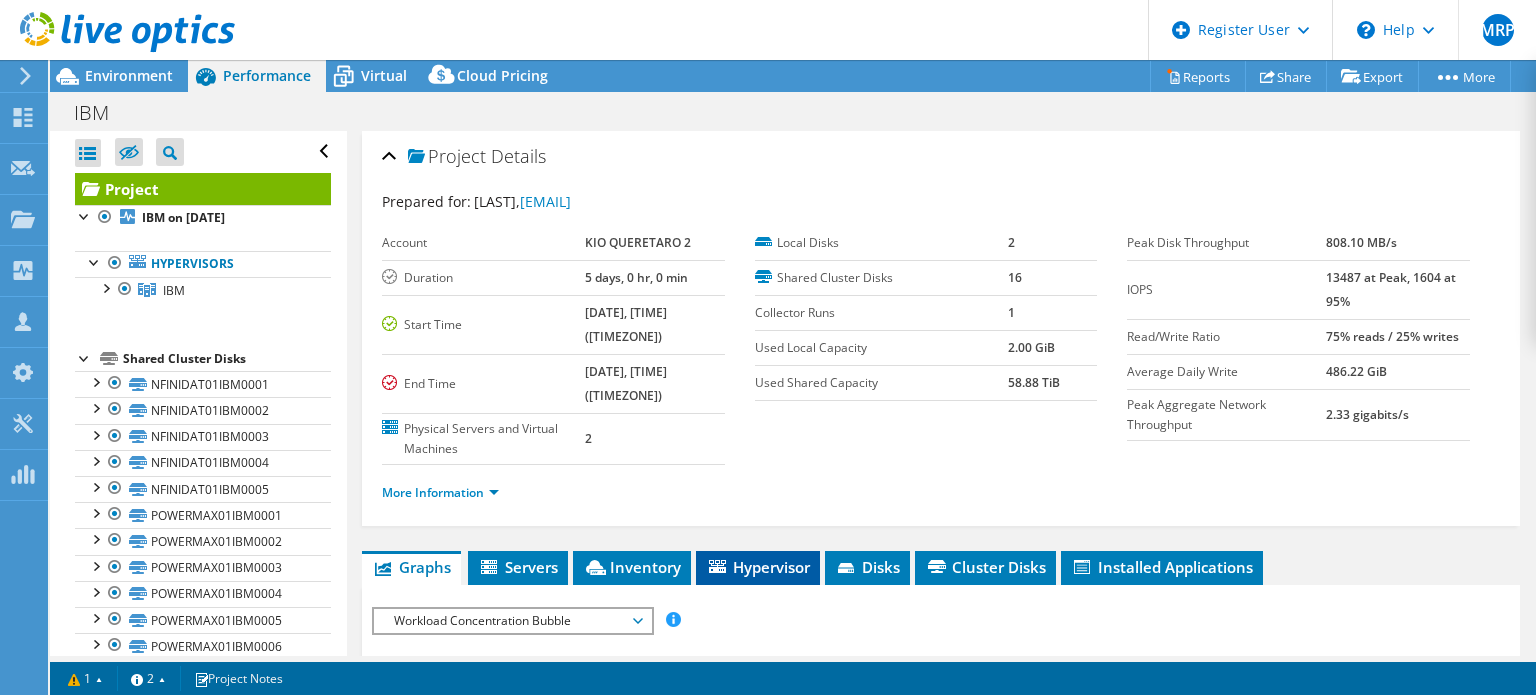 click on "Hypervisor" at bounding box center (758, 568) 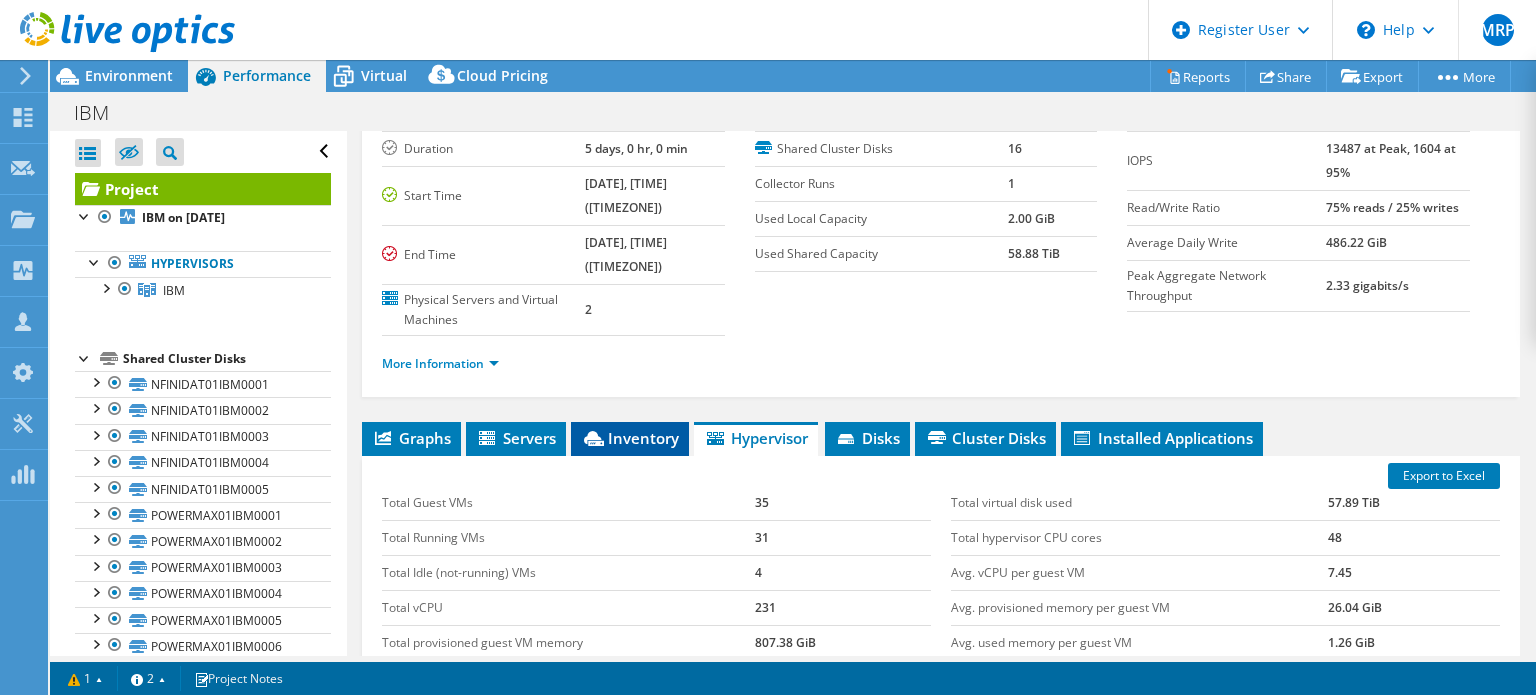 scroll, scrollTop: 127, scrollLeft: 0, axis: vertical 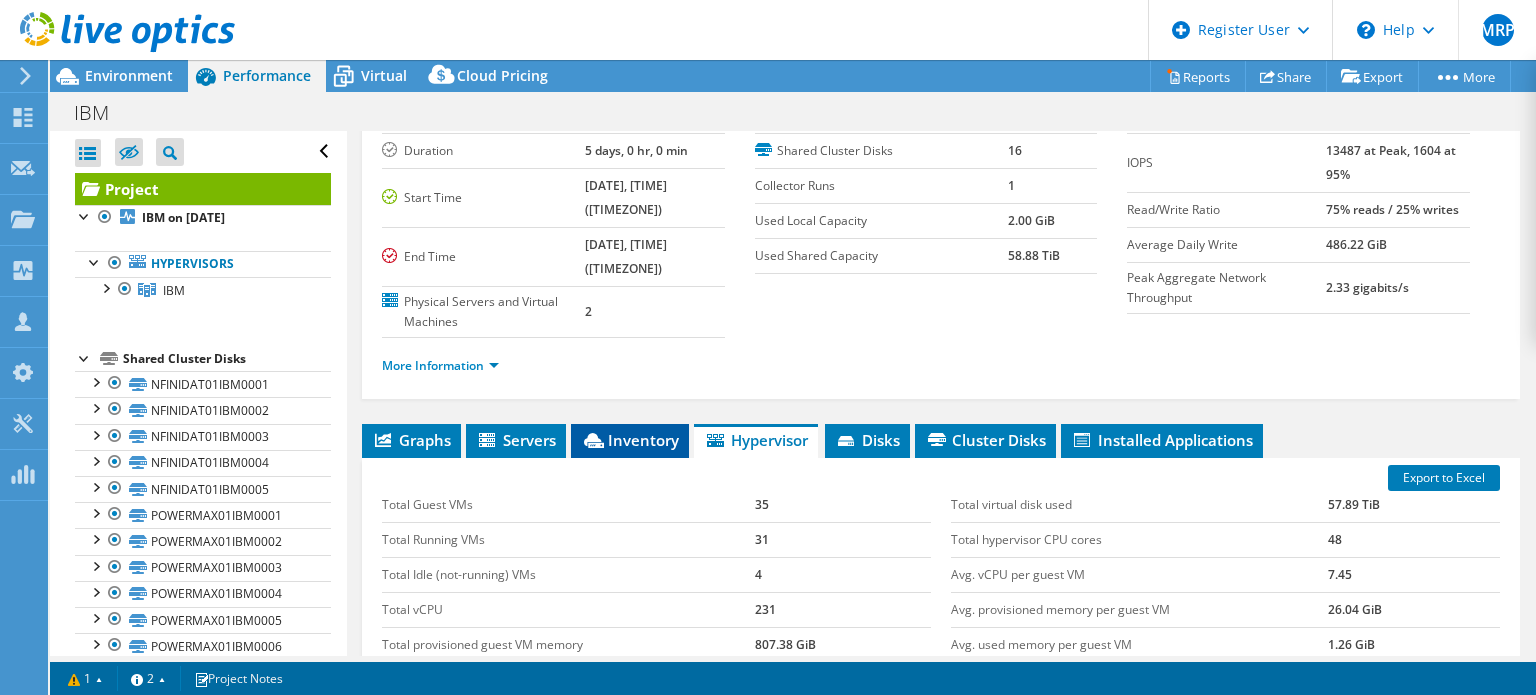 click on "Inventory" at bounding box center [630, 440] 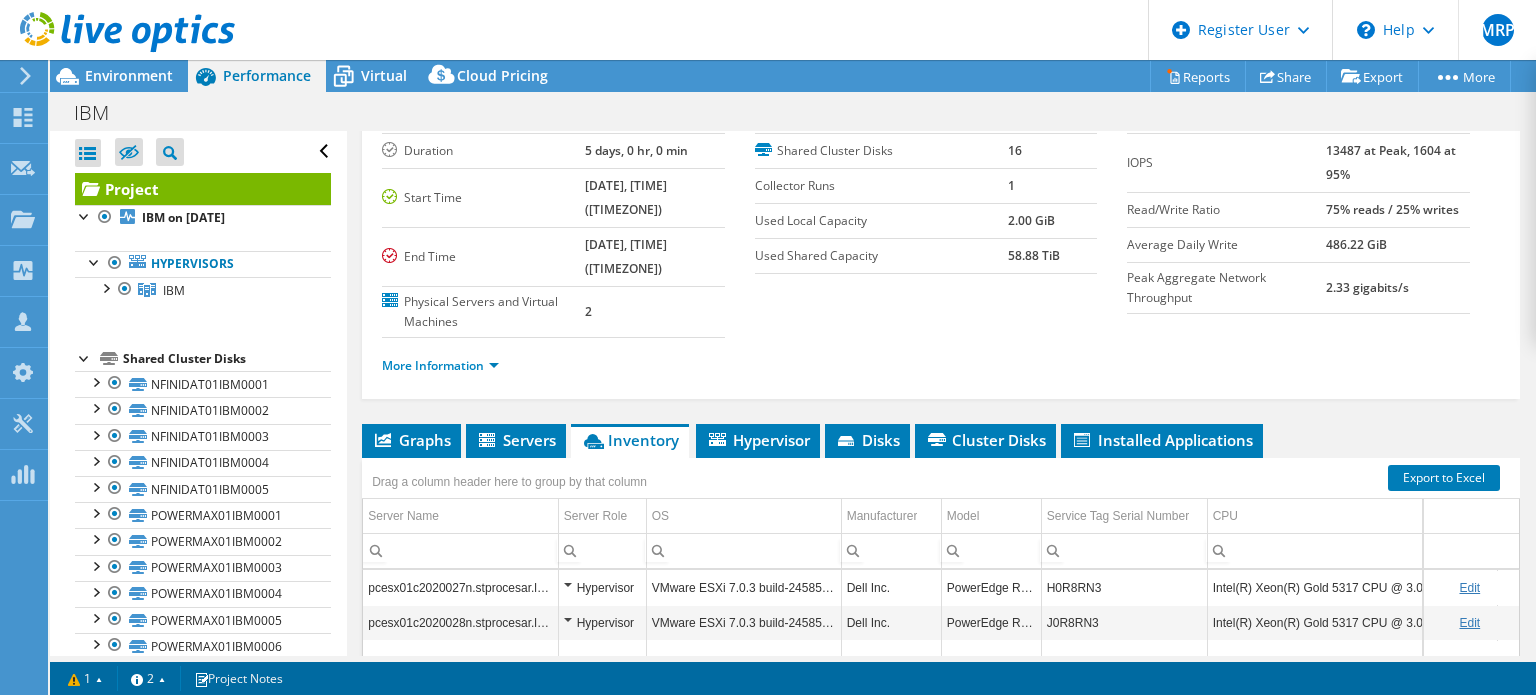 scroll, scrollTop: 427, scrollLeft: 0, axis: vertical 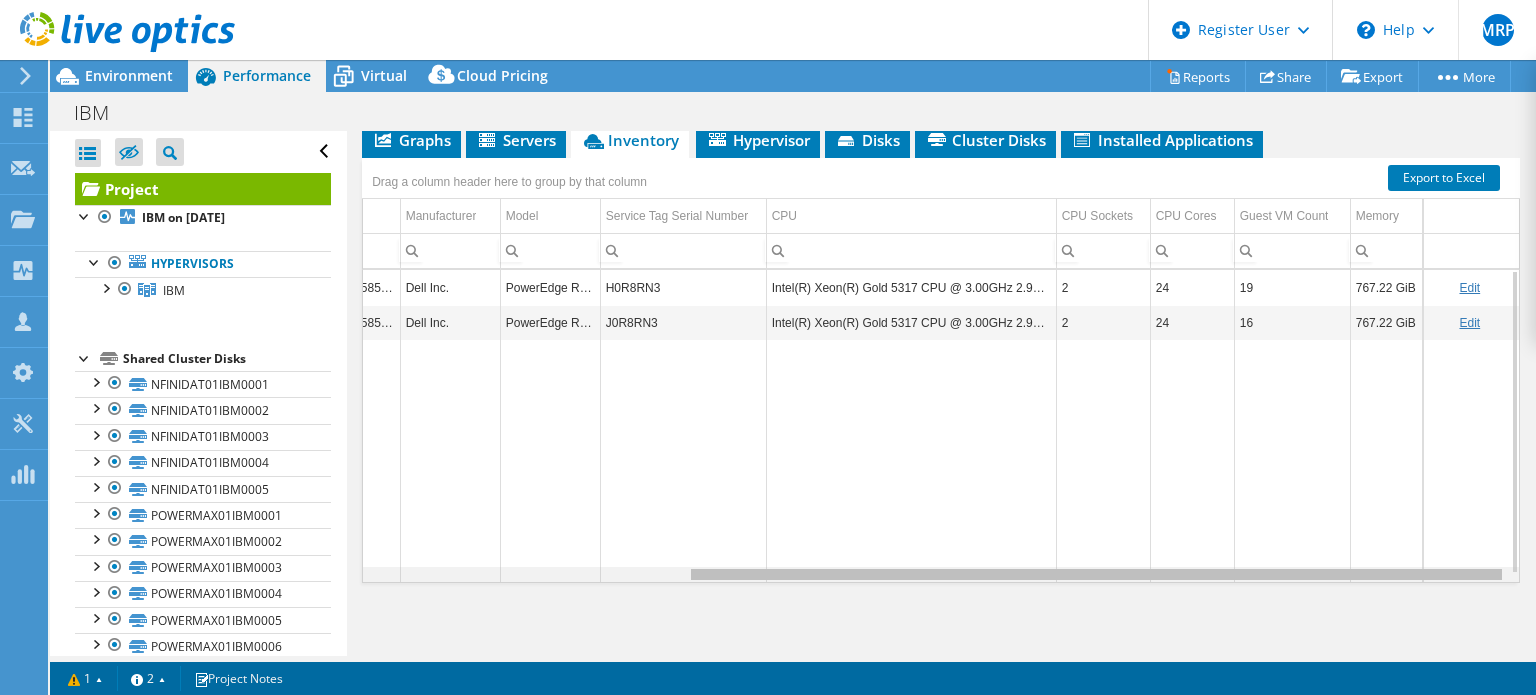 drag, startPoint x: 1095, startPoint y: 571, endPoint x: 1480, endPoint y: 555, distance: 385.33234 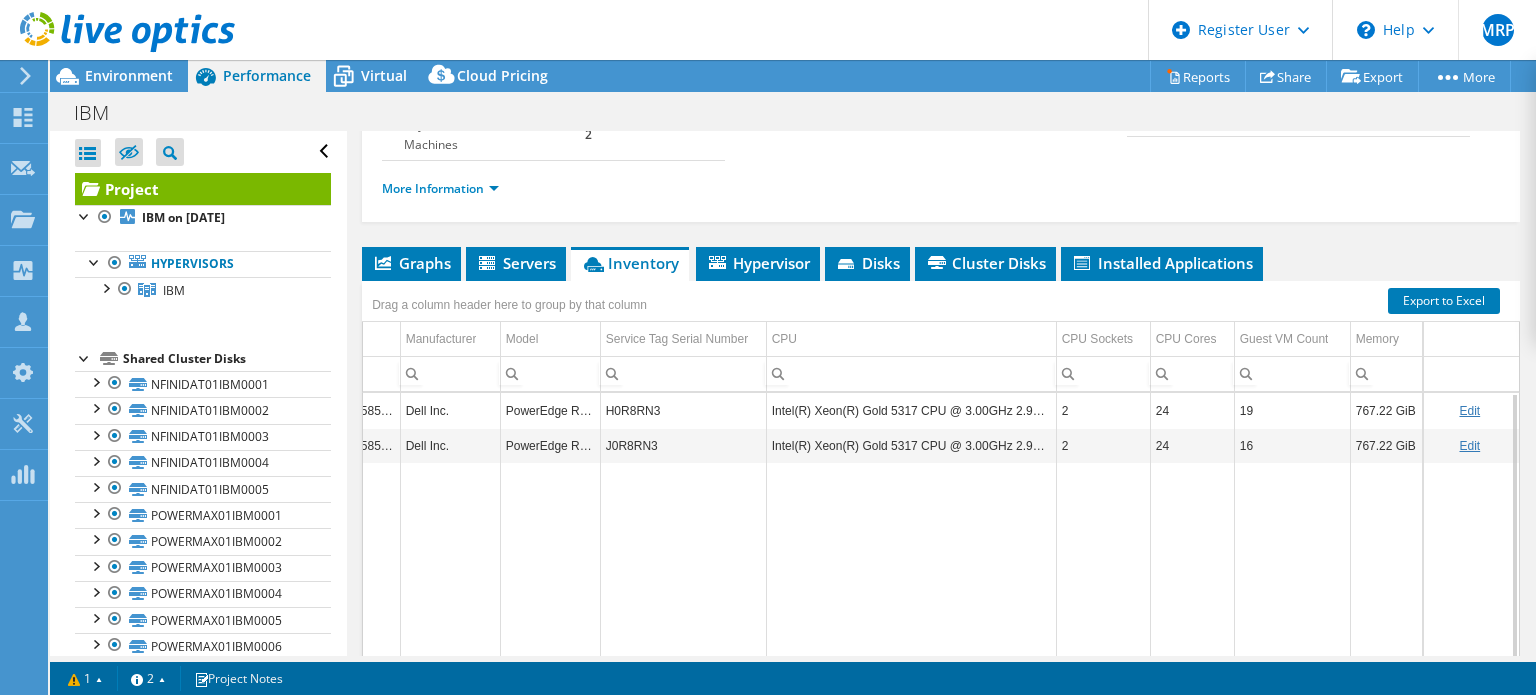 scroll, scrollTop: 427, scrollLeft: 0, axis: vertical 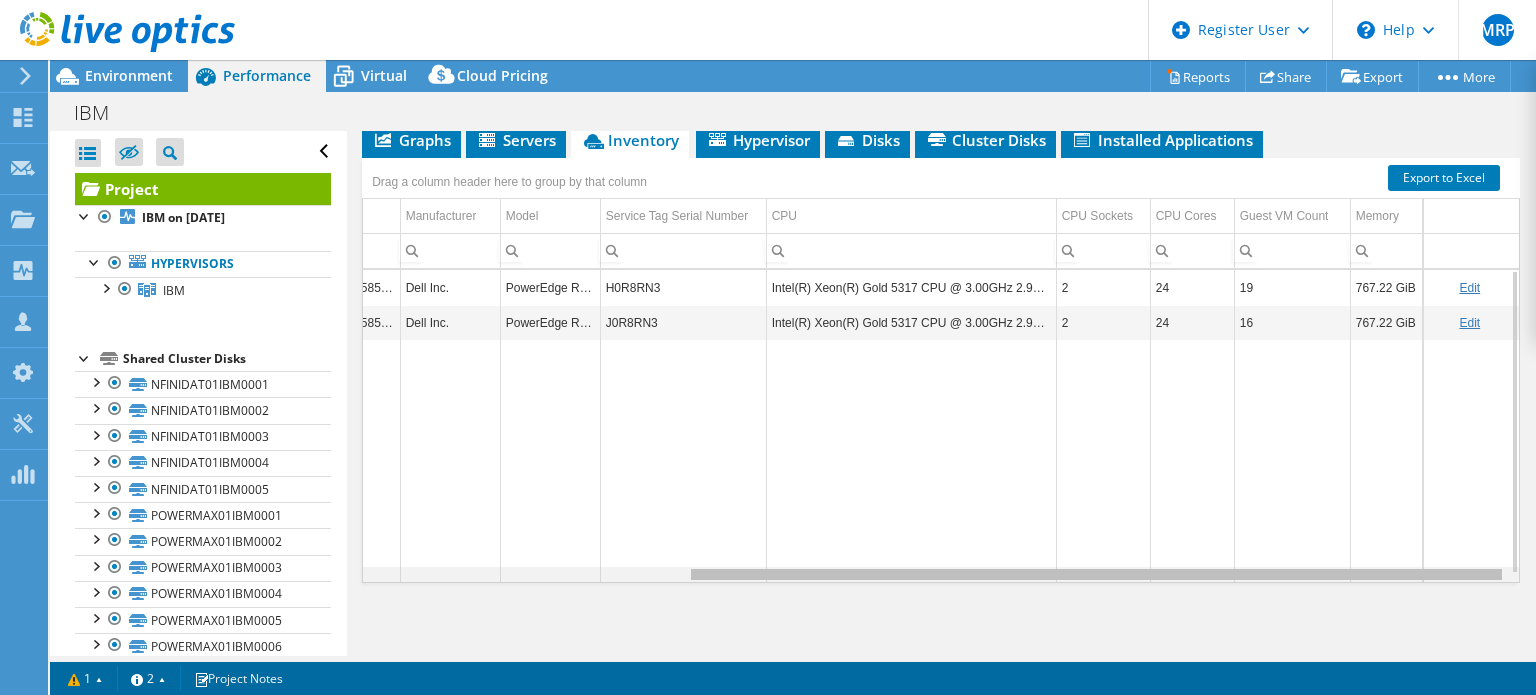 drag, startPoint x: 991, startPoint y: 571, endPoint x: 1204, endPoint y: 567, distance: 213.03755 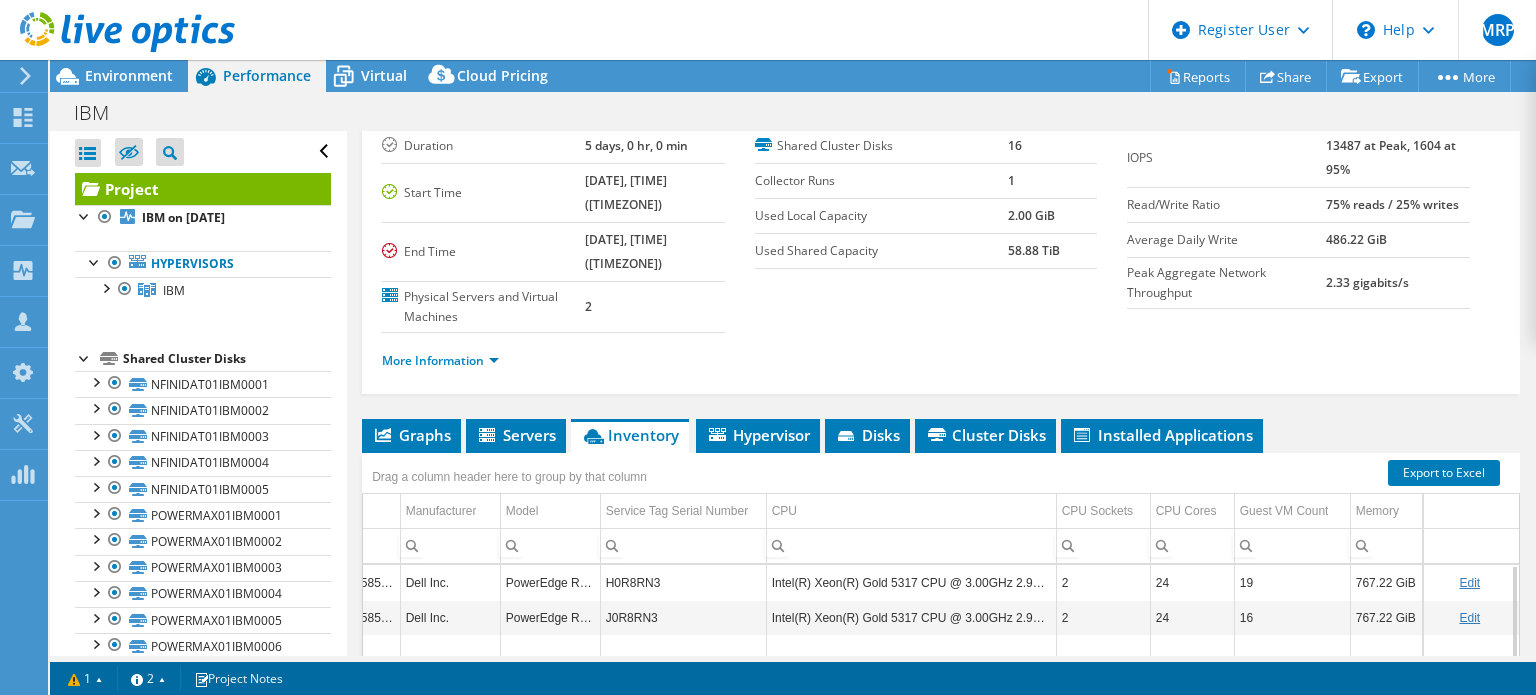 scroll, scrollTop: 127, scrollLeft: 0, axis: vertical 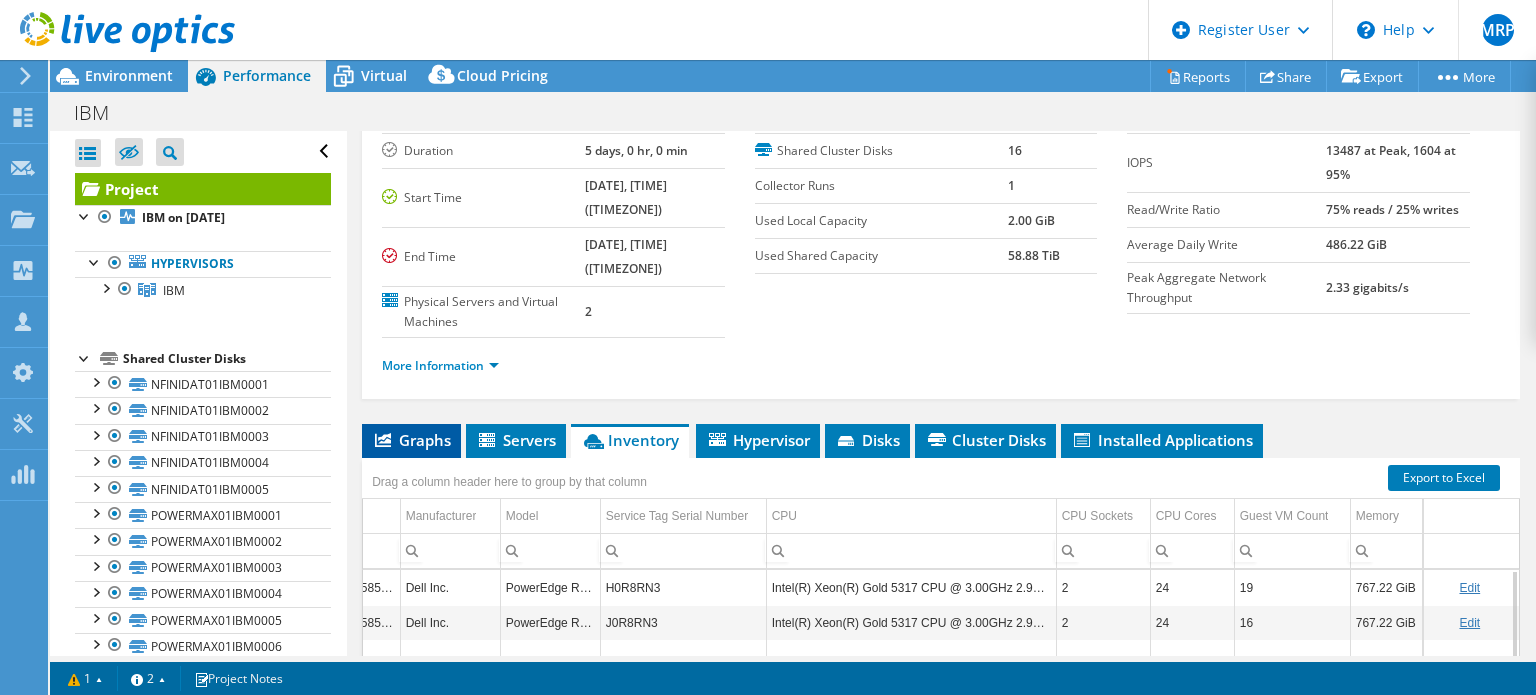 click on "Graphs" at bounding box center (411, 441) 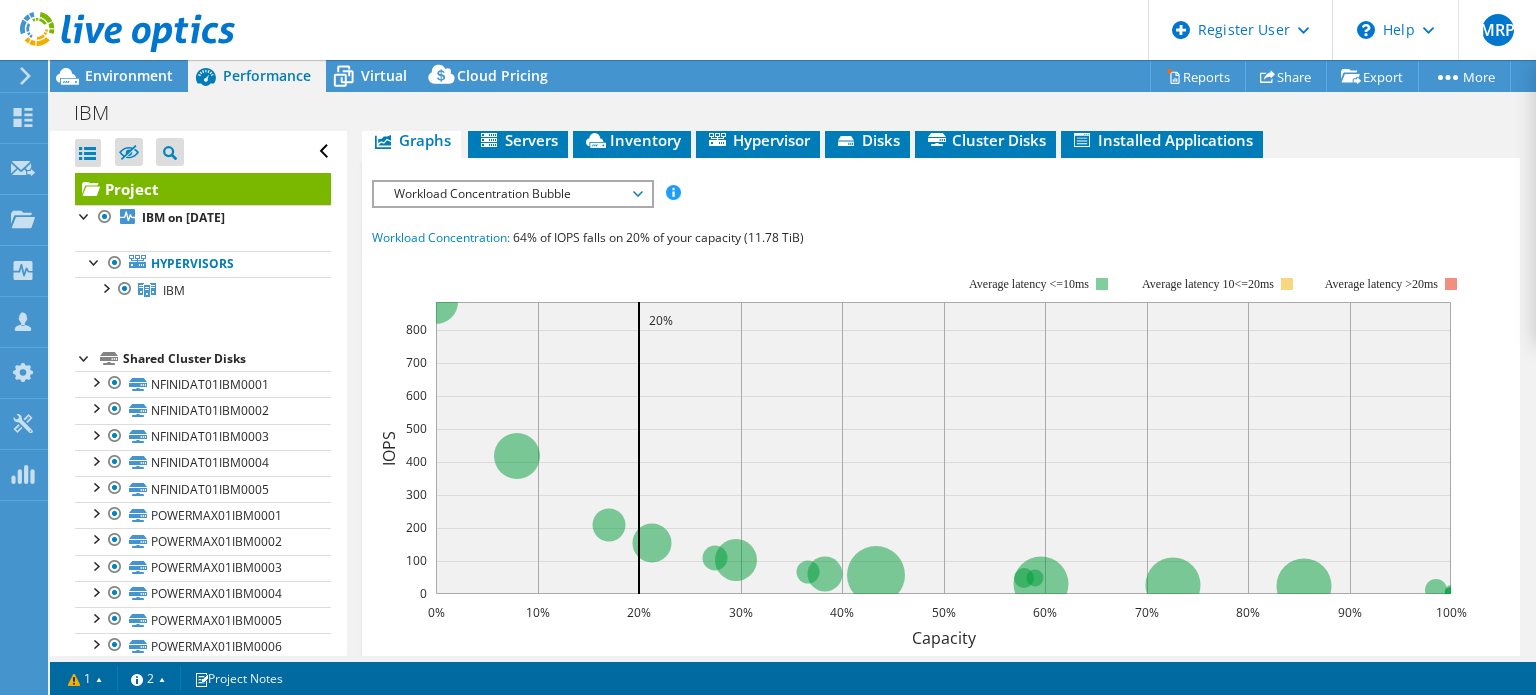 scroll, scrollTop: 27, scrollLeft: 0, axis: vertical 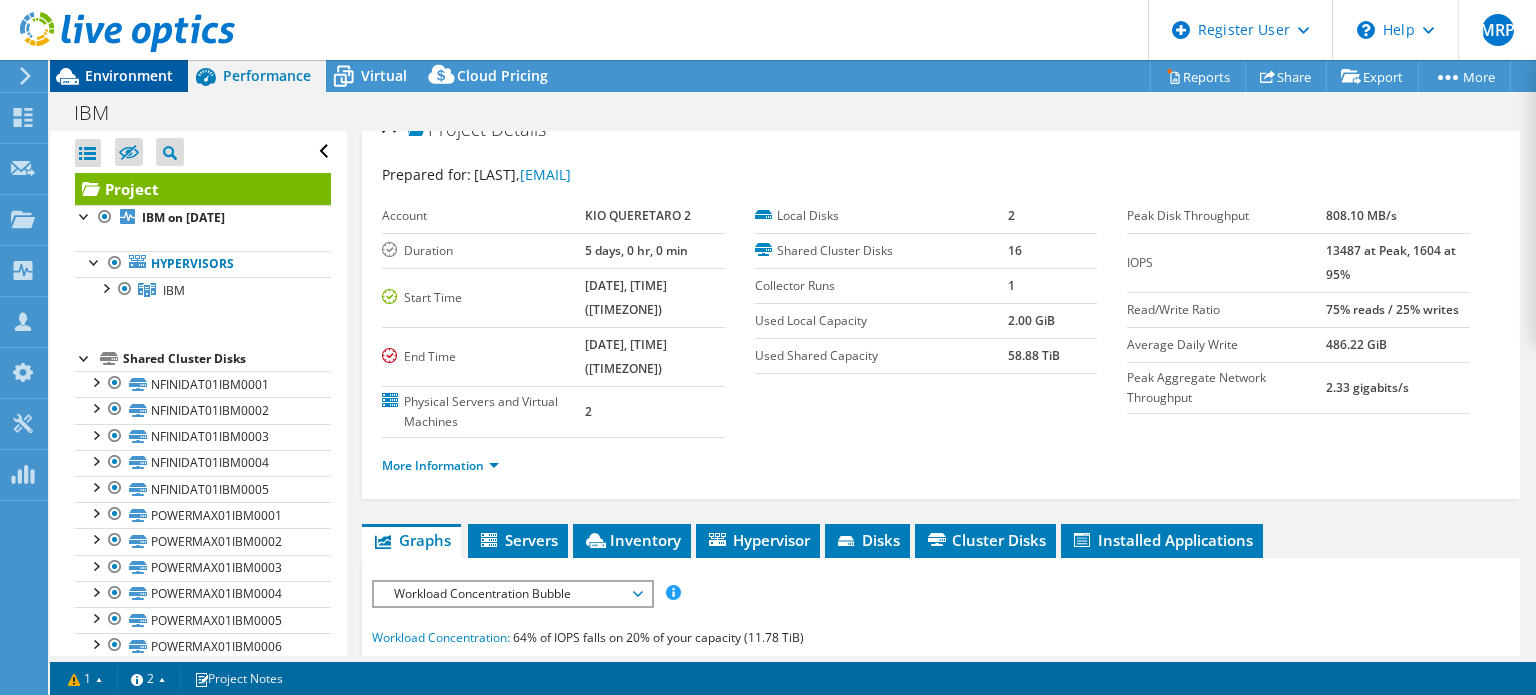 click on "Environment" at bounding box center (129, 75) 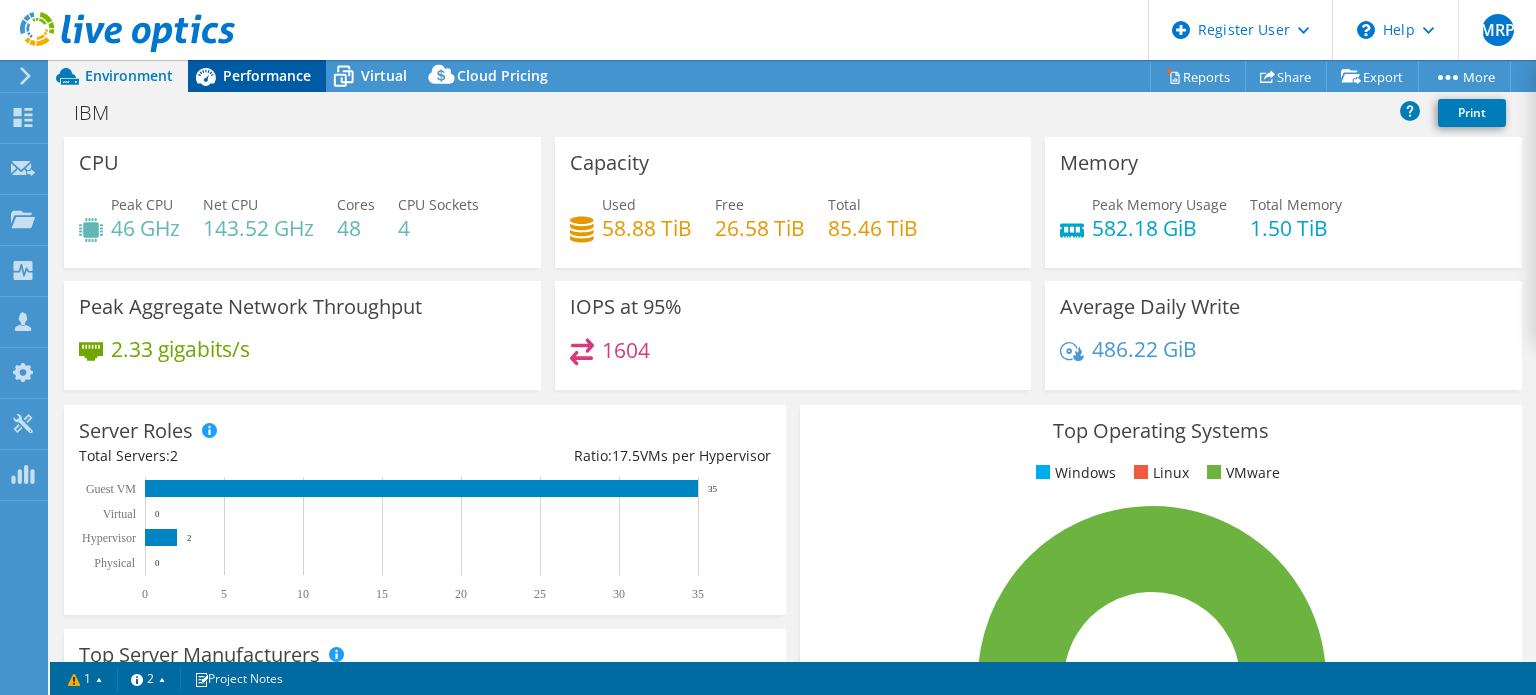 click on "Performance" at bounding box center [267, 75] 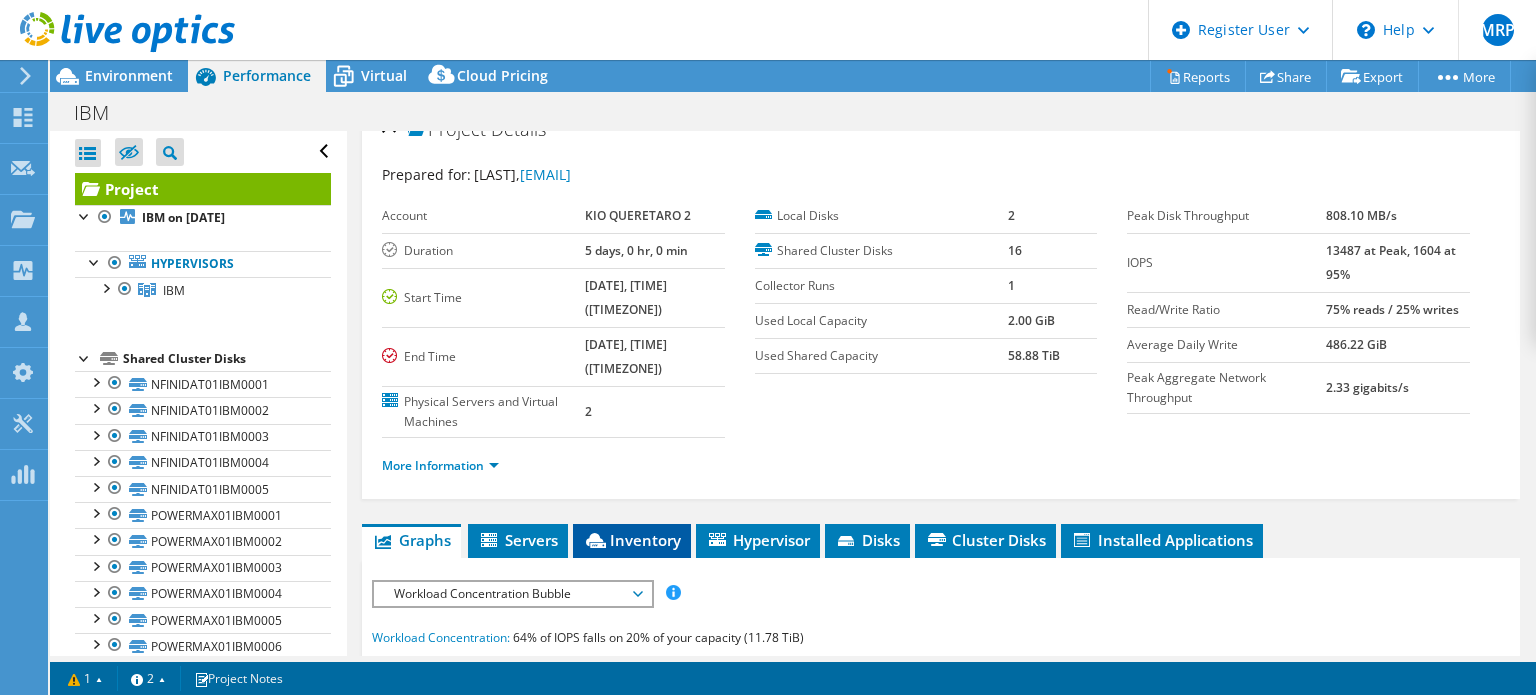 click on "Inventory" at bounding box center (632, 540) 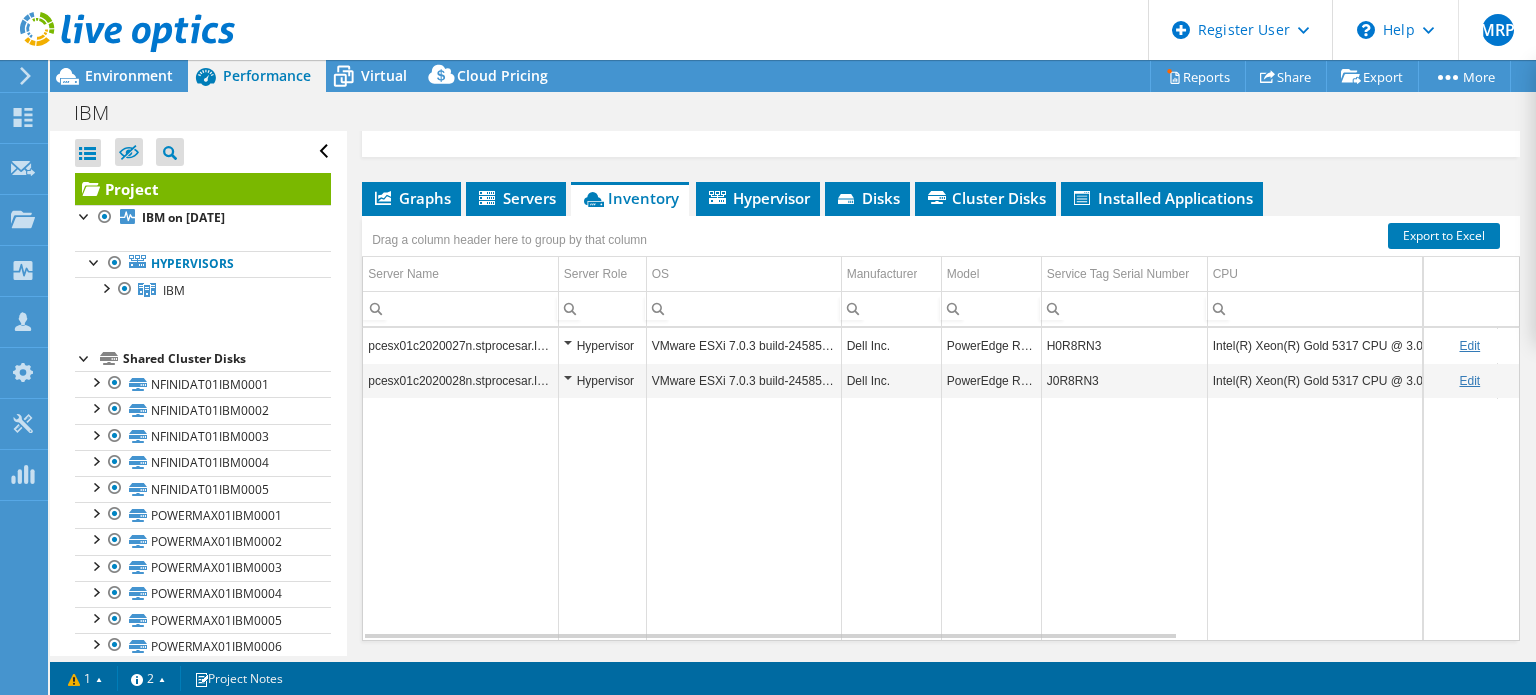 scroll, scrollTop: 427, scrollLeft: 0, axis: vertical 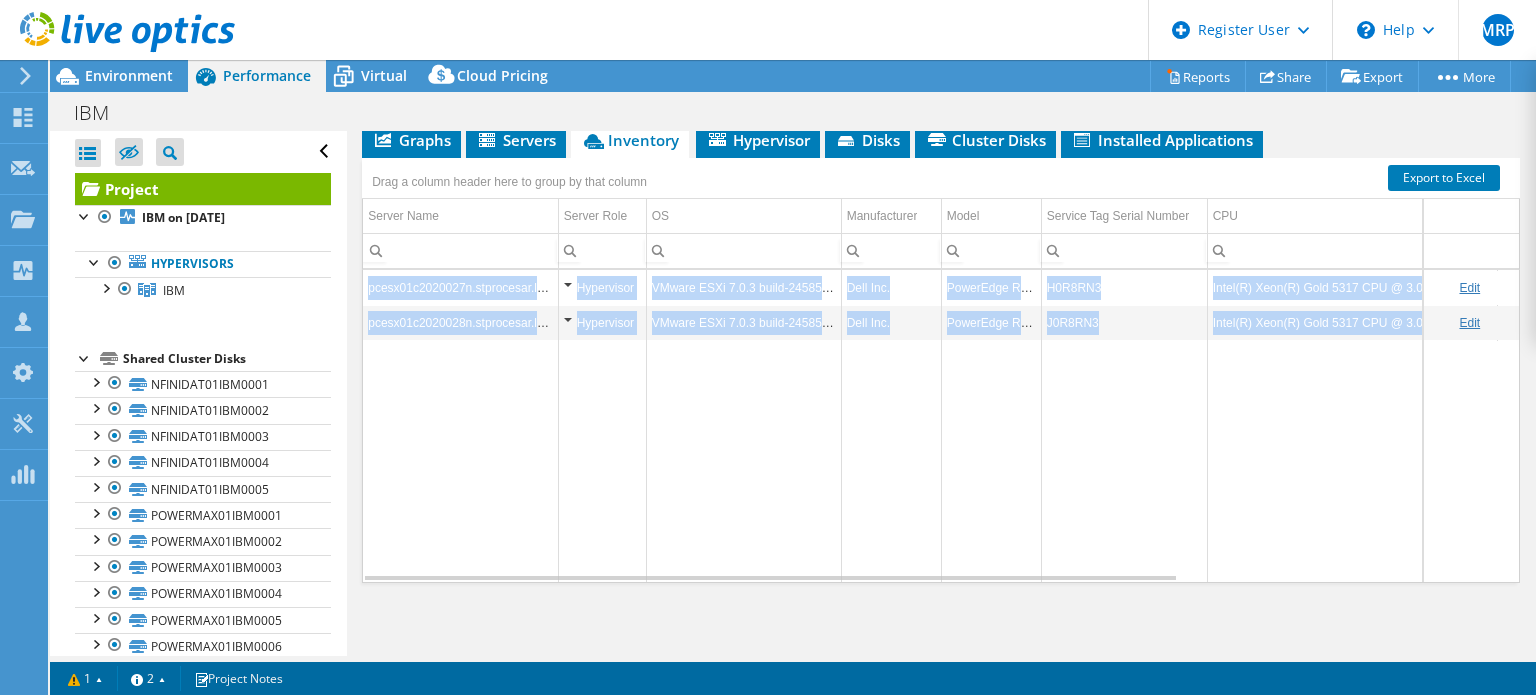 drag, startPoint x: 1140, startPoint y: 579, endPoint x: 1337, endPoint y: 571, distance: 197.16237 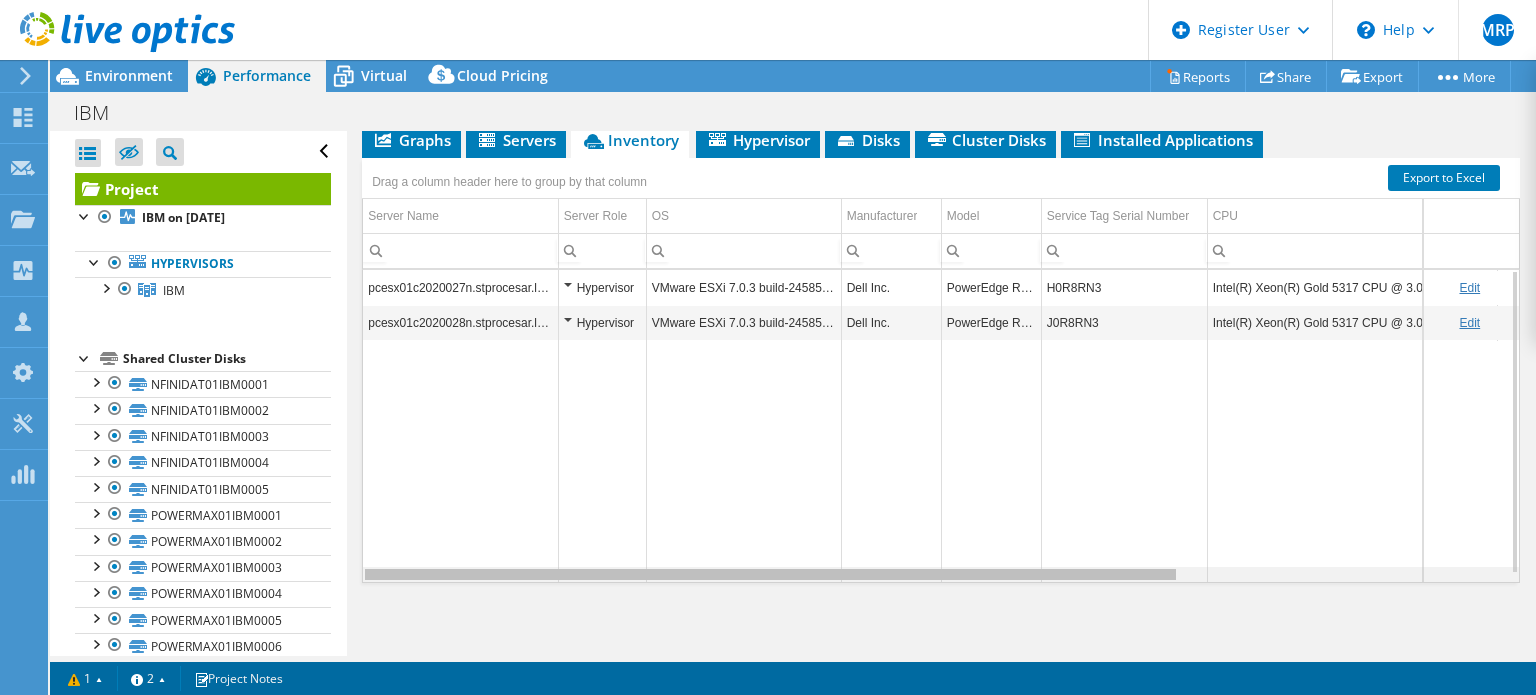 scroll, scrollTop: 0, scrollLeft: 138, axis: horizontal 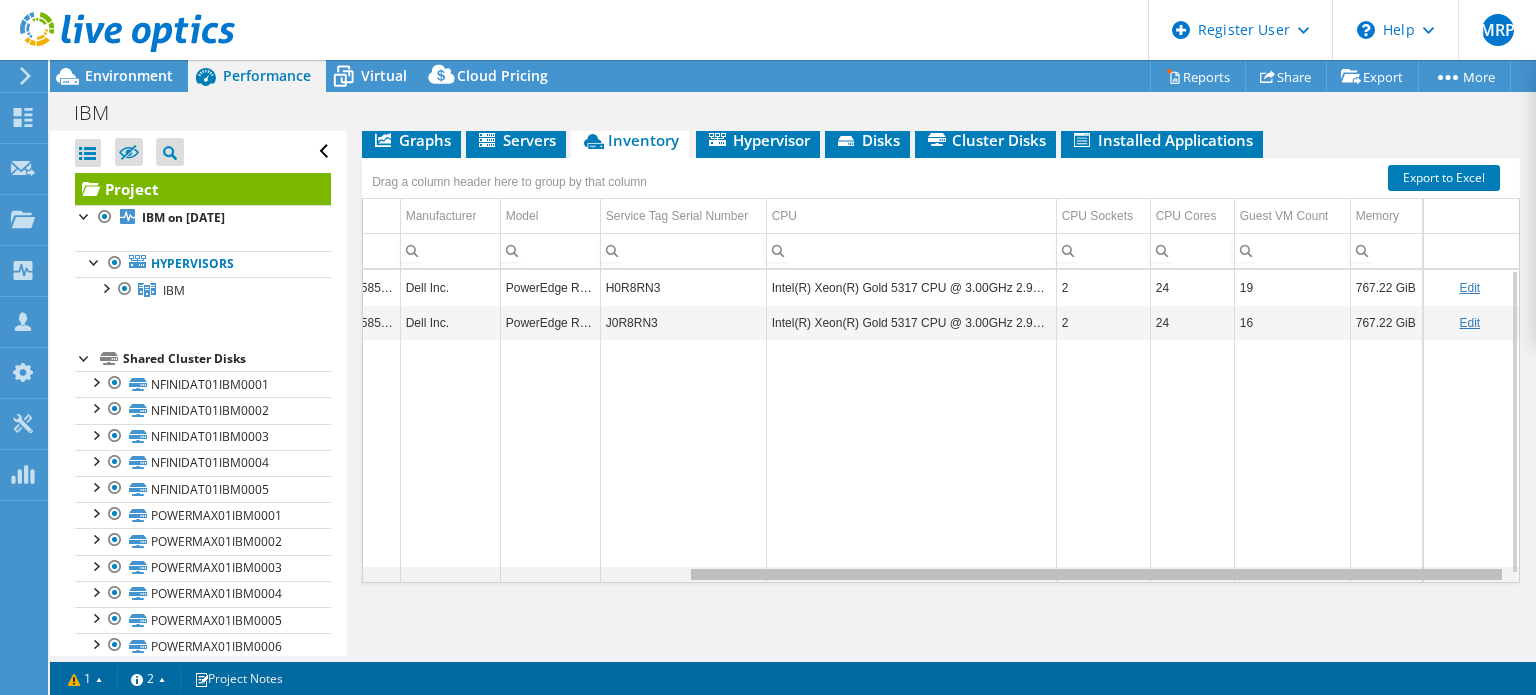 drag, startPoint x: 1170, startPoint y: 571, endPoint x: 1535, endPoint y: 559, distance: 365.1972 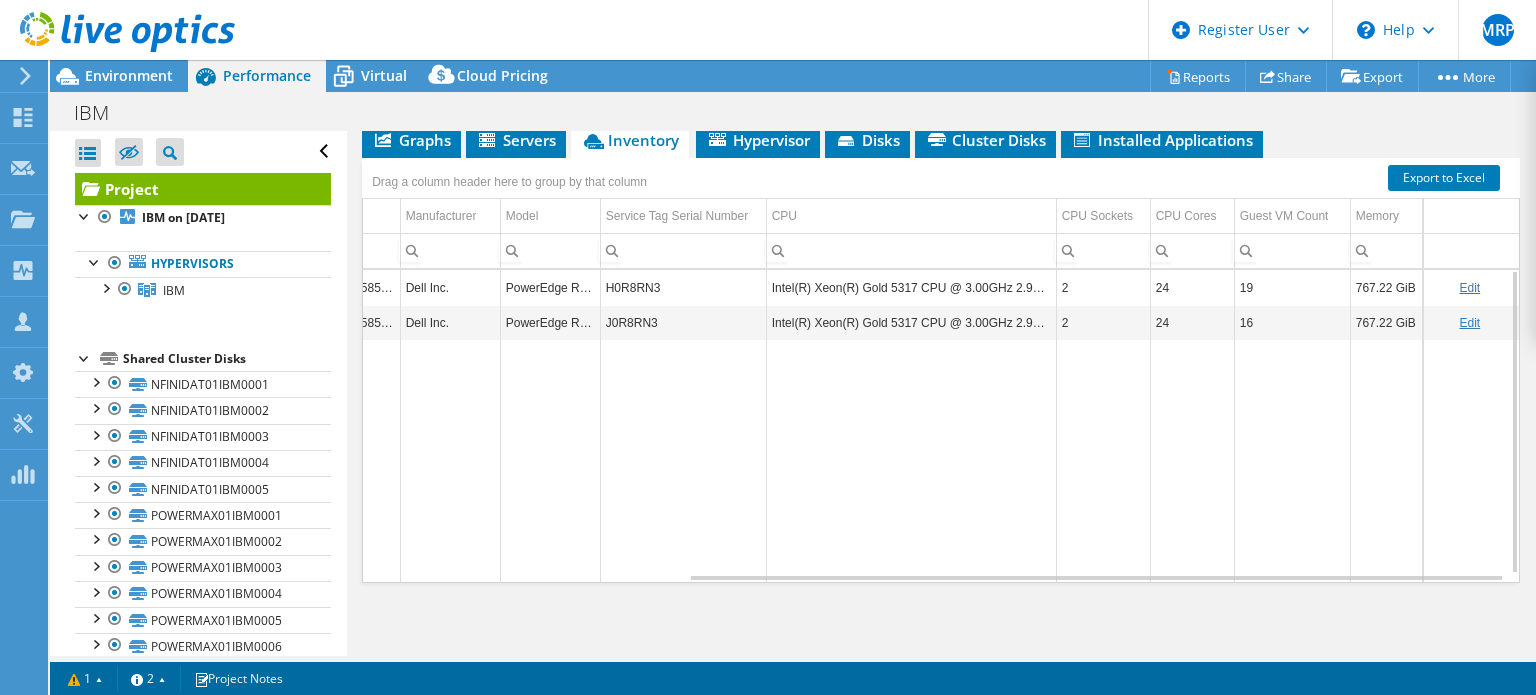 click at bounding box center [117, 33] 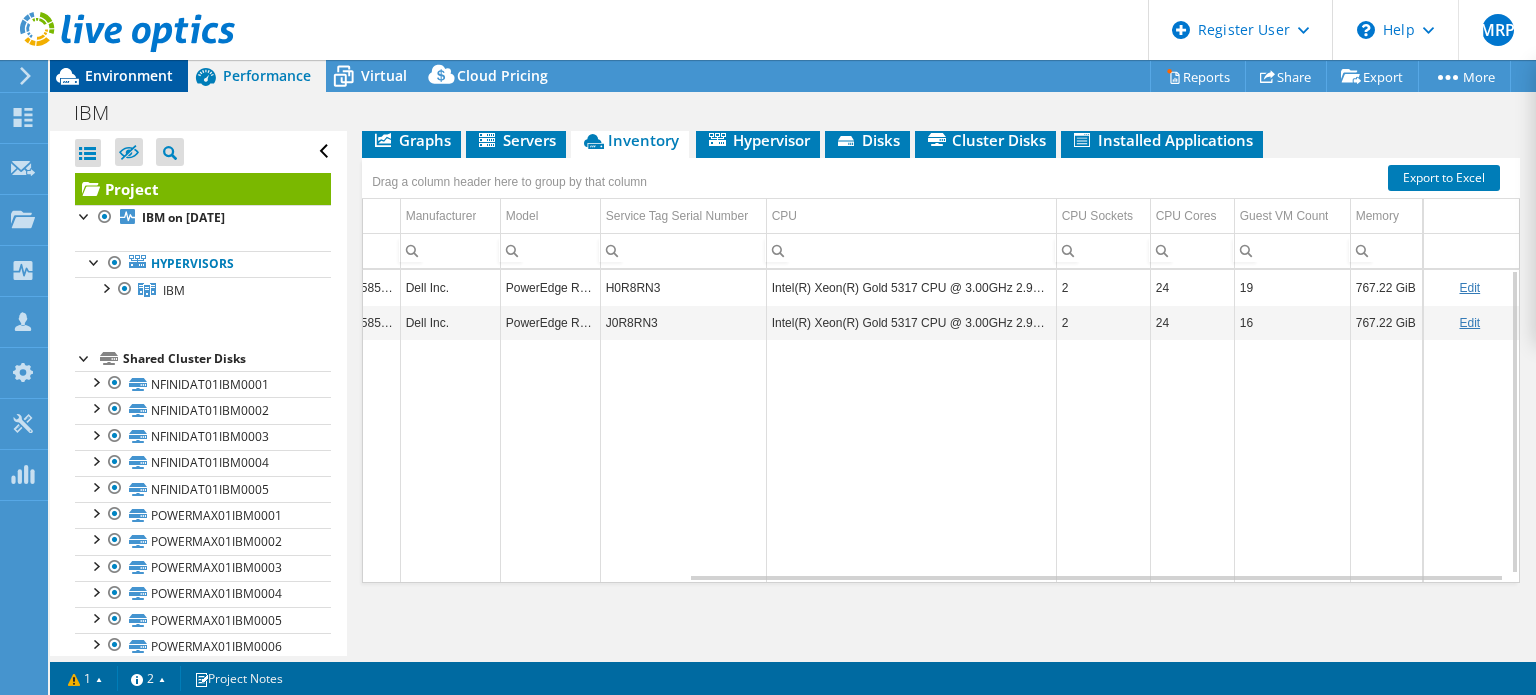 click on "Environment" at bounding box center [129, 75] 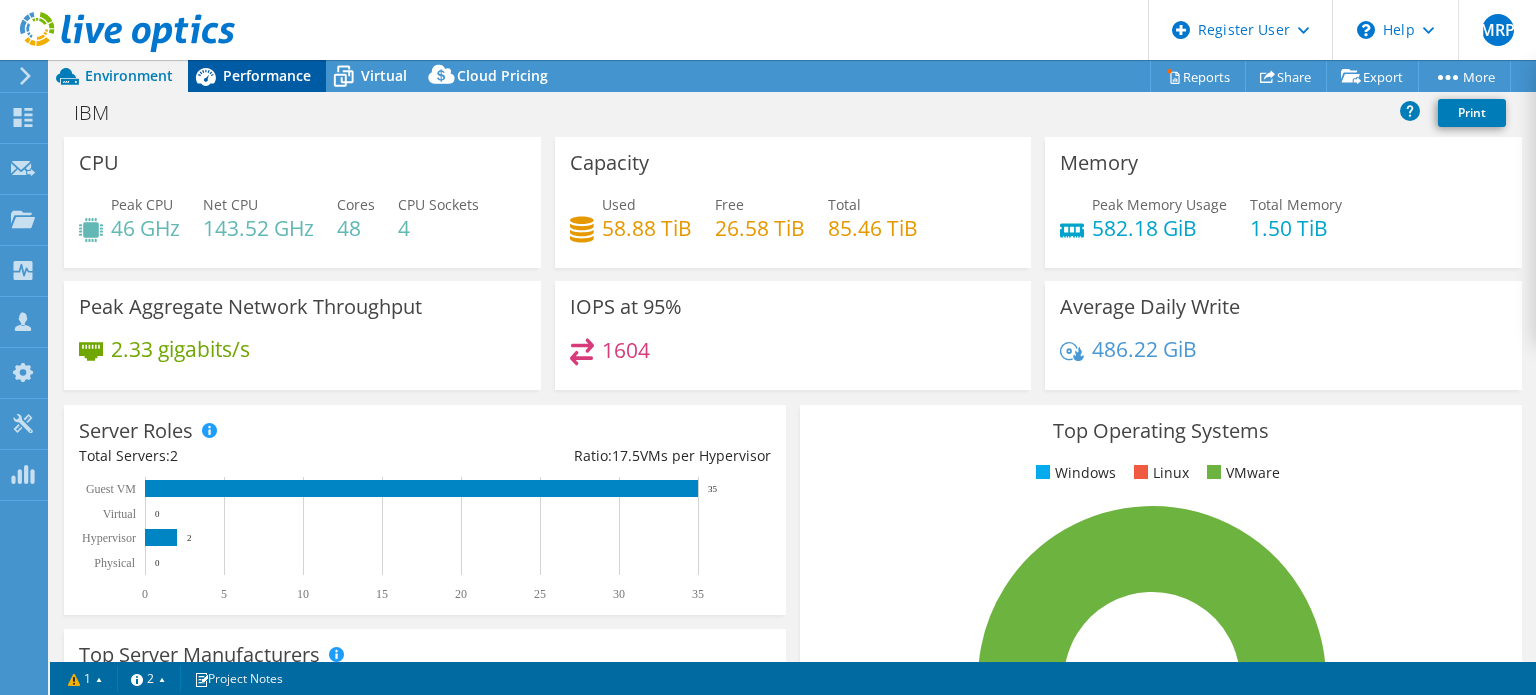 click on "Performance" at bounding box center [267, 75] 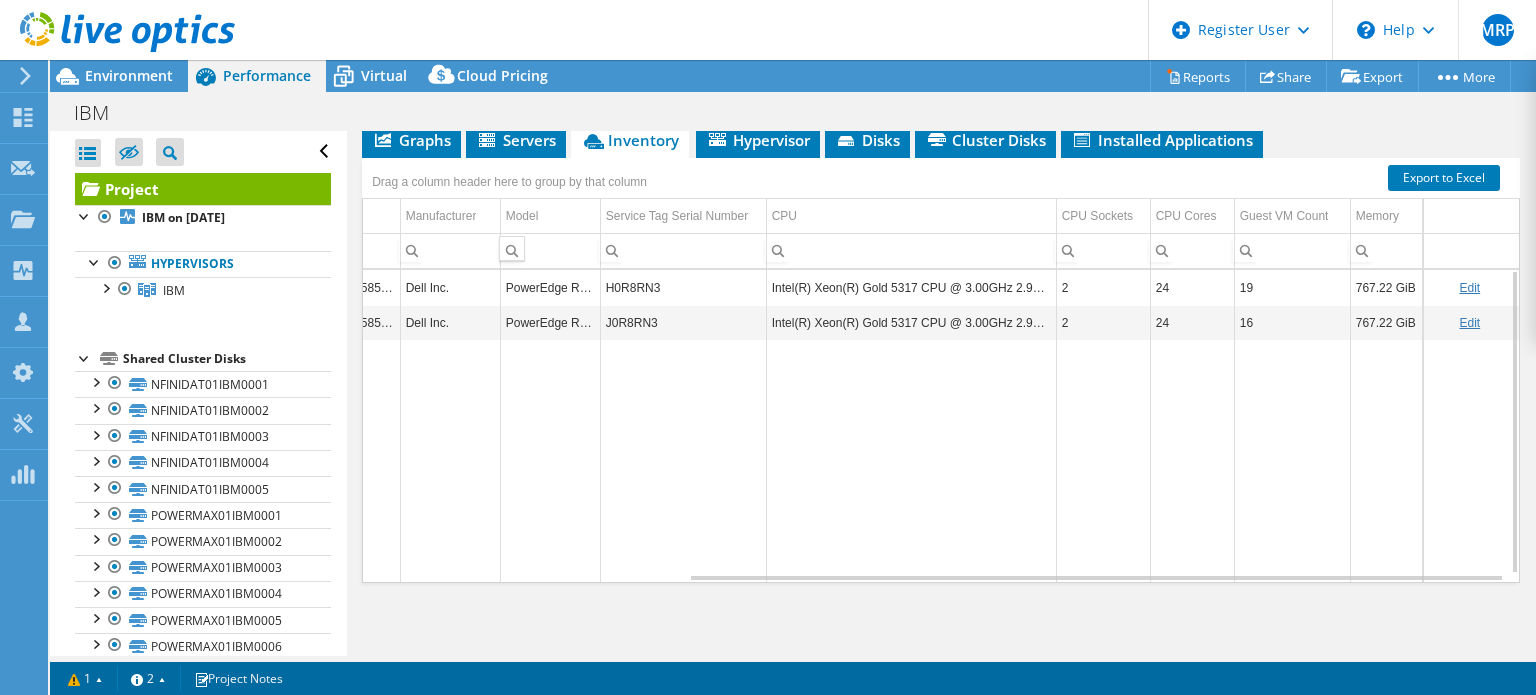 scroll, scrollTop: 0, scrollLeft: 0, axis: both 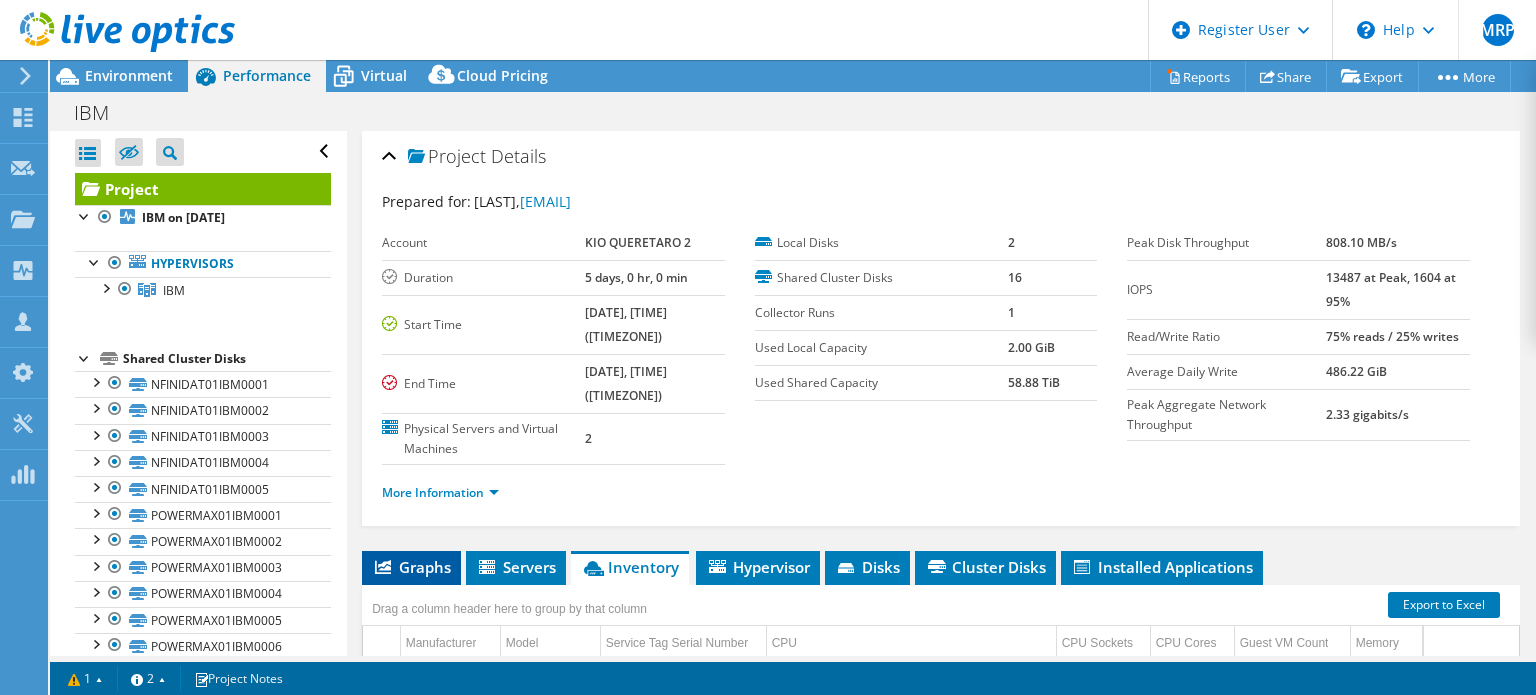 click on "Graphs" at bounding box center [411, 567] 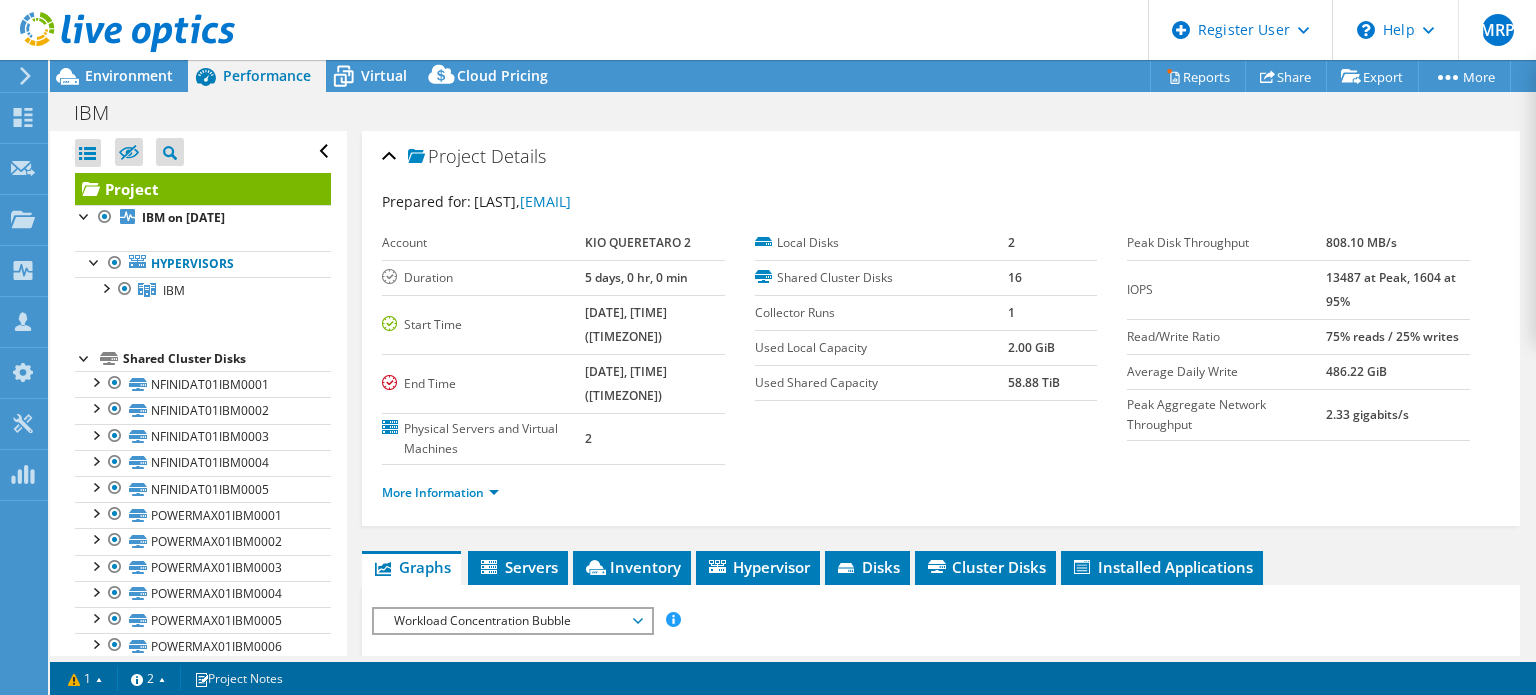 scroll, scrollTop: 300, scrollLeft: 0, axis: vertical 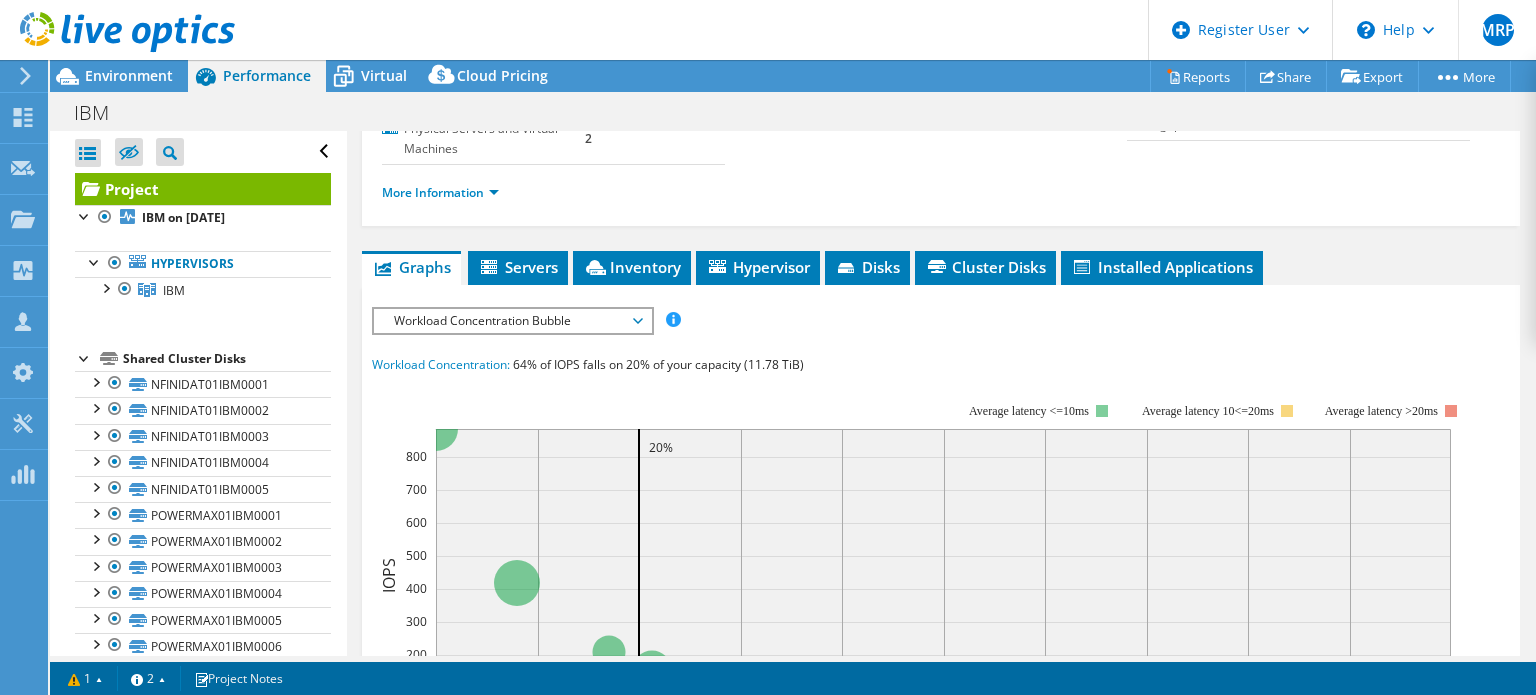 click on "Workload Concentration Bubble" at bounding box center [512, 321] 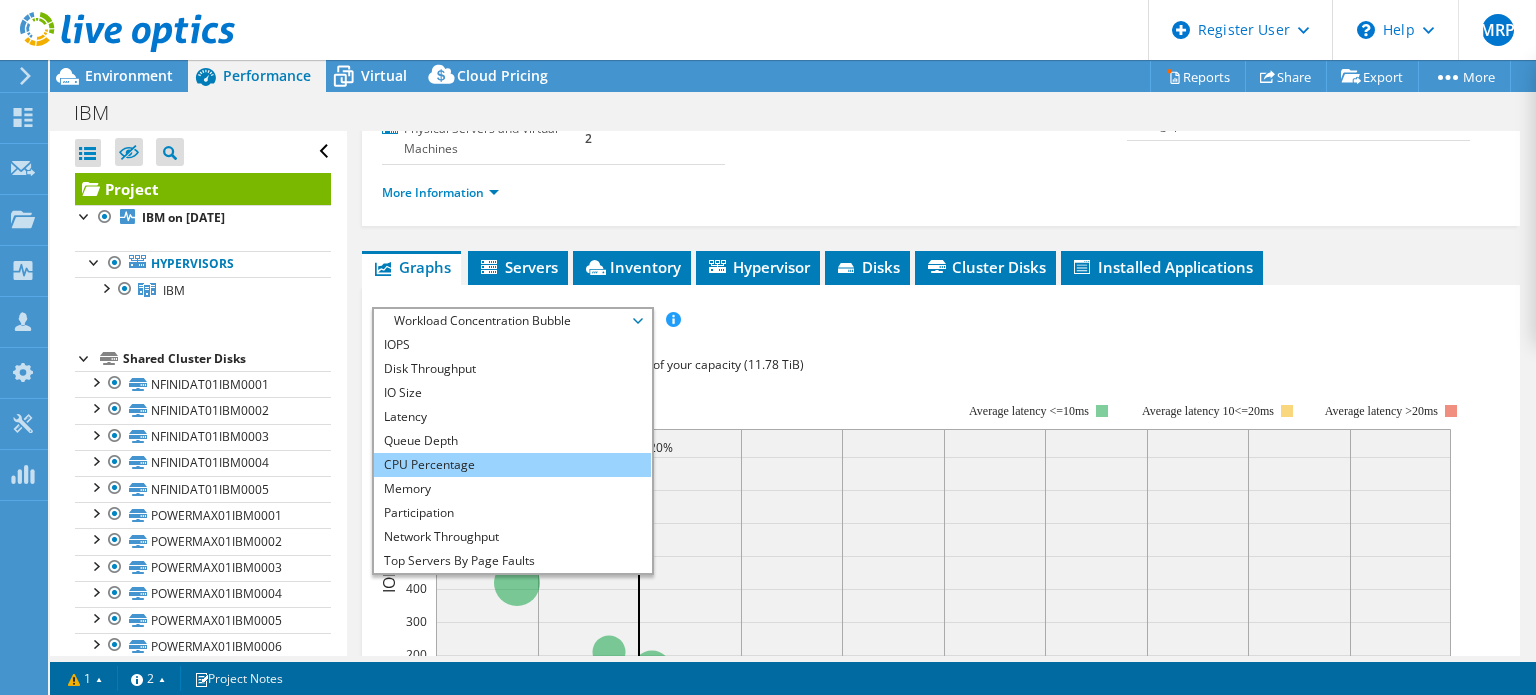 click on "CPU Percentage" at bounding box center [512, 465] 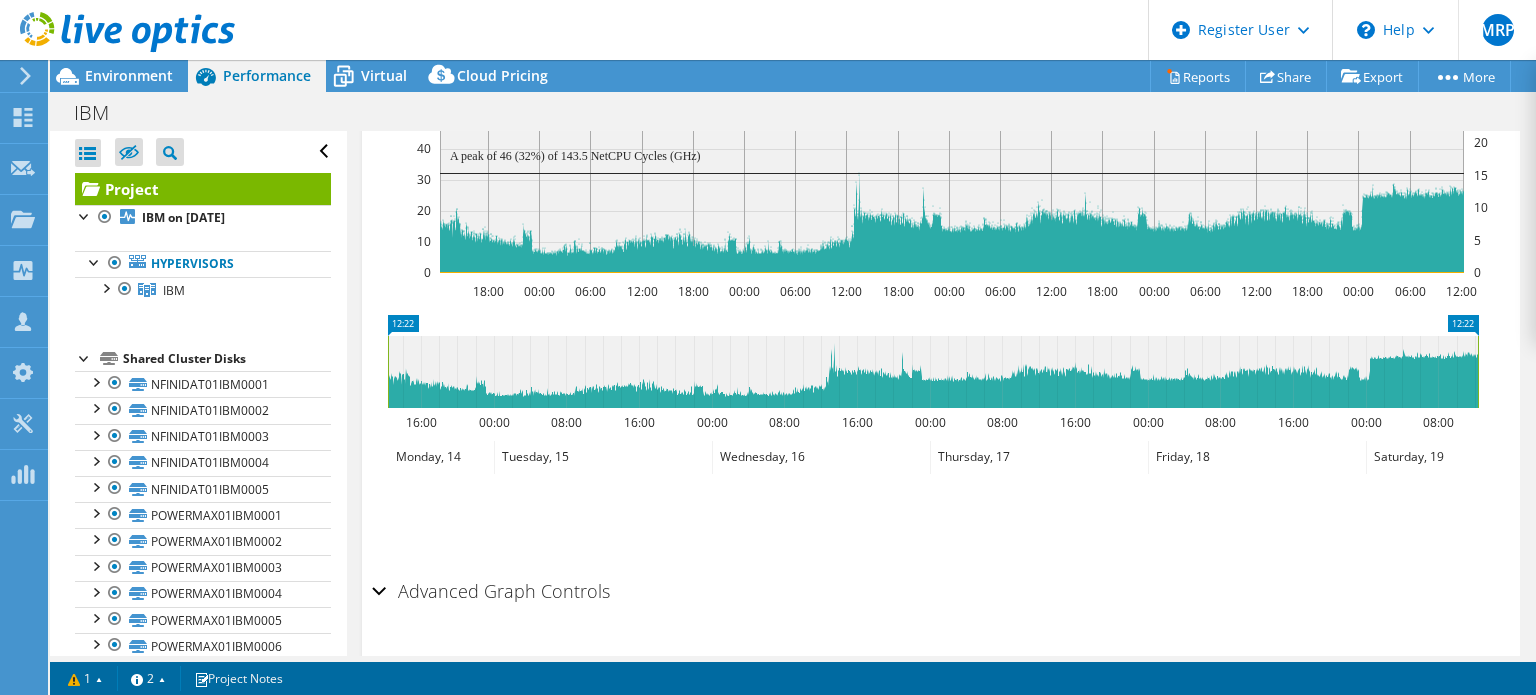 scroll, scrollTop: 682, scrollLeft: 0, axis: vertical 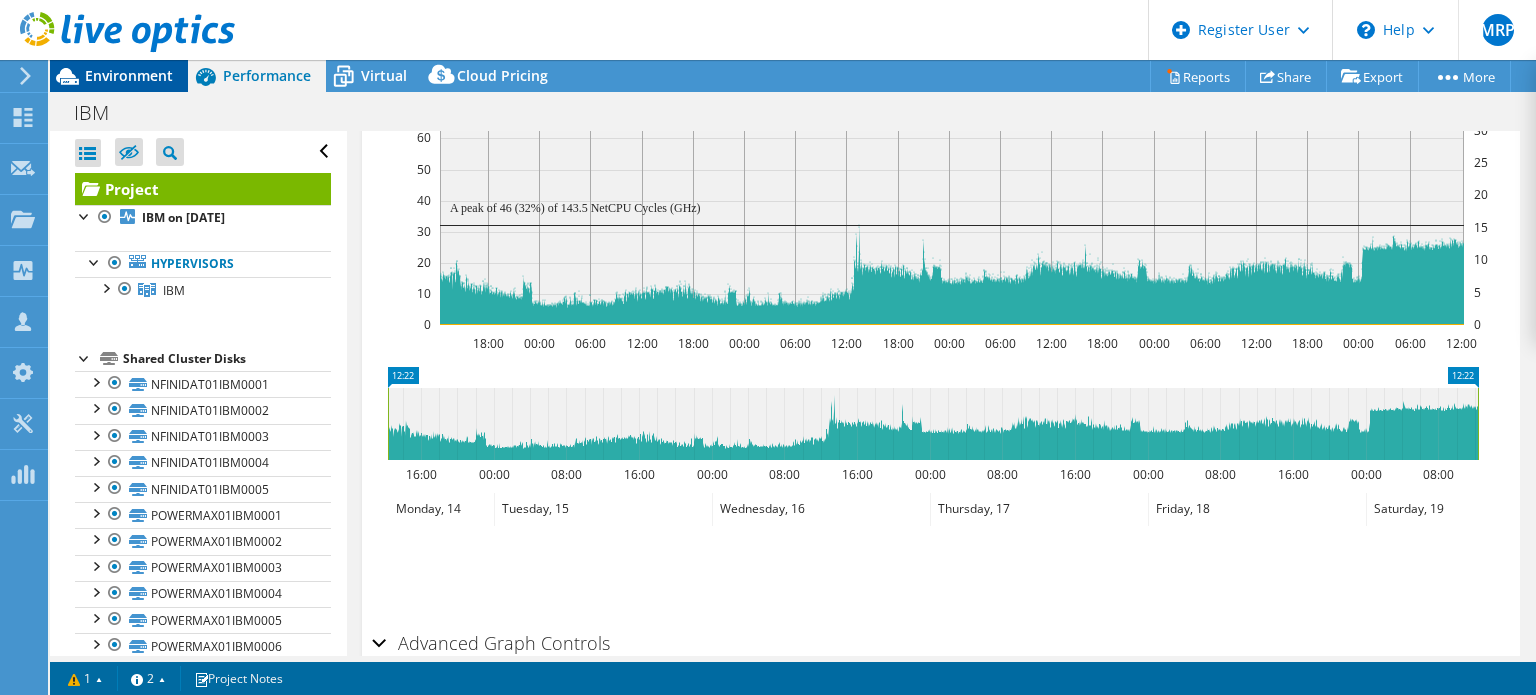 click on "Environment" at bounding box center (129, 75) 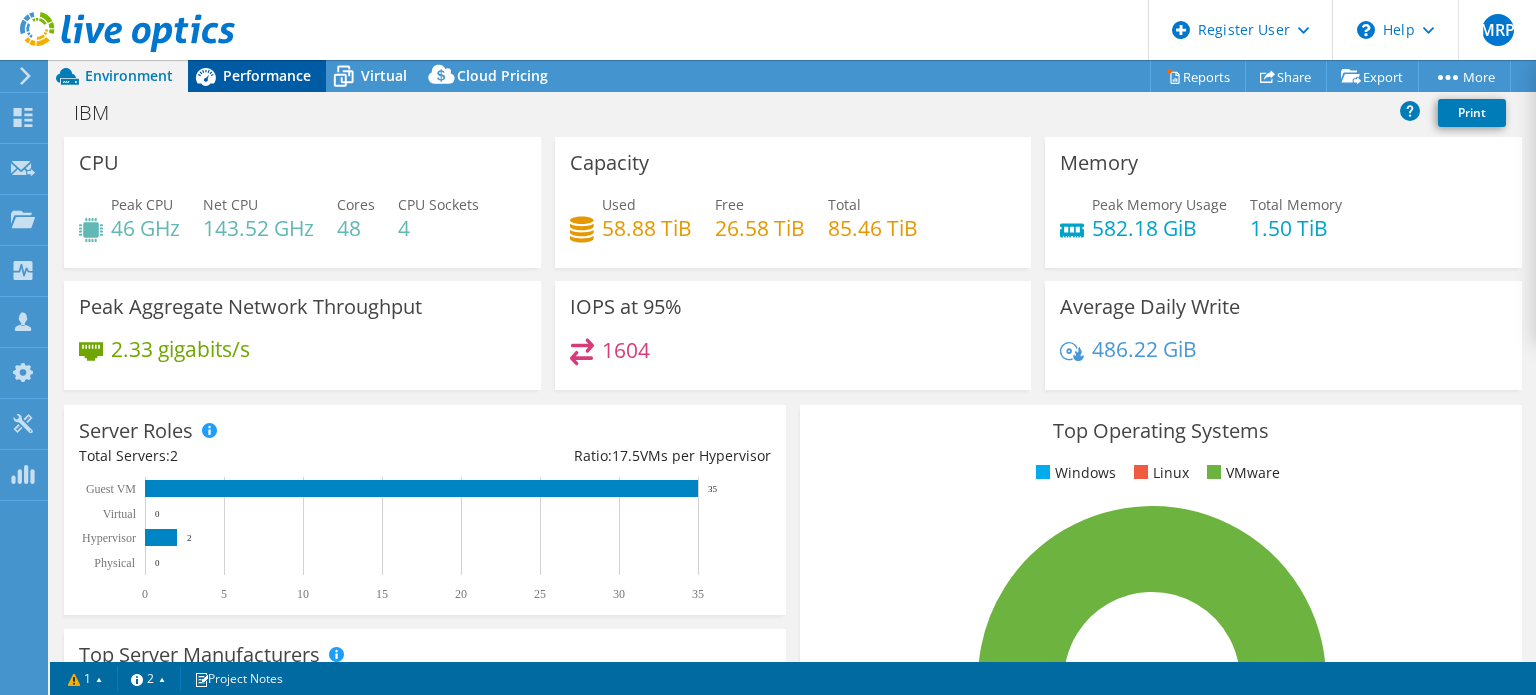 click on "Performance" at bounding box center (267, 75) 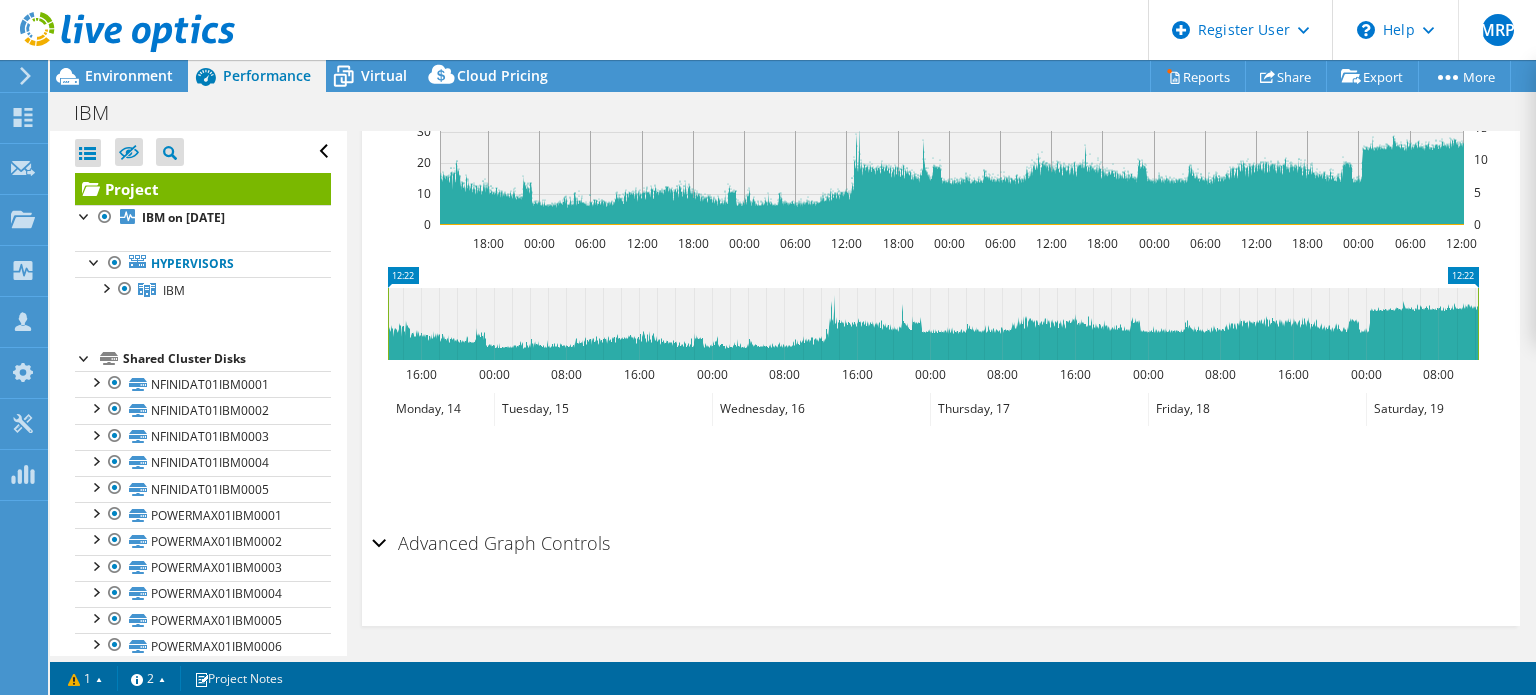 scroll, scrollTop: 182, scrollLeft: 0, axis: vertical 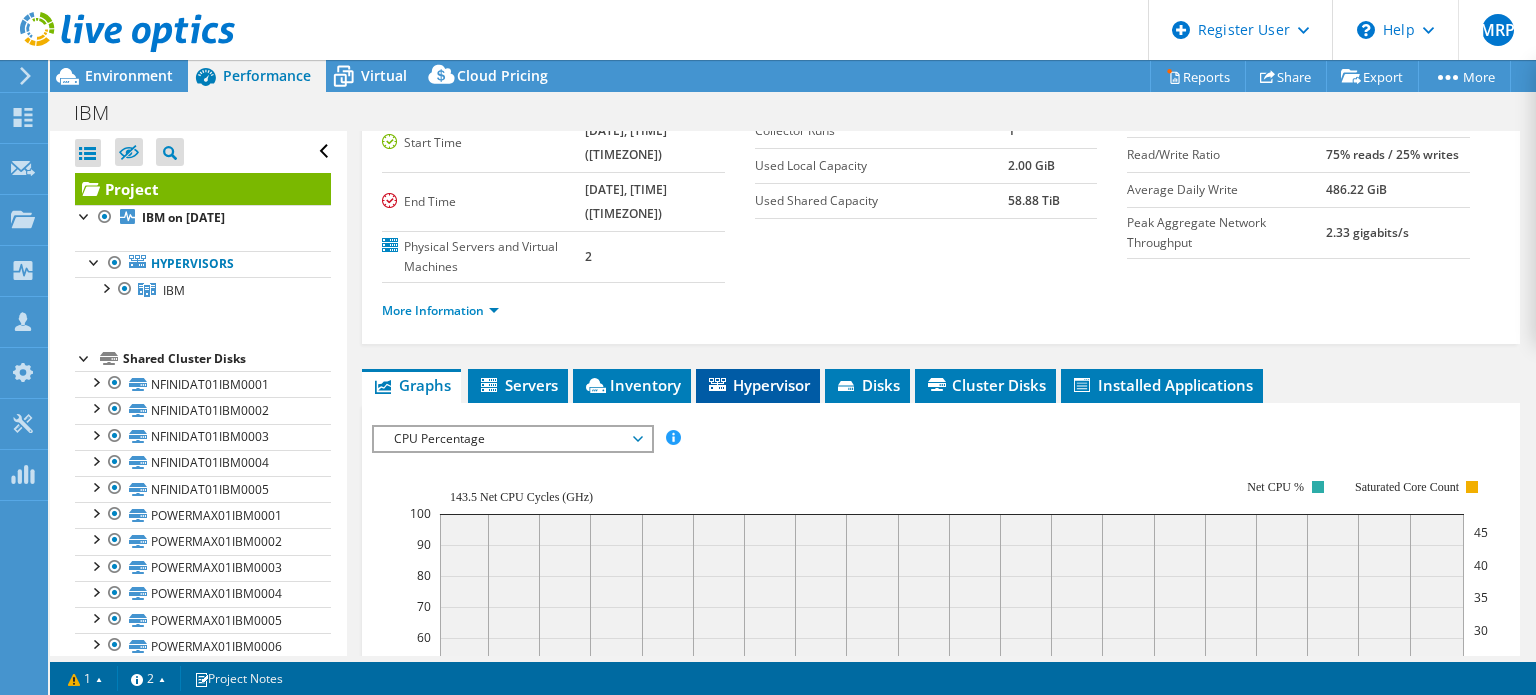 click on "Hypervisor" at bounding box center (758, 385) 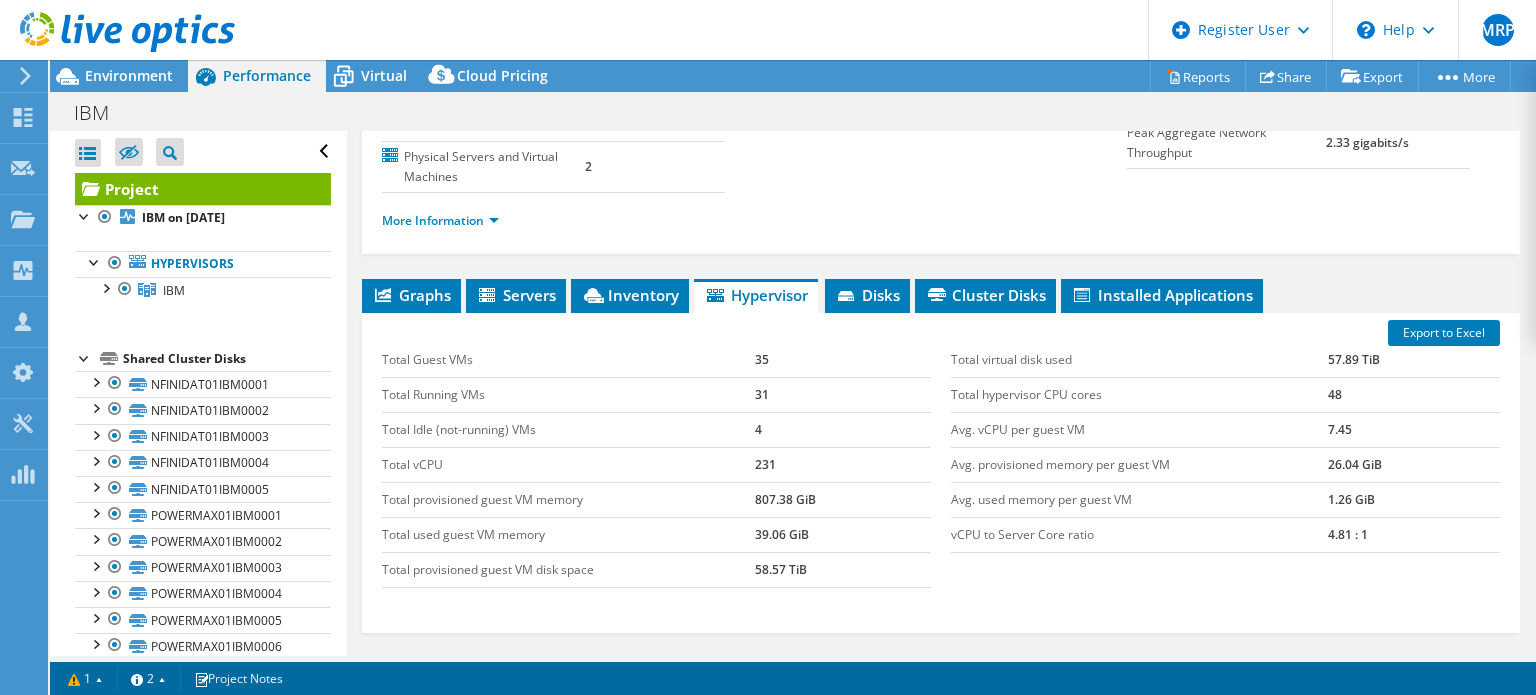 scroll, scrollTop: 427, scrollLeft: 0, axis: vertical 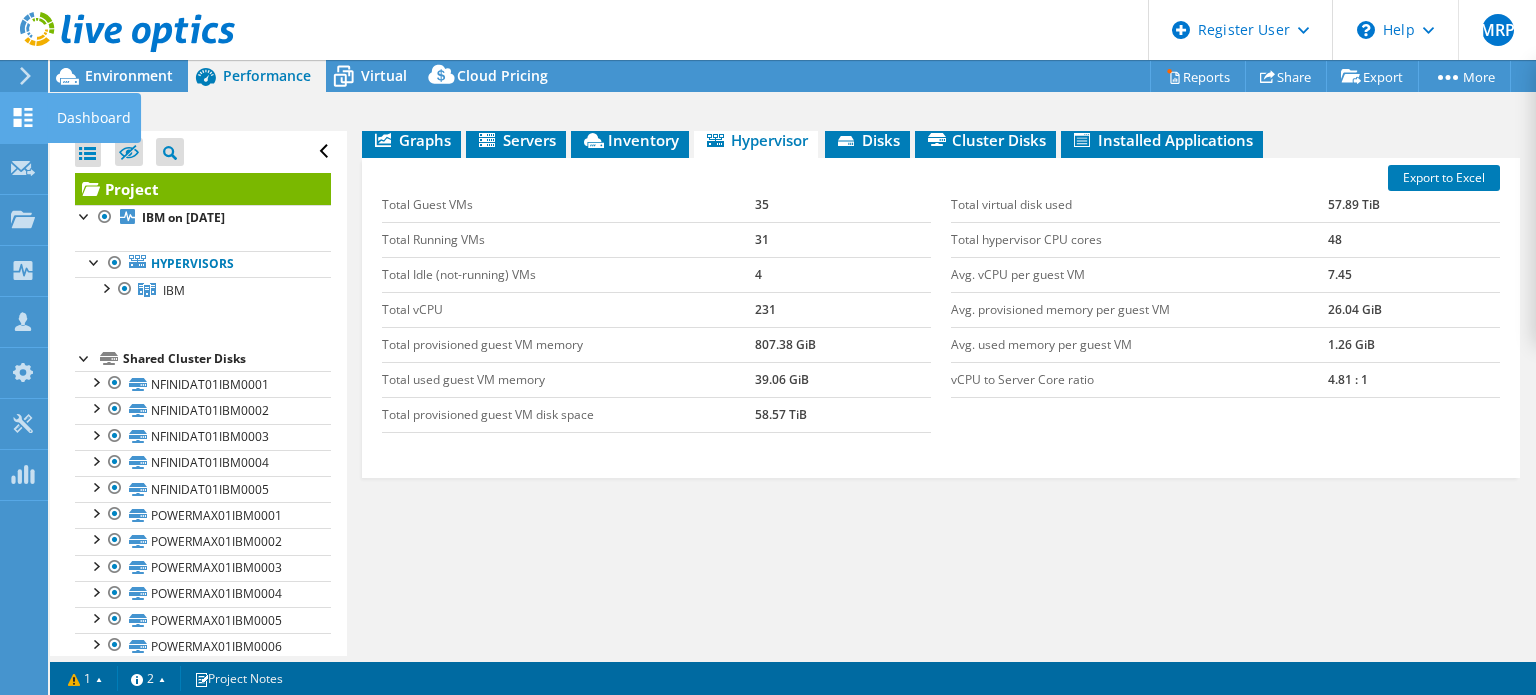 click 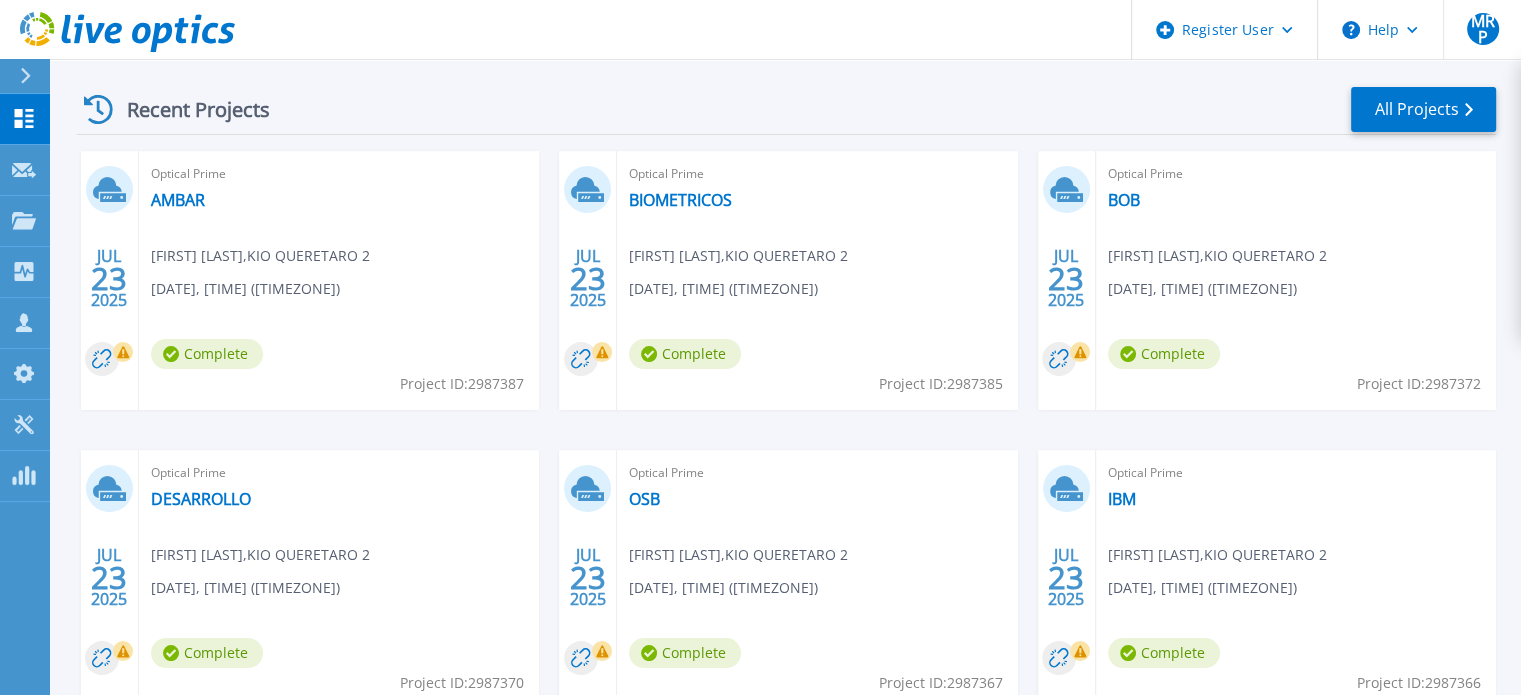 scroll, scrollTop: 312, scrollLeft: 0, axis: vertical 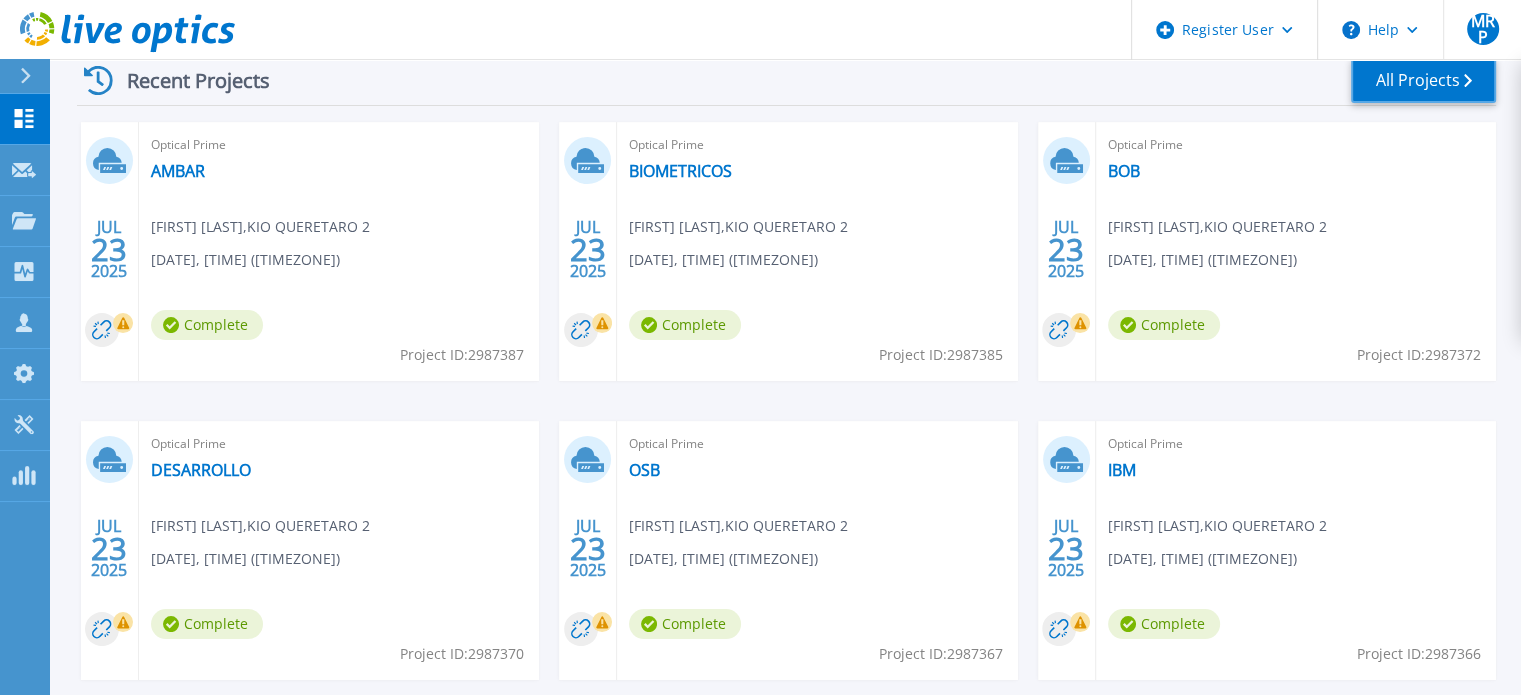 click on "All Projects" at bounding box center [1423, 80] 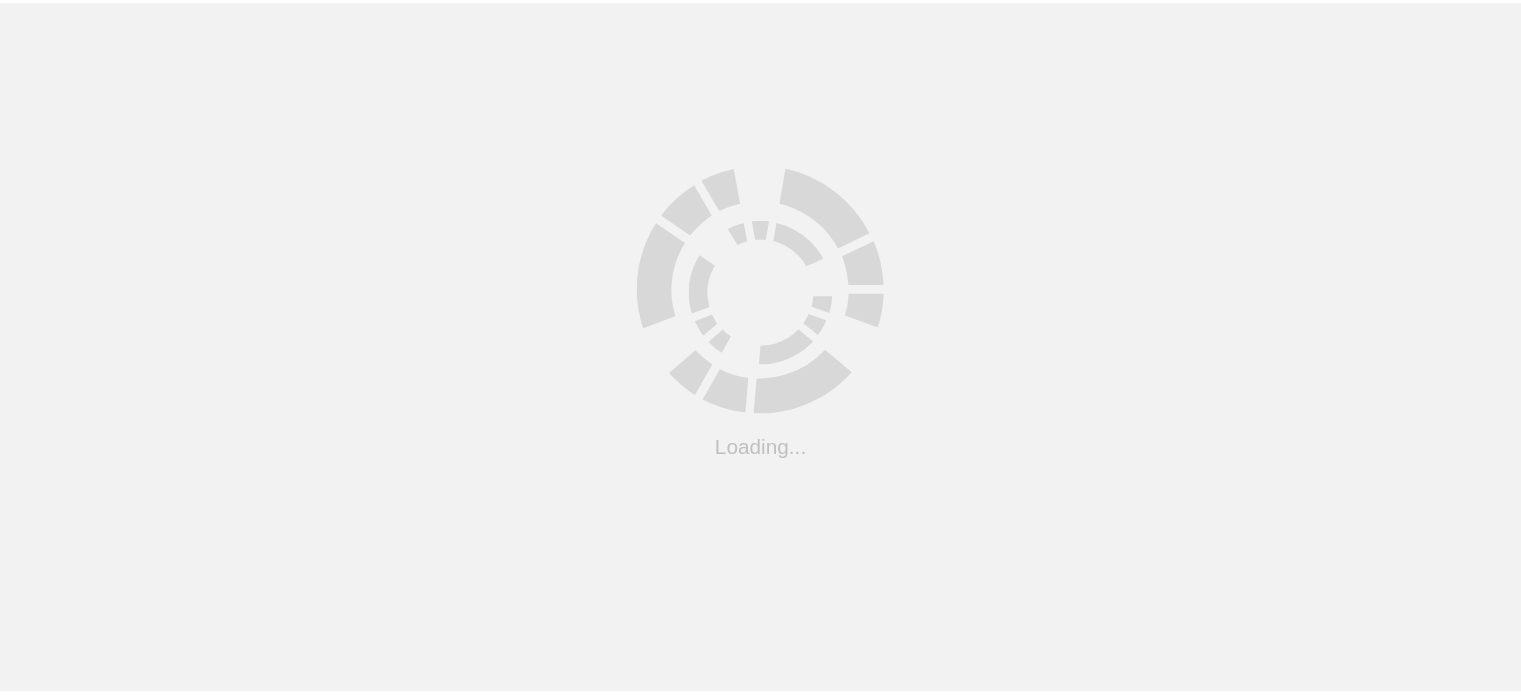 scroll, scrollTop: 0, scrollLeft: 0, axis: both 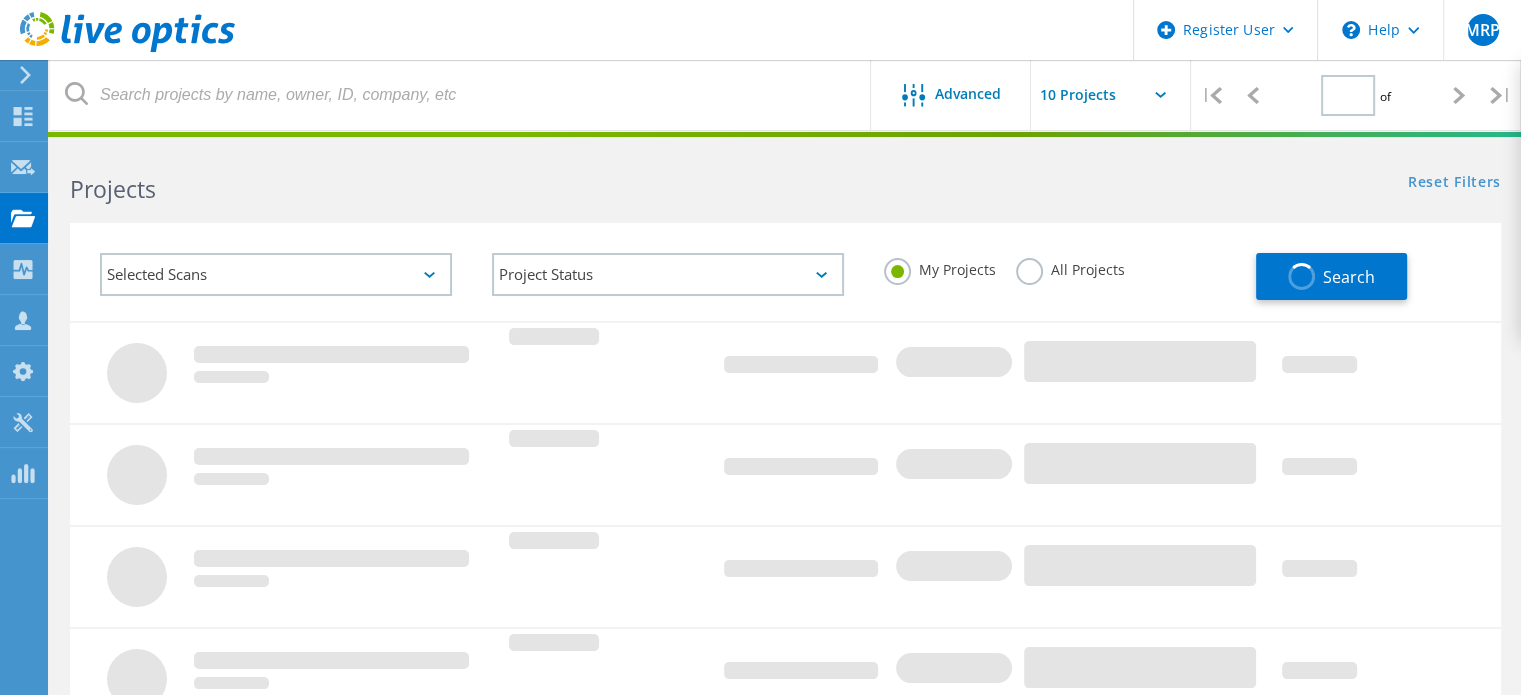 type on "2" 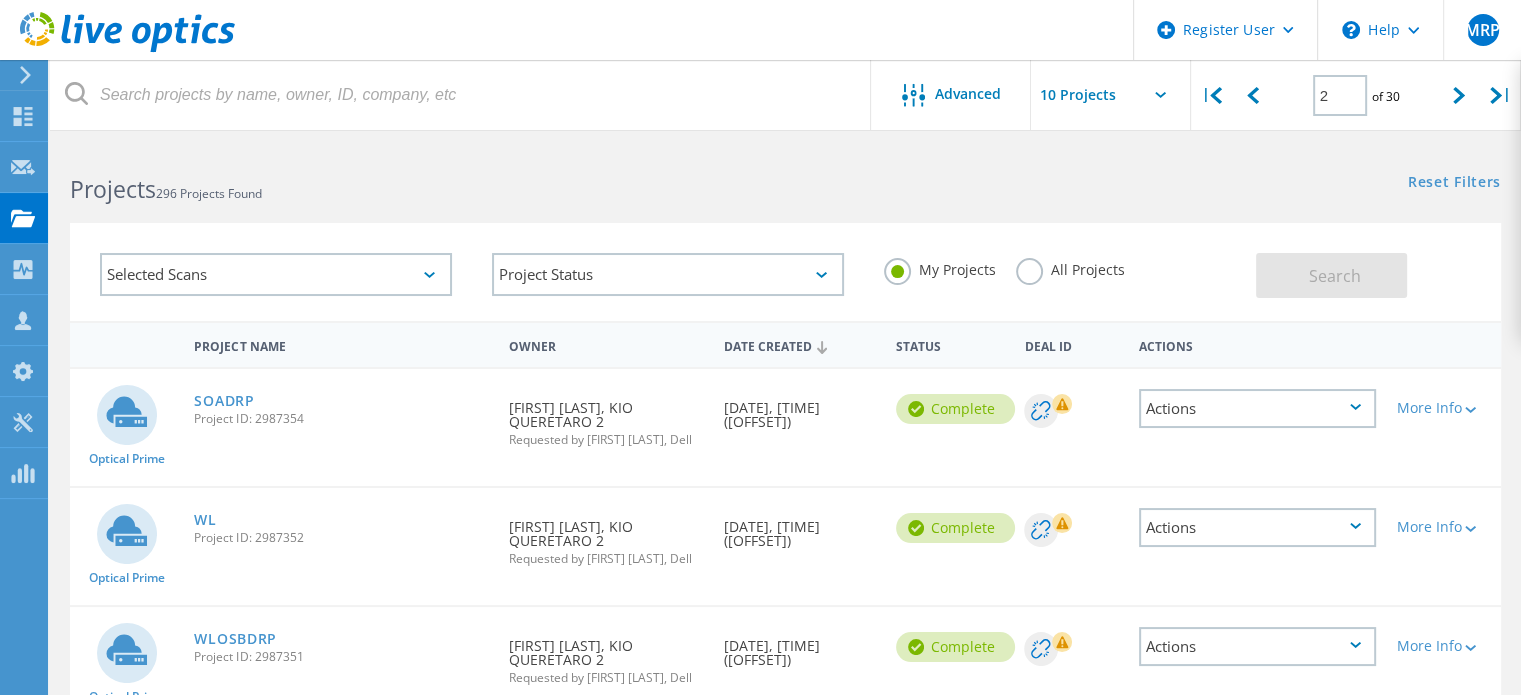 scroll, scrollTop: 400, scrollLeft: 0, axis: vertical 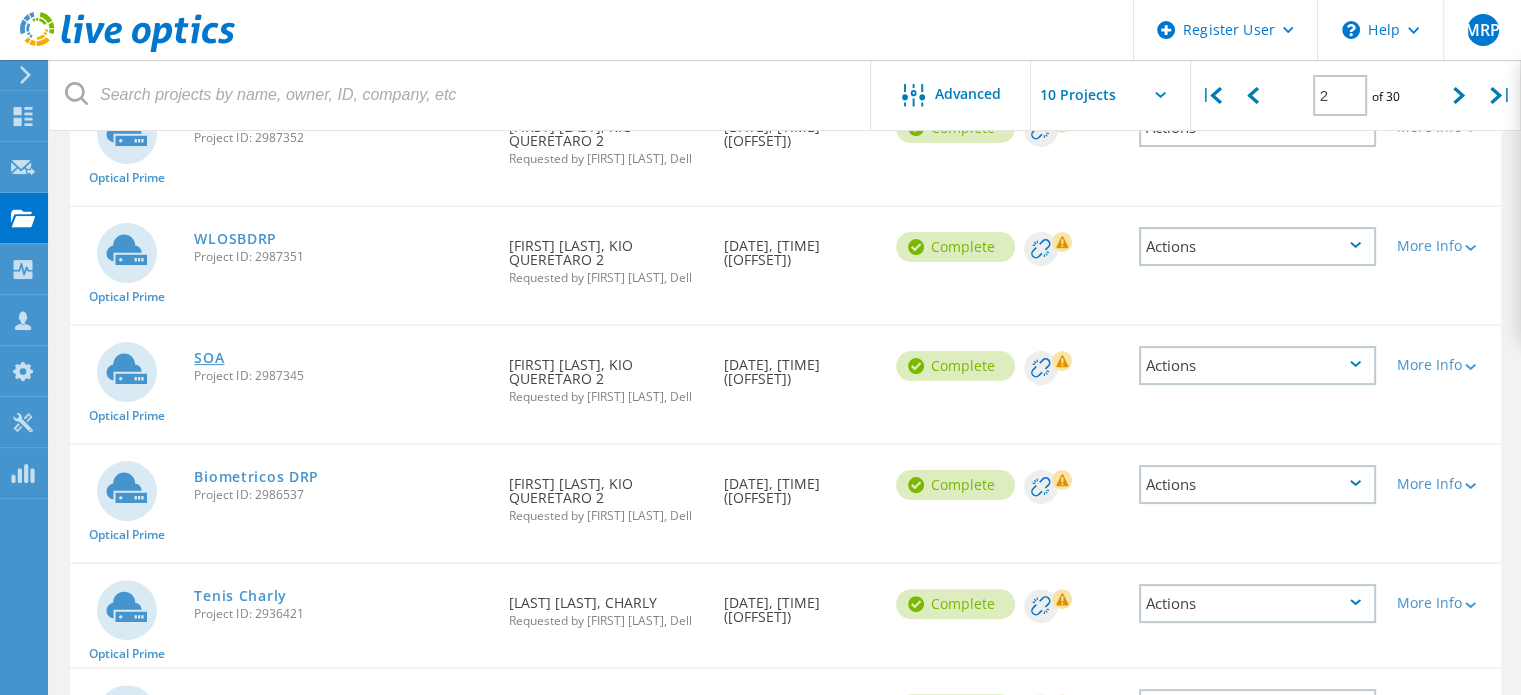 click on "SOA" 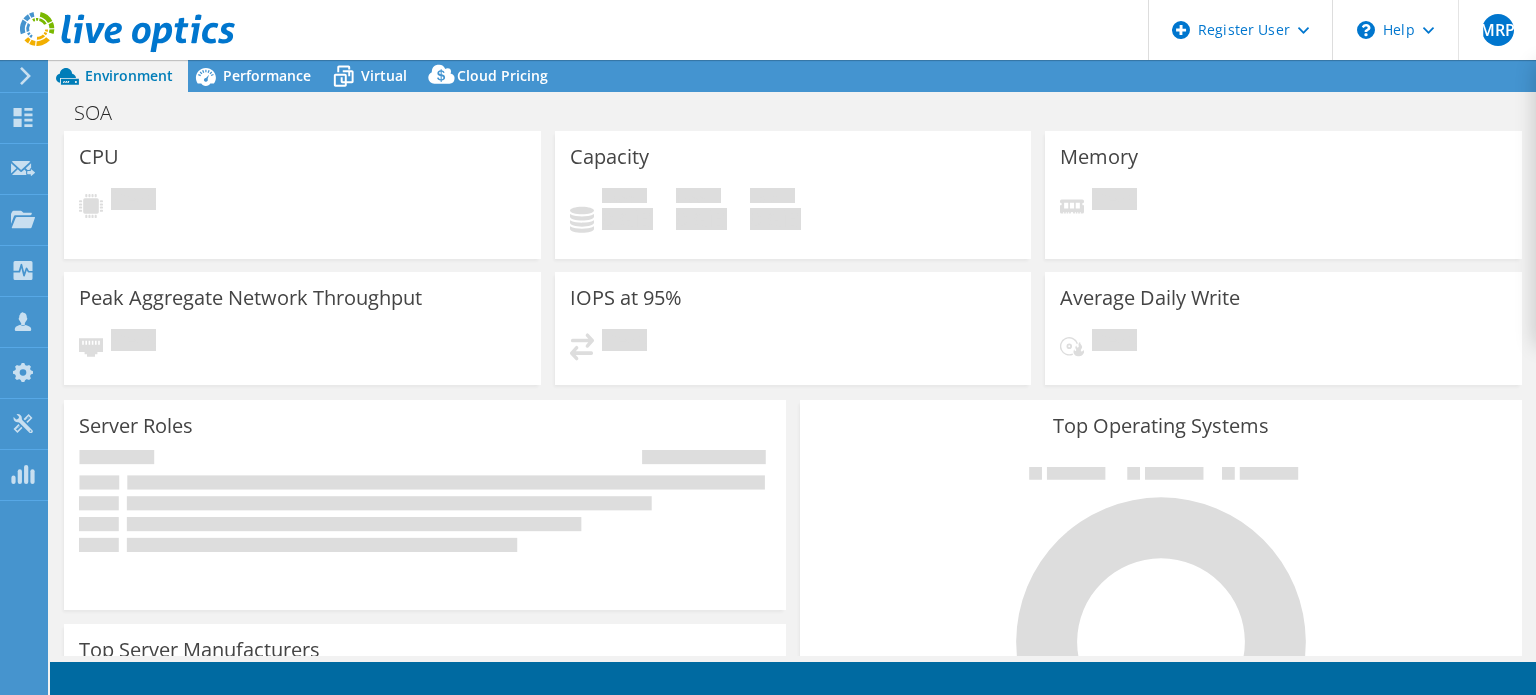 scroll, scrollTop: 0, scrollLeft: 0, axis: both 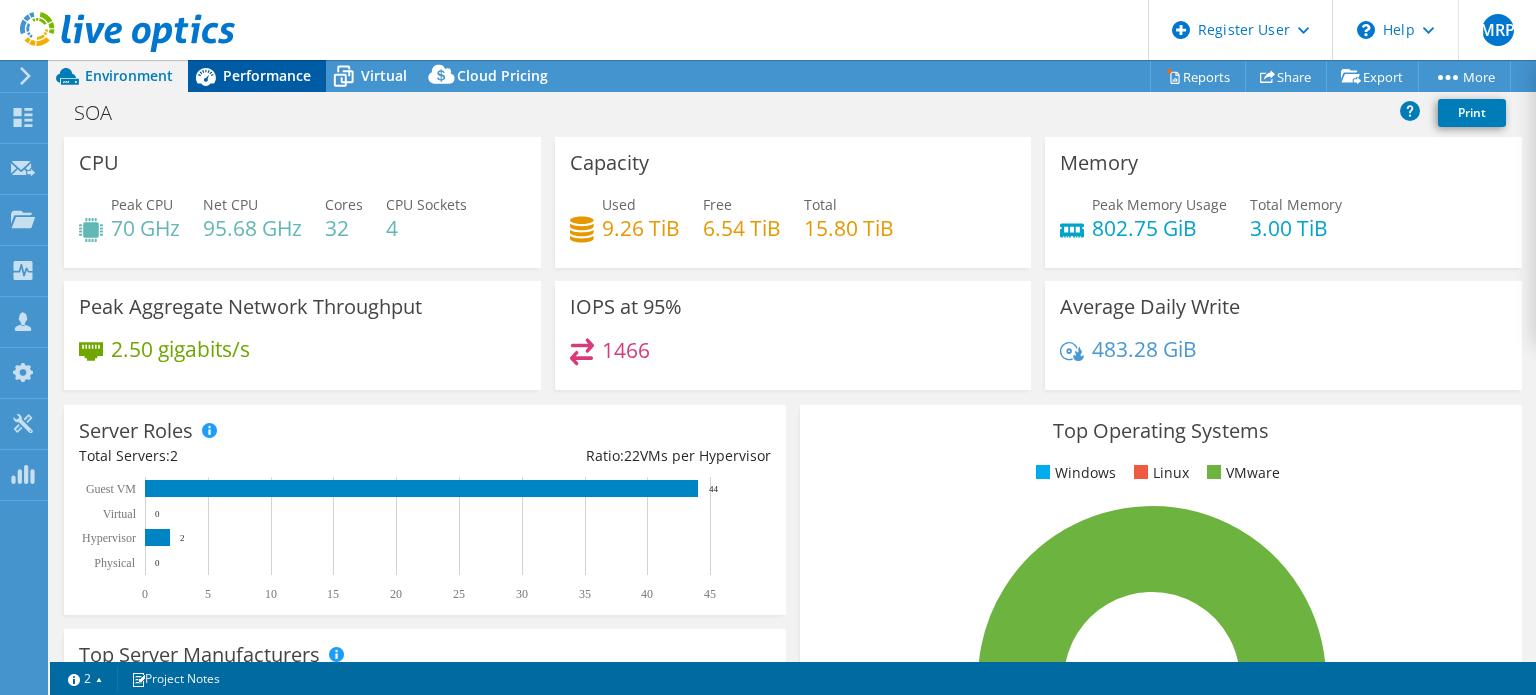 click on "Performance" at bounding box center [257, 76] 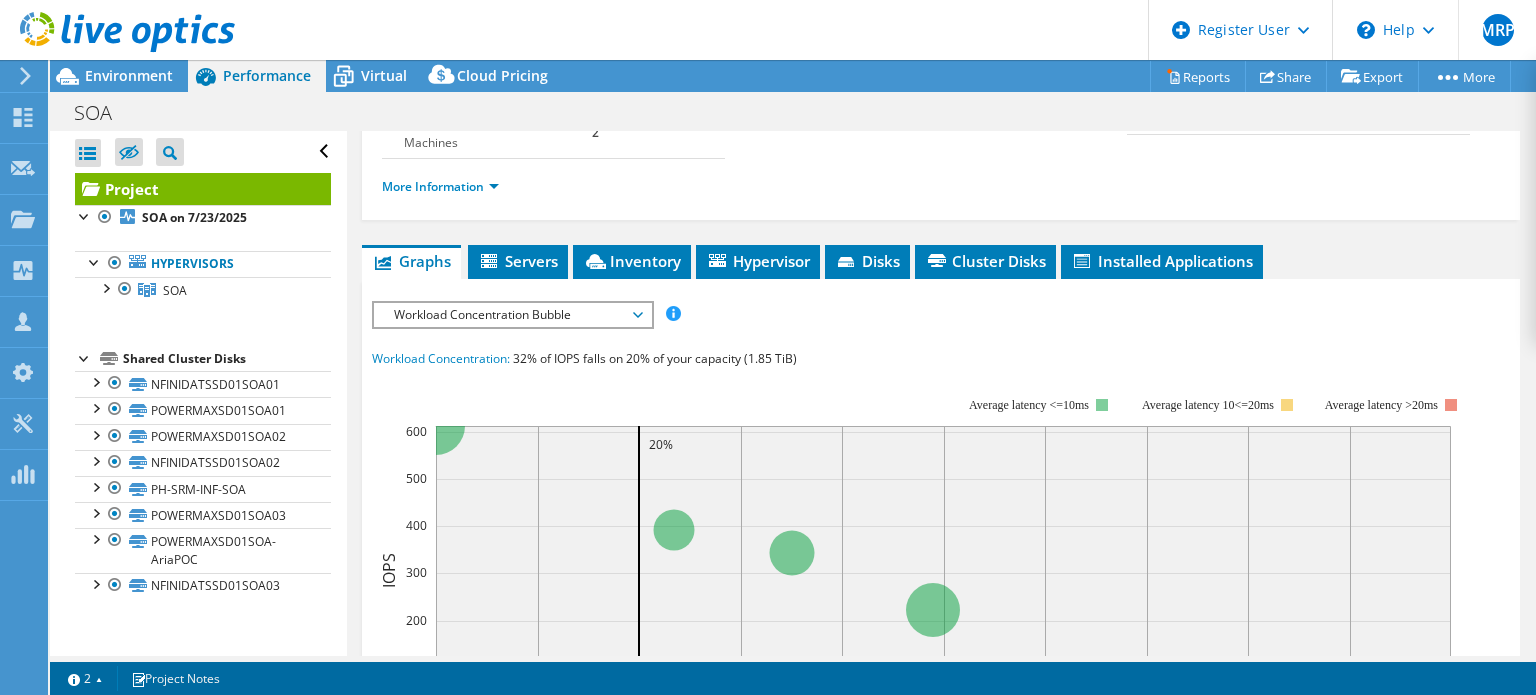 scroll, scrollTop: 300, scrollLeft: 0, axis: vertical 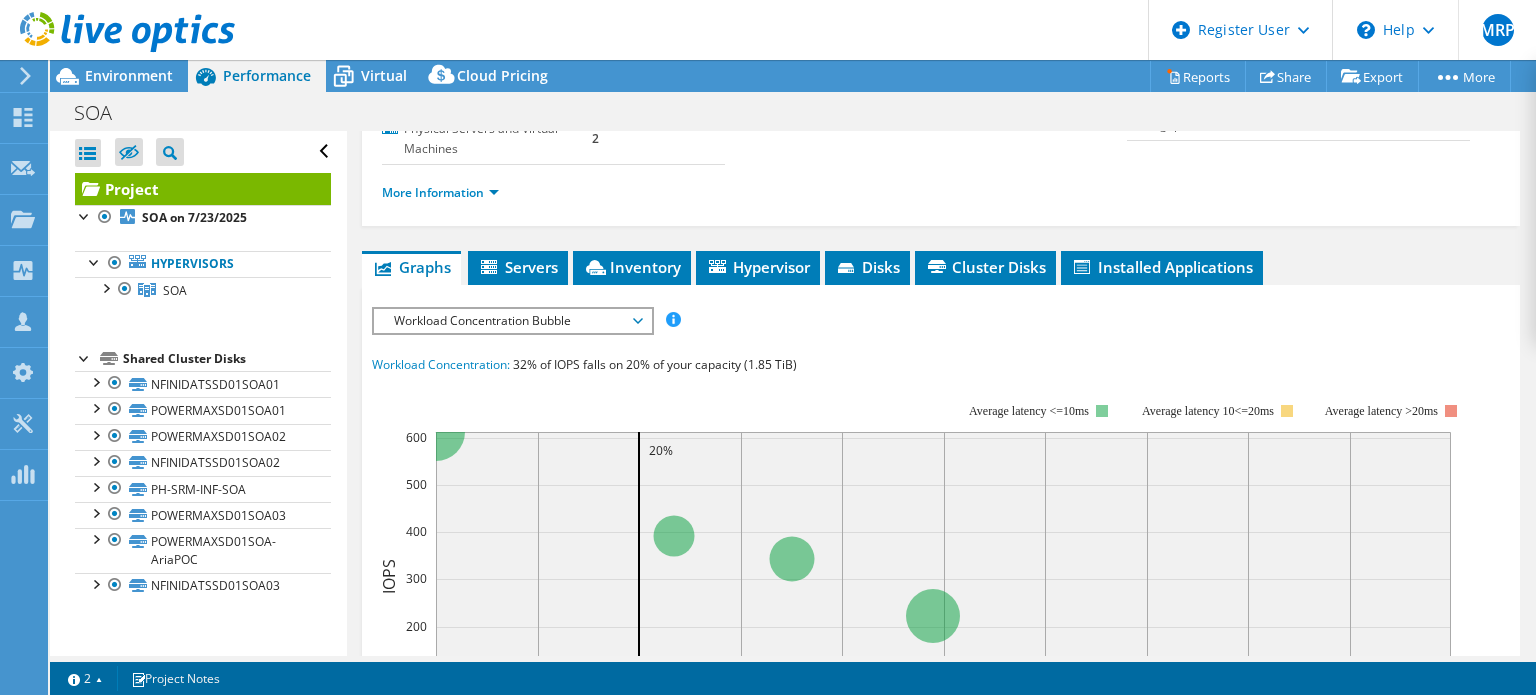 click on "Workload Concentration Bubble" at bounding box center [512, 321] 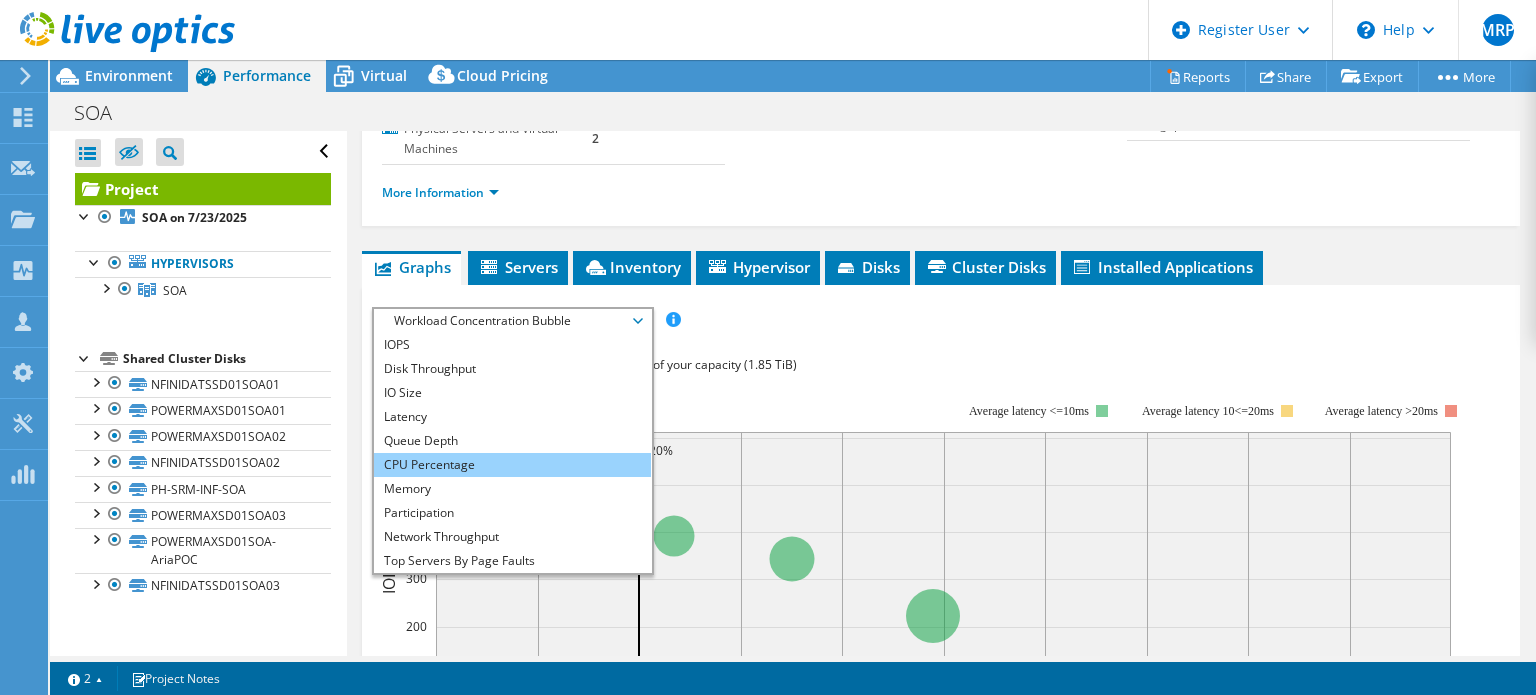 click on "CPU Percentage" at bounding box center [512, 465] 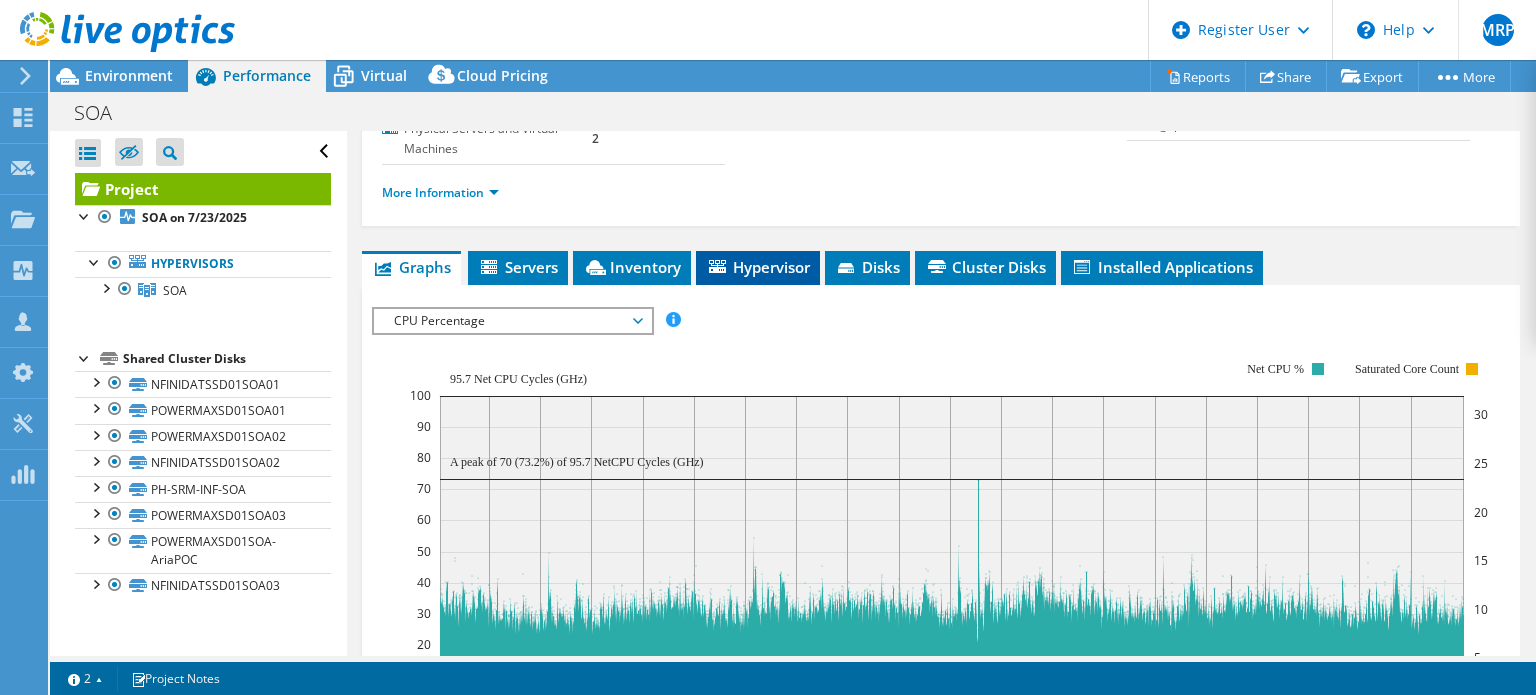 click on "Hypervisor" at bounding box center [758, 267] 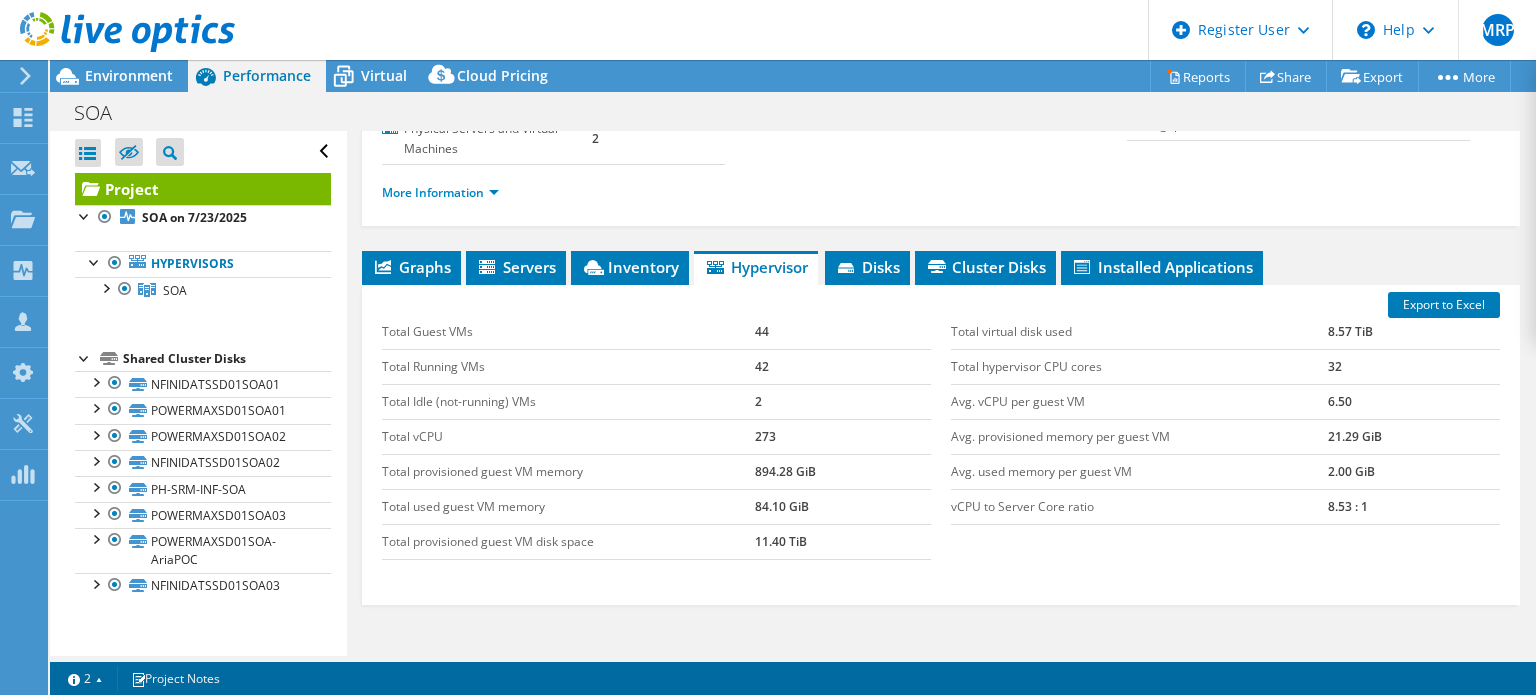 click at bounding box center [117, 33] 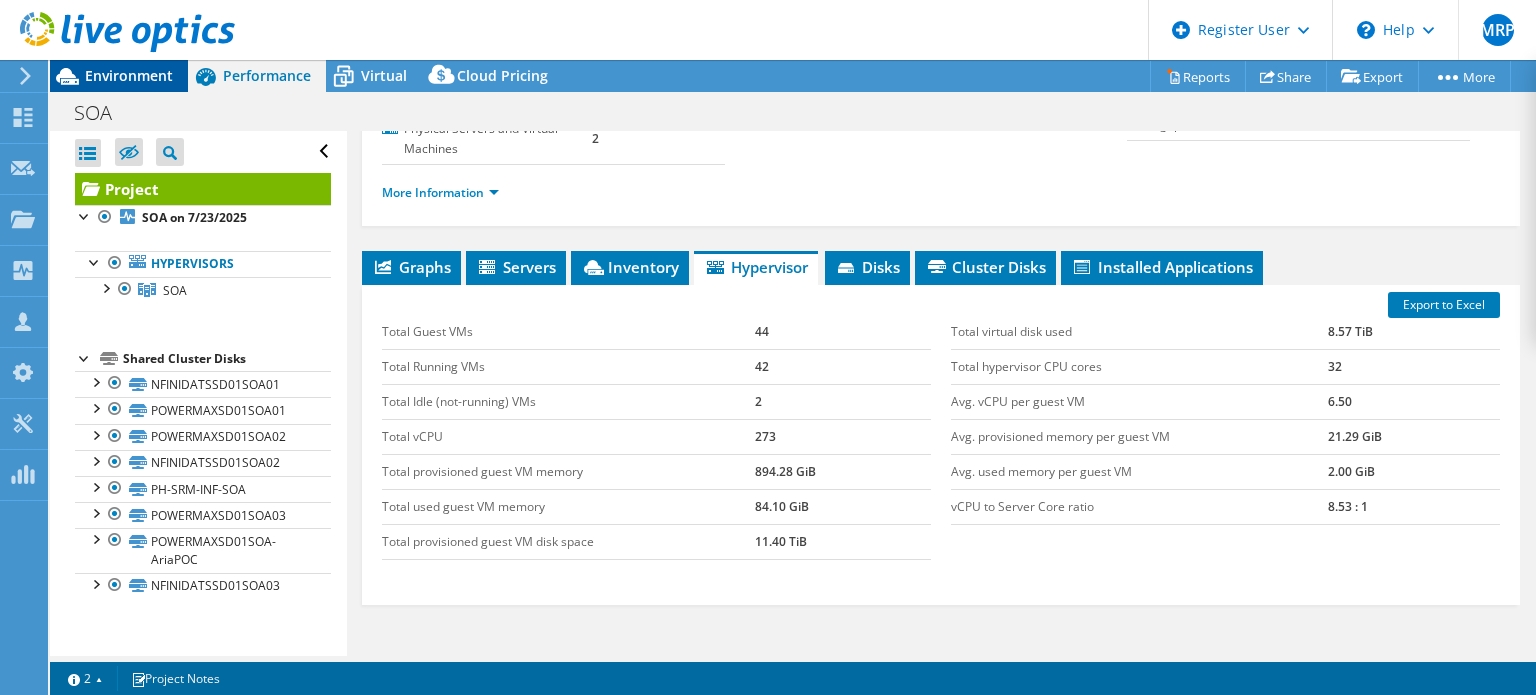 click on "Environment" at bounding box center (129, 75) 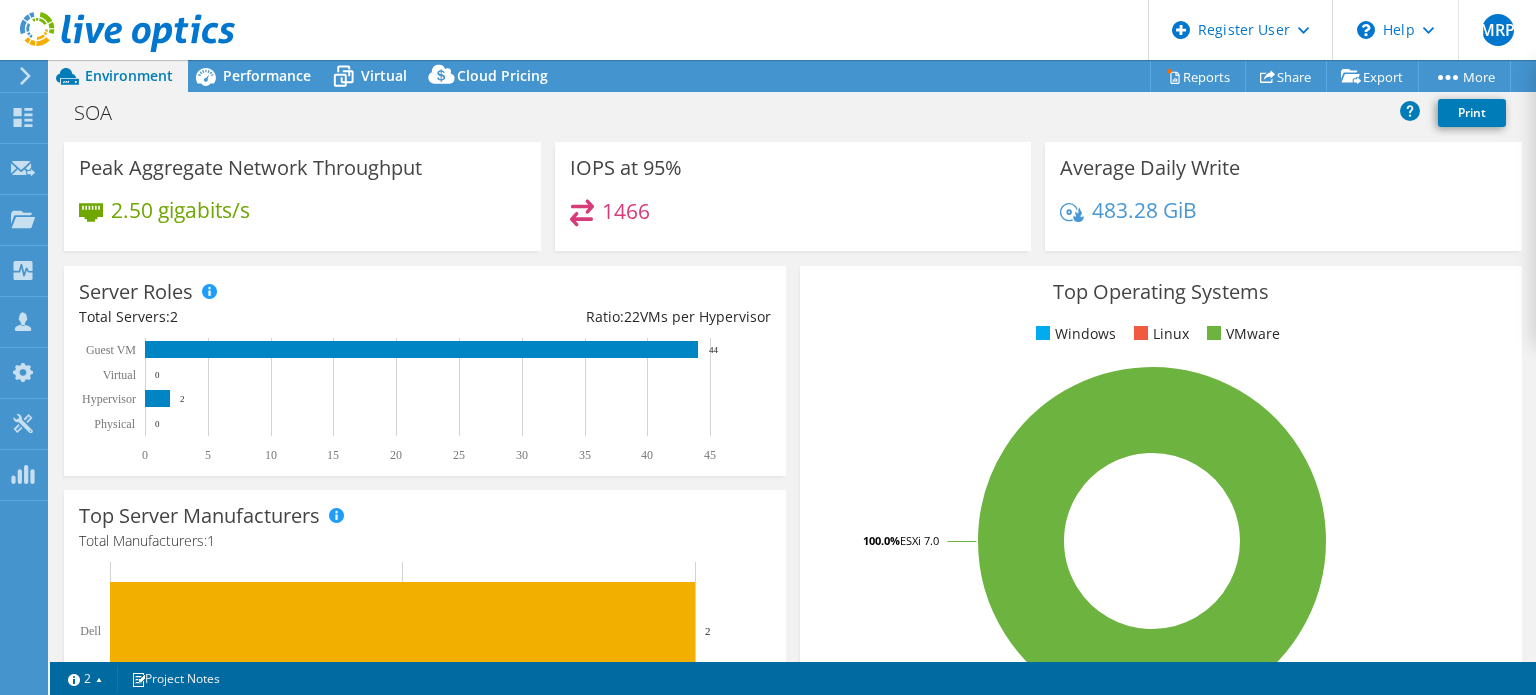 scroll, scrollTop: 0, scrollLeft: 0, axis: both 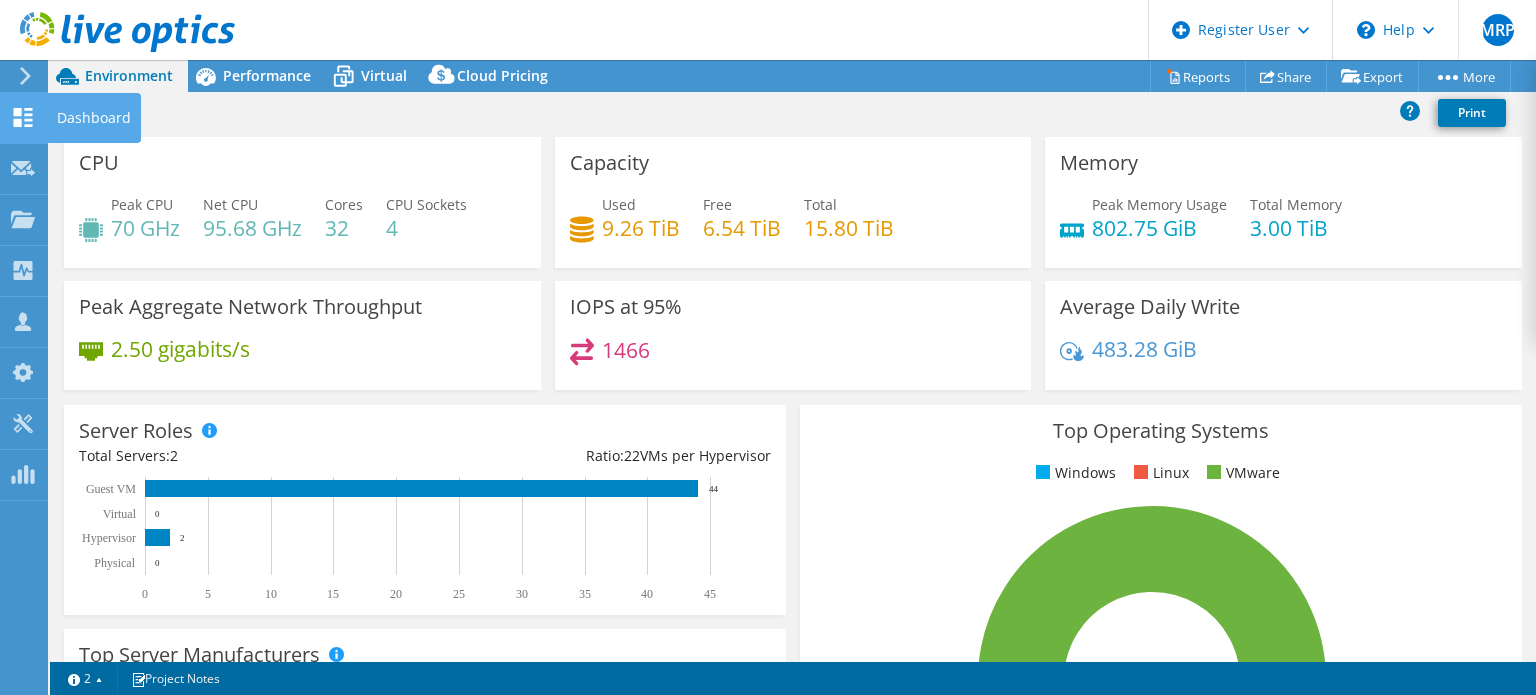 click 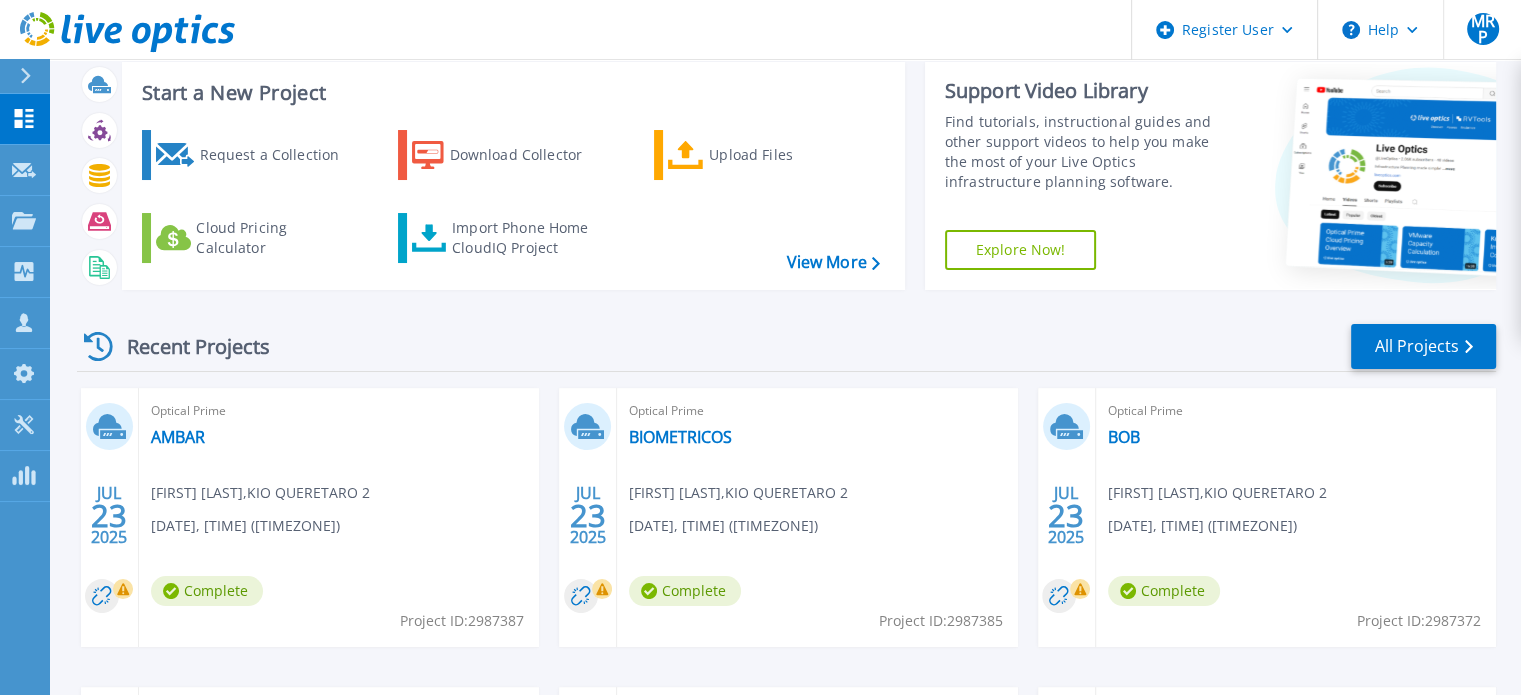 scroll, scrollTop: 12, scrollLeft: 0, axis: vertical 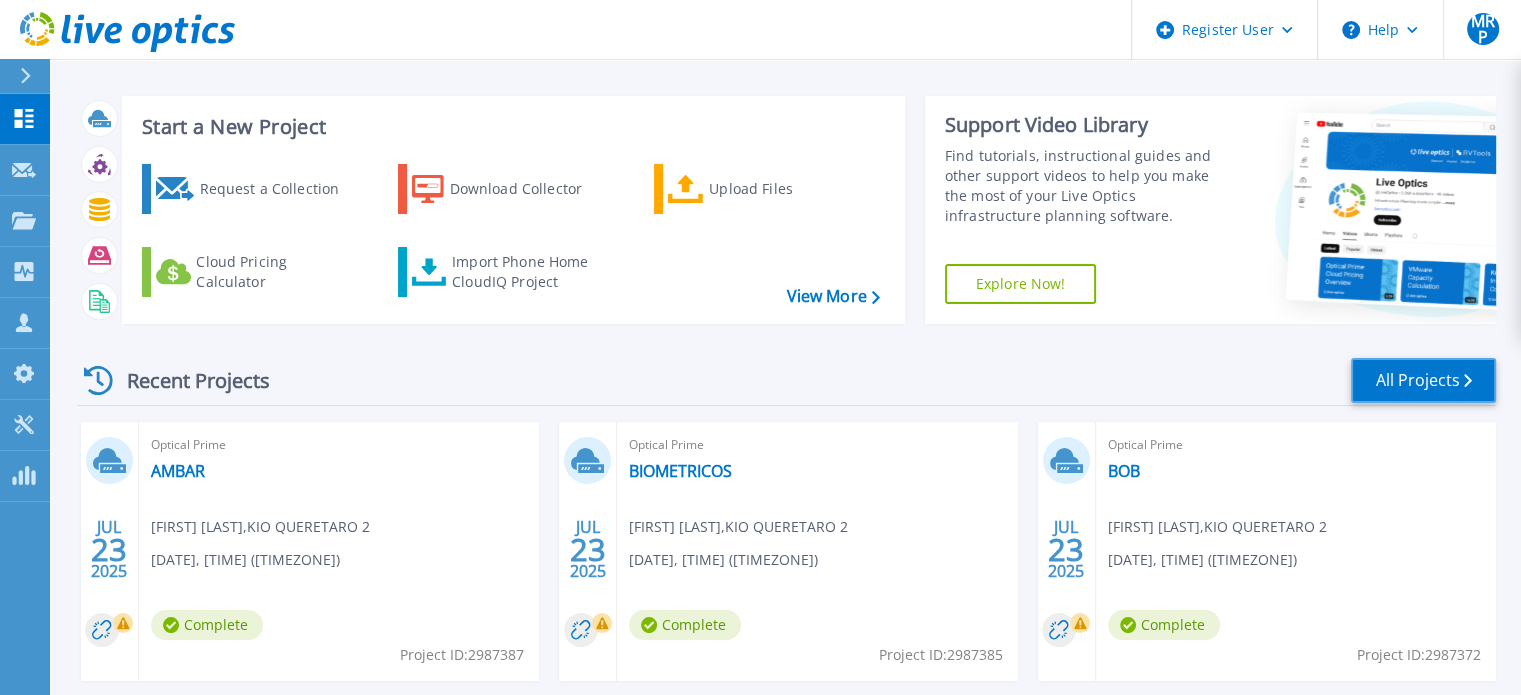 click on "All Projects" at bounding box center [1423, 380] 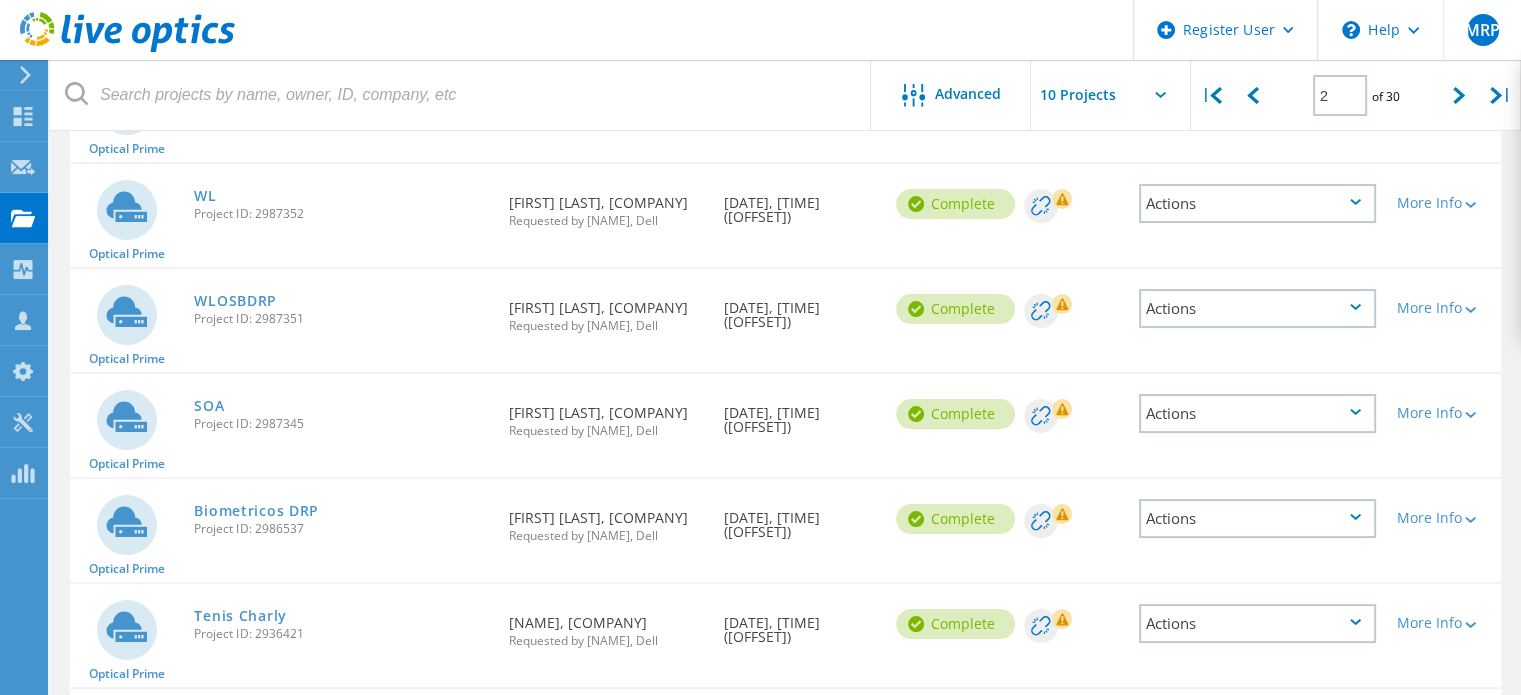 scroll, scrollTop: 173, scrollLeft: 0, axis: vertical 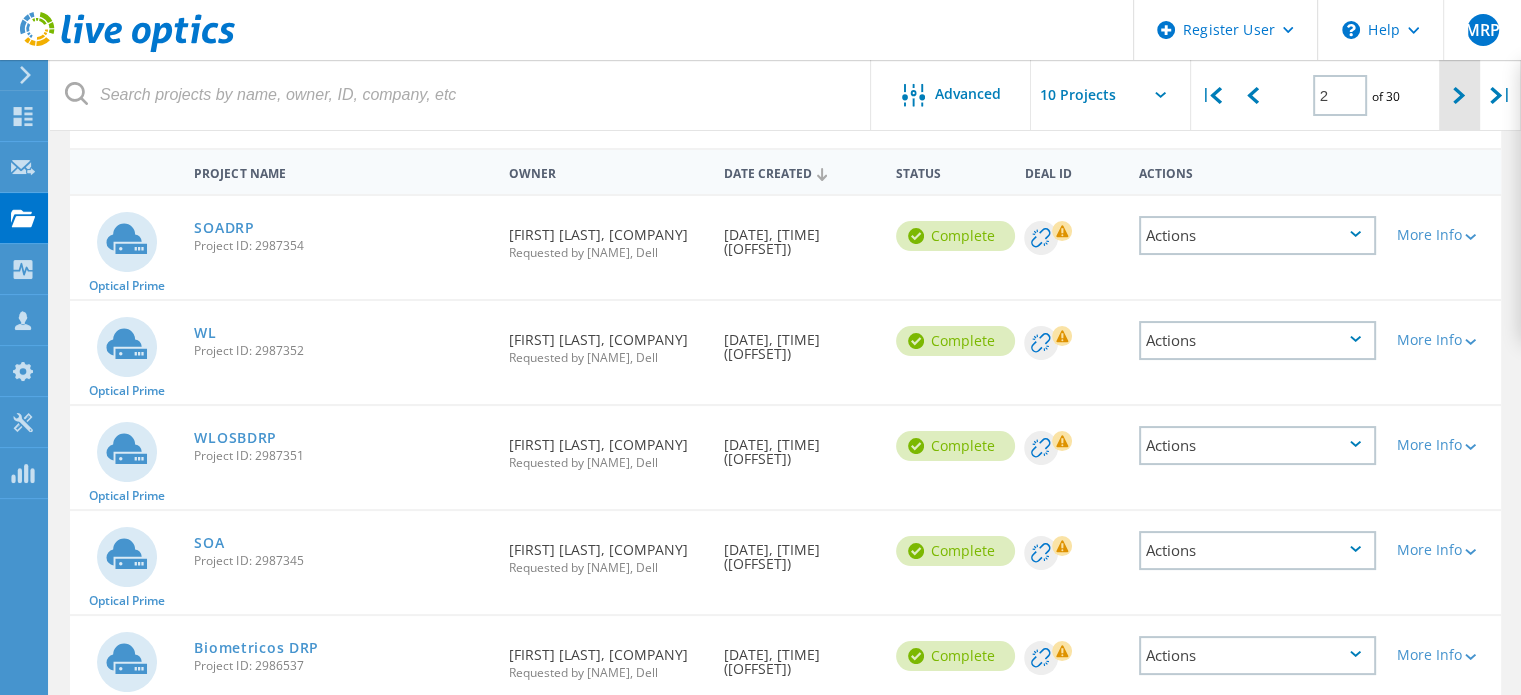 click 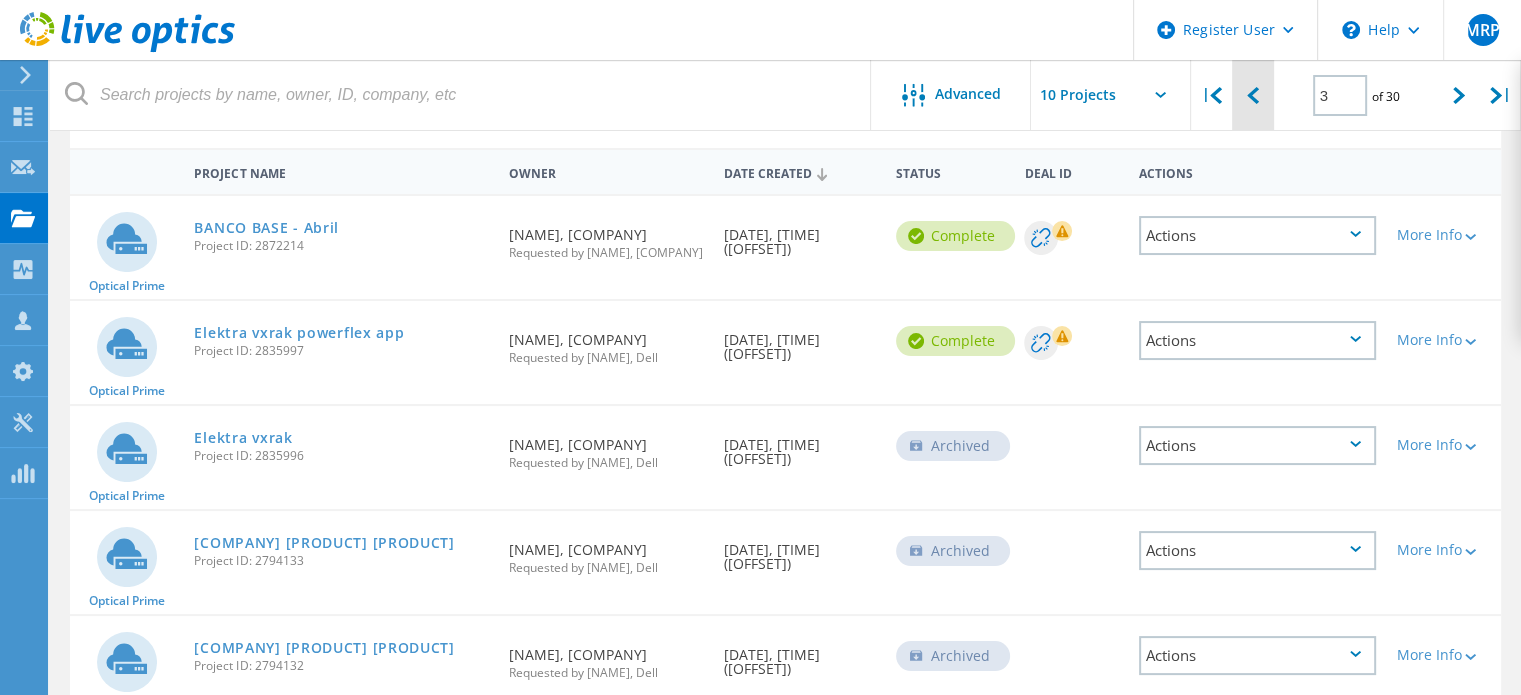 click 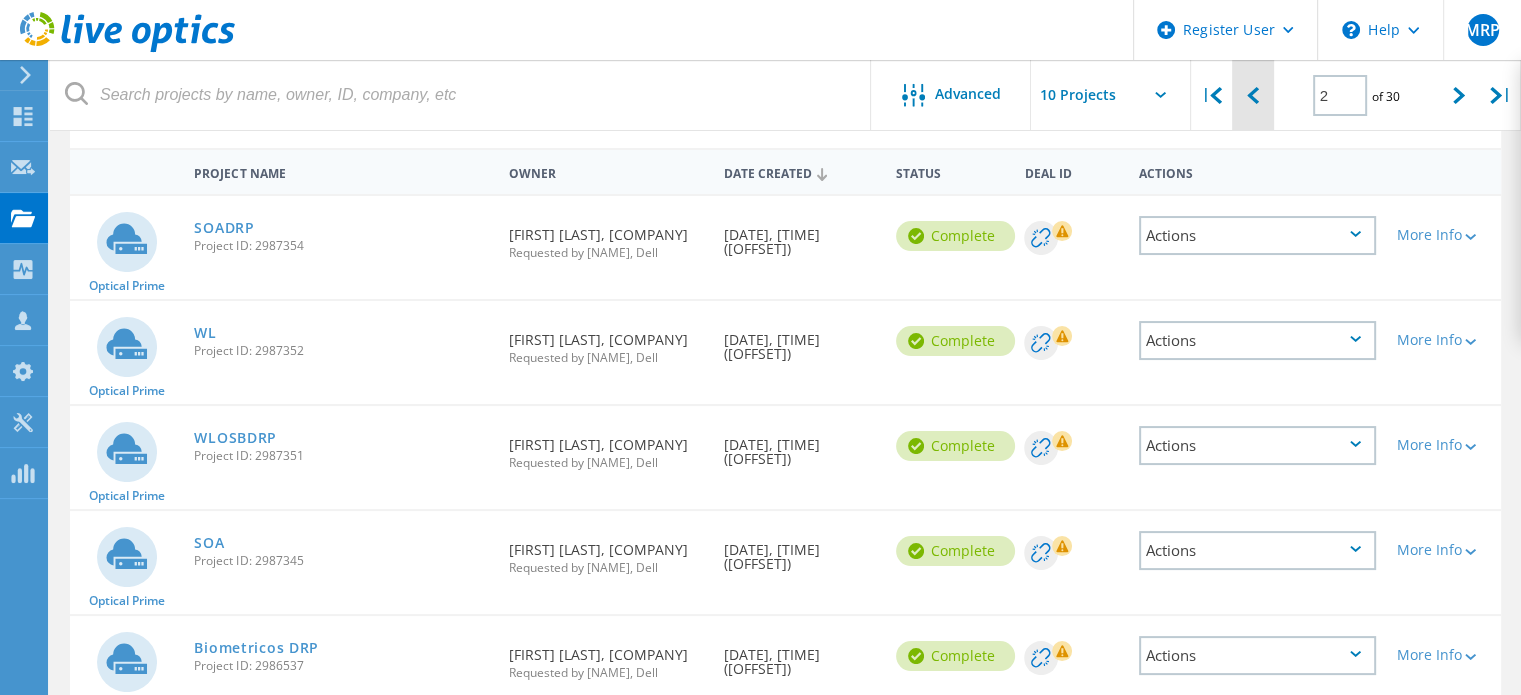 click 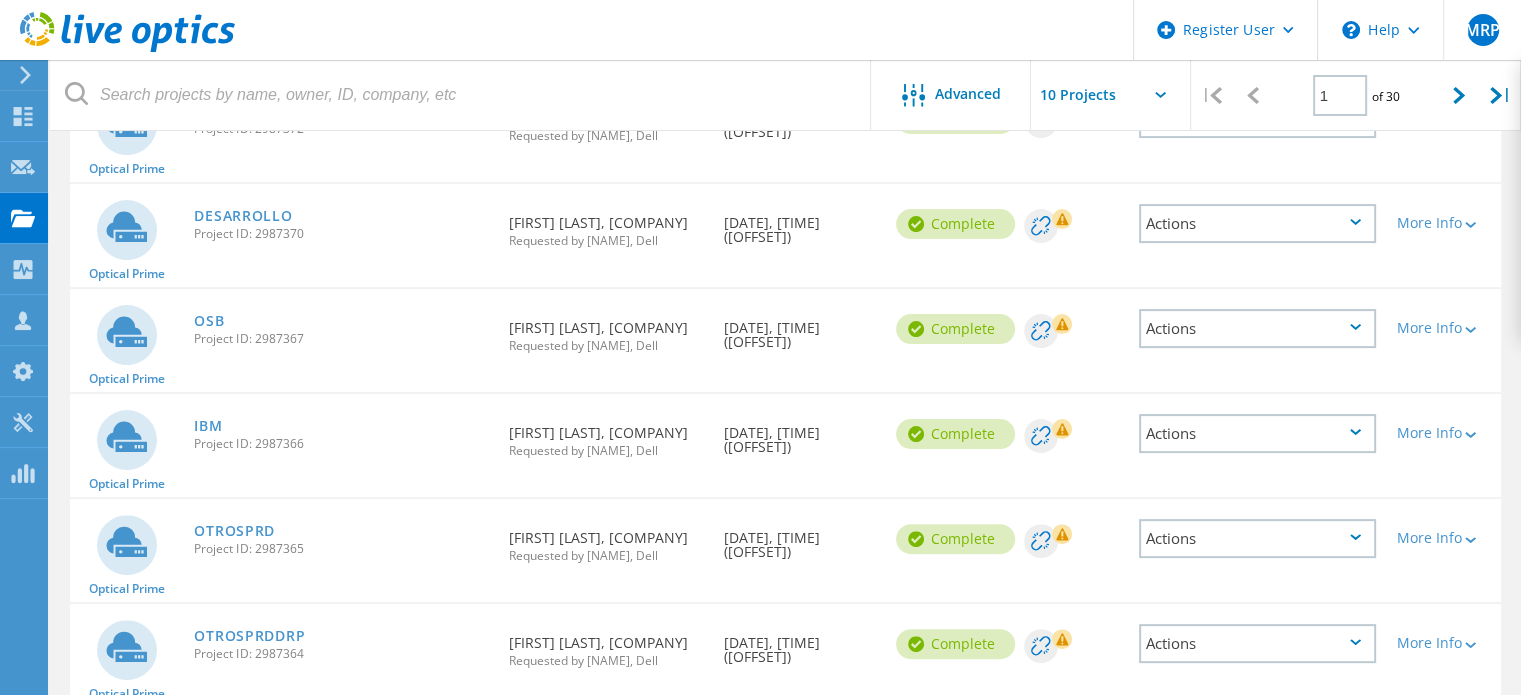 scroll, scrollTop: 573, scrollLeft: 0, axis: vertical 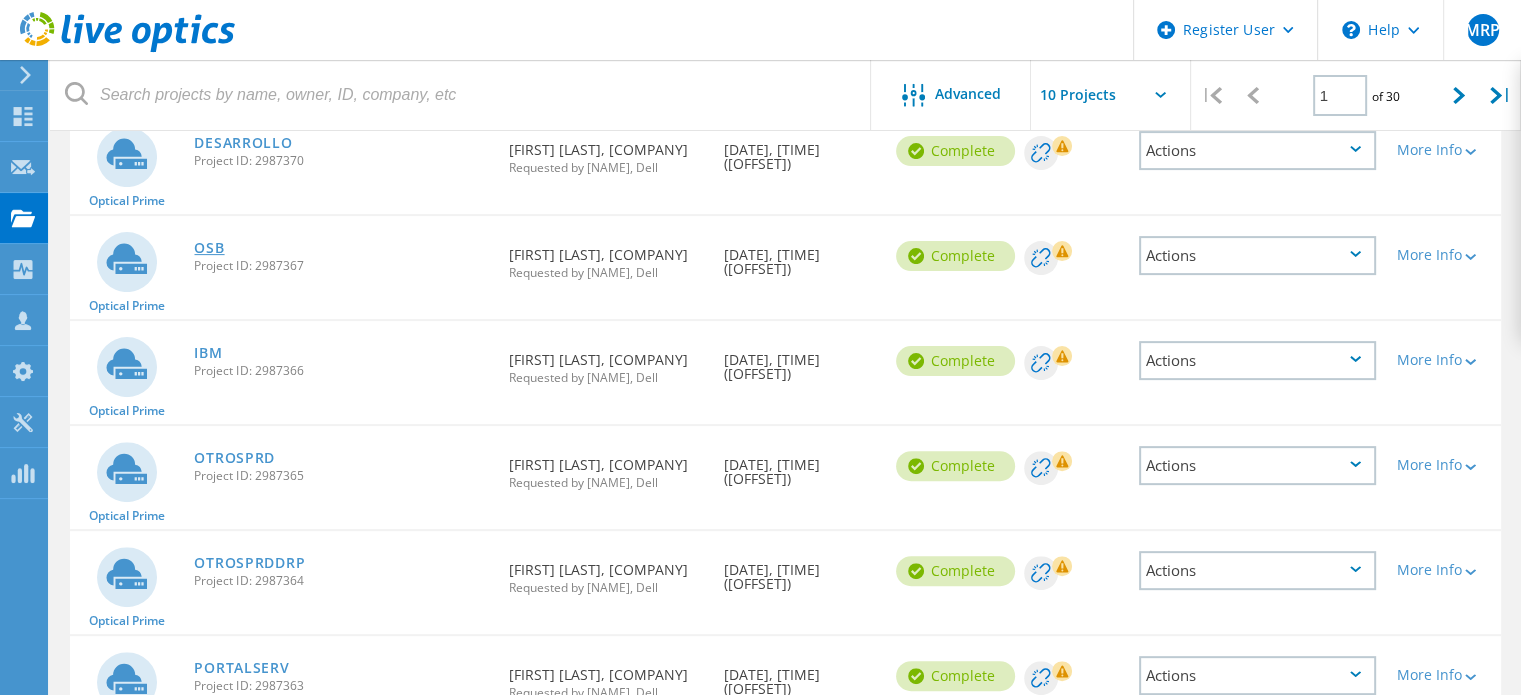 click on "OSB" 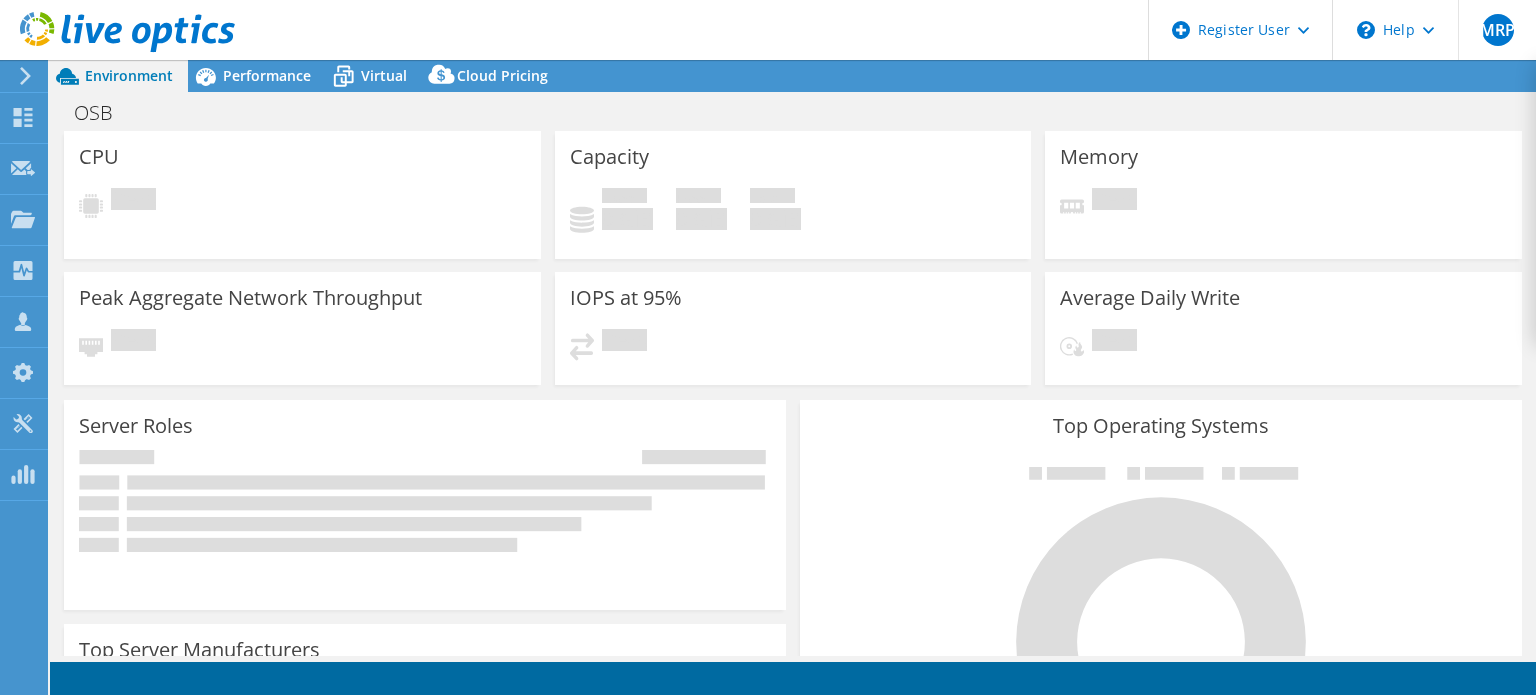 scroll, scrollTop: 0, scrollLeft: 0, axis: both 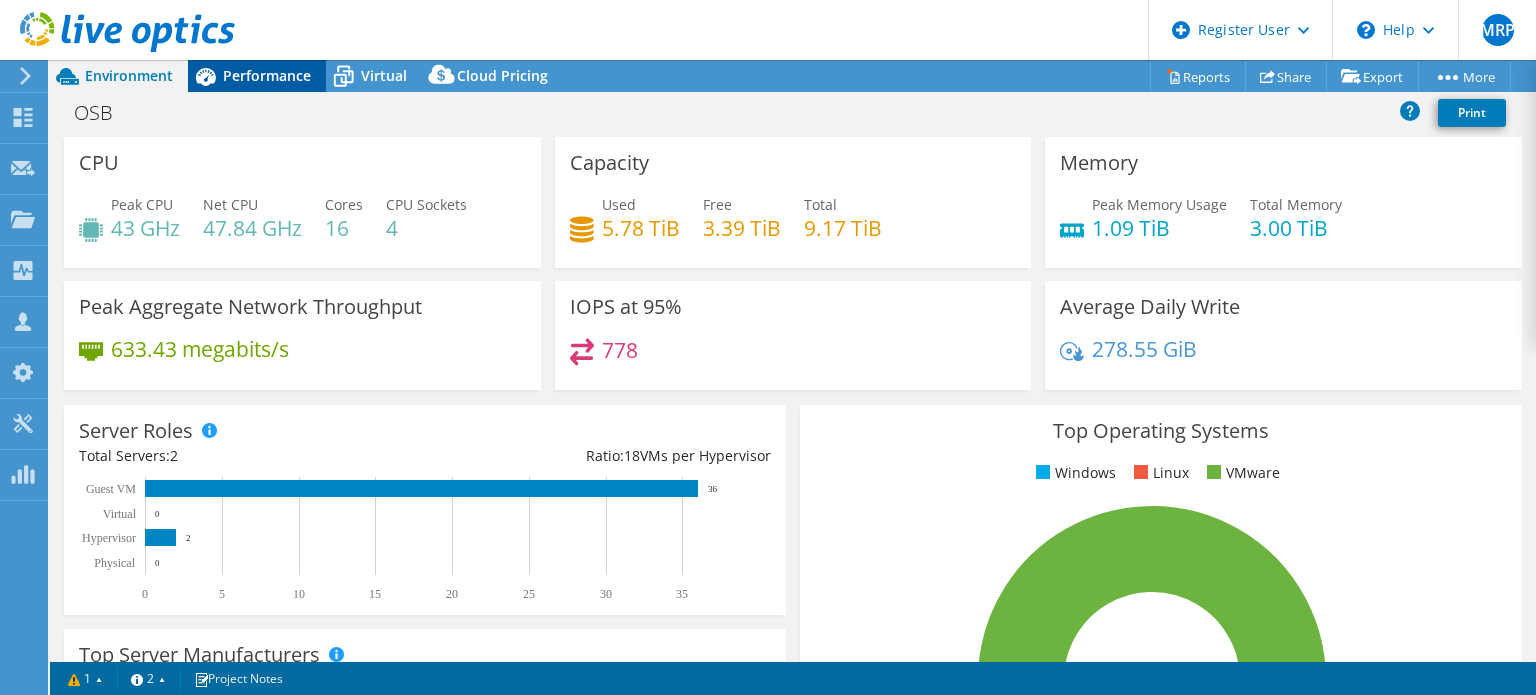 click on "Performance" at bounding box center [267, 75] 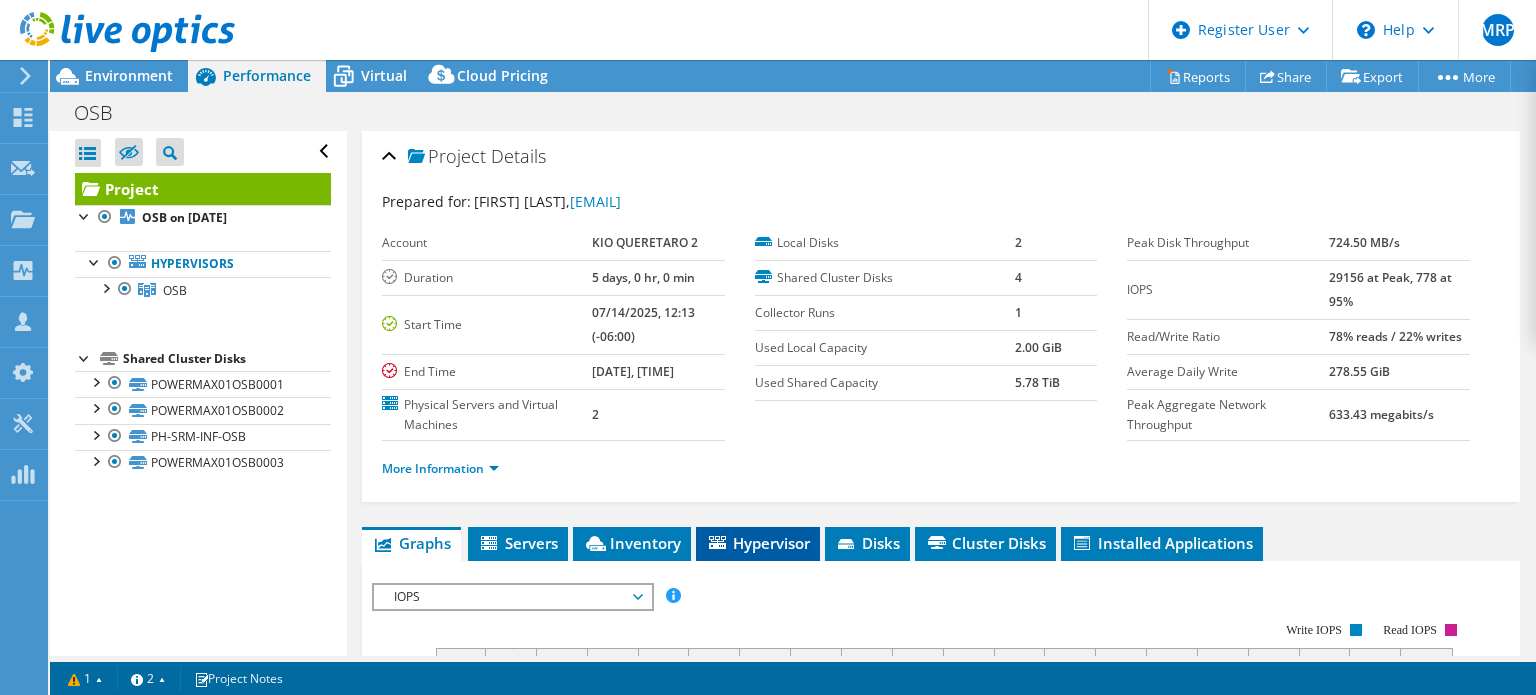 click on "Hypervisor" at bounding box center (758, 543) 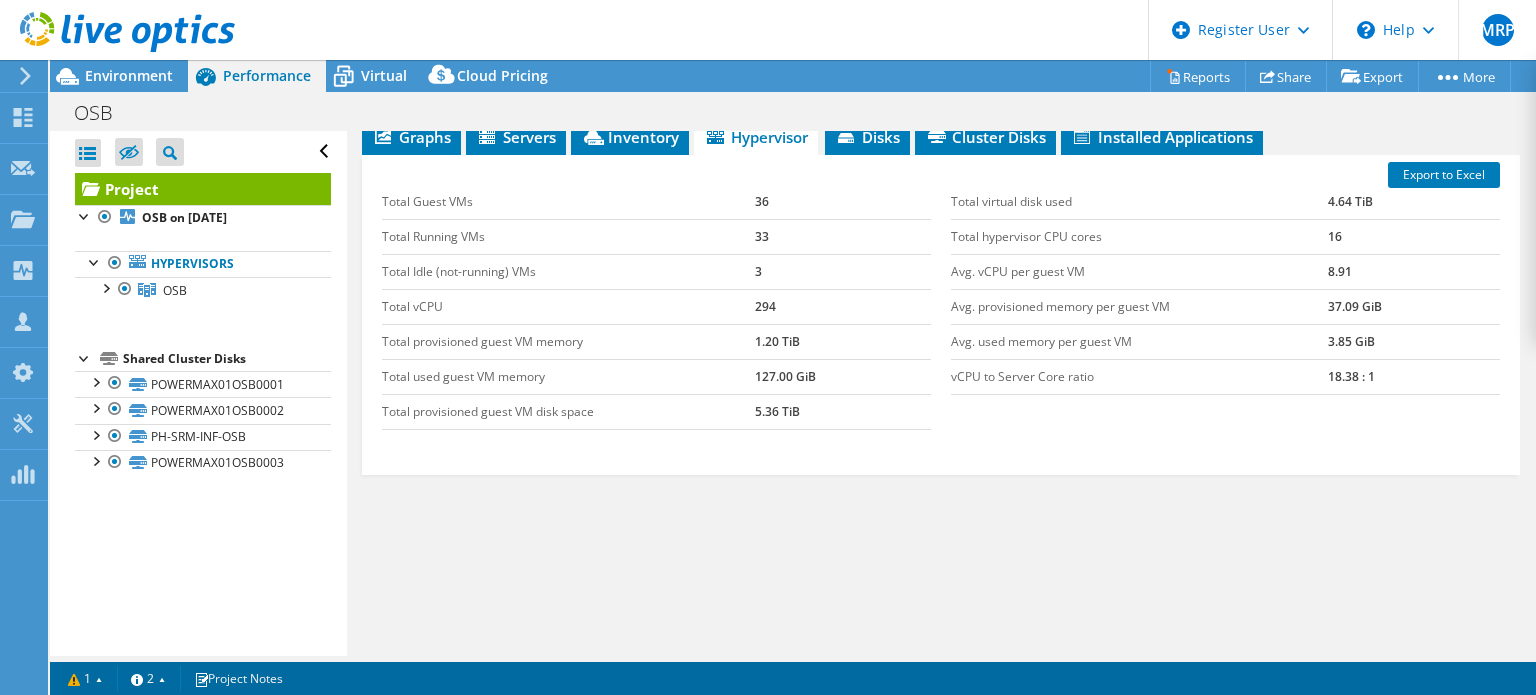 scroll, scrollTop: 27, scrollLeft: 0, axis: vertical 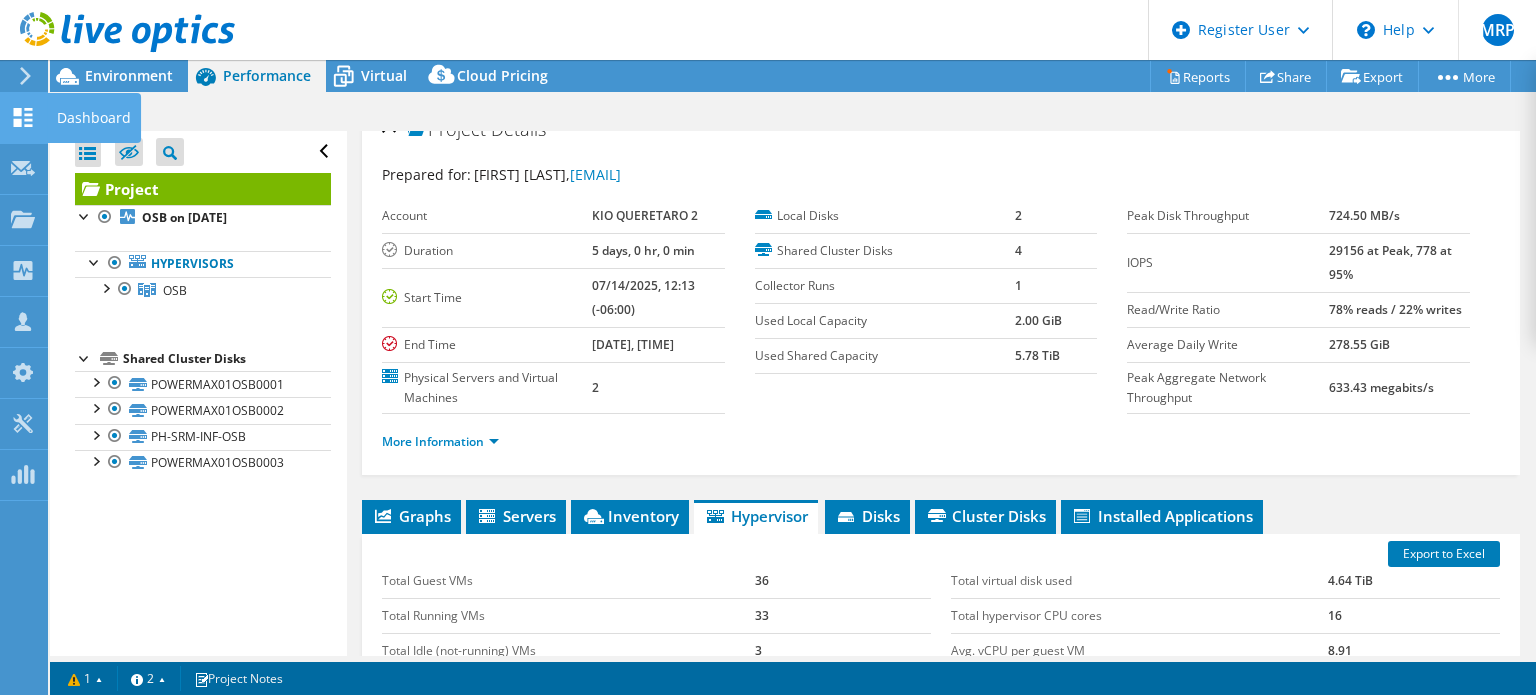 click 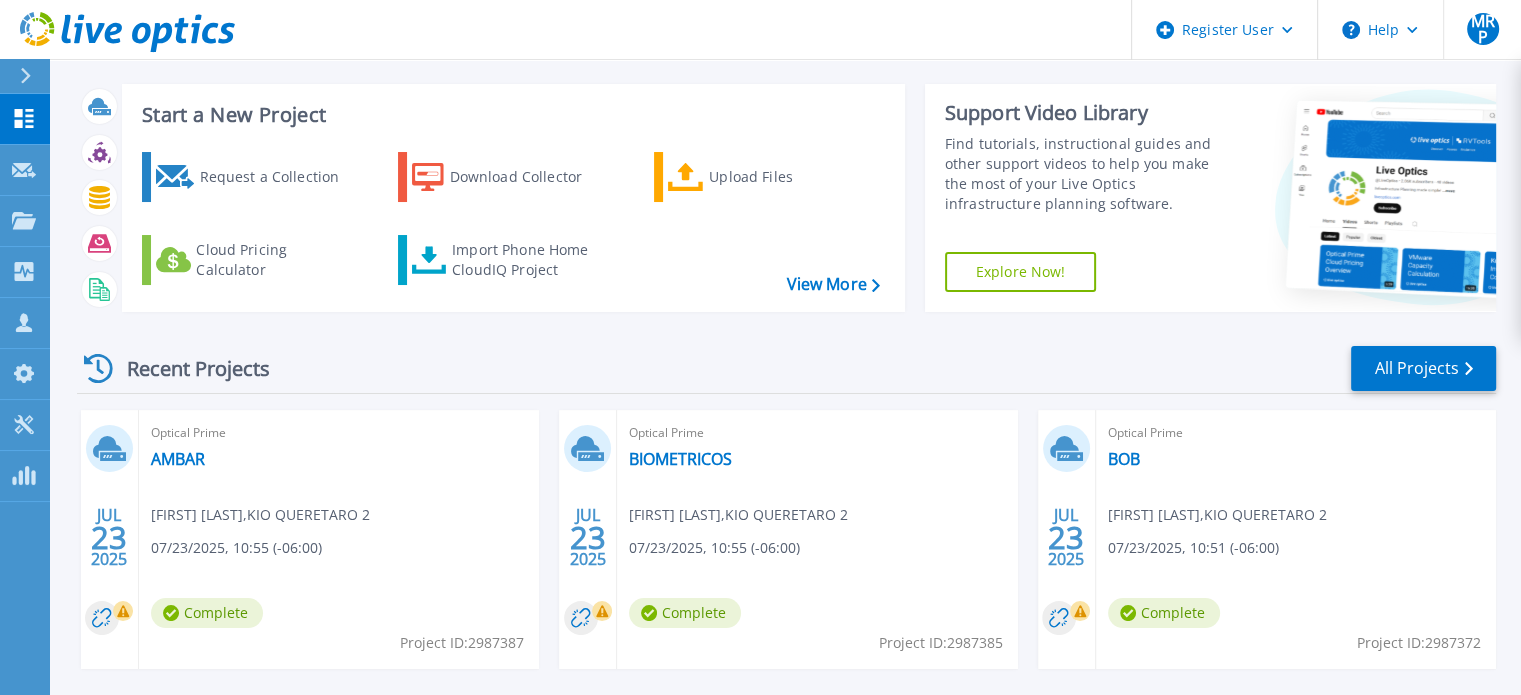 scroll, scrollTop: 0, scrollLeft: 0, axis: both 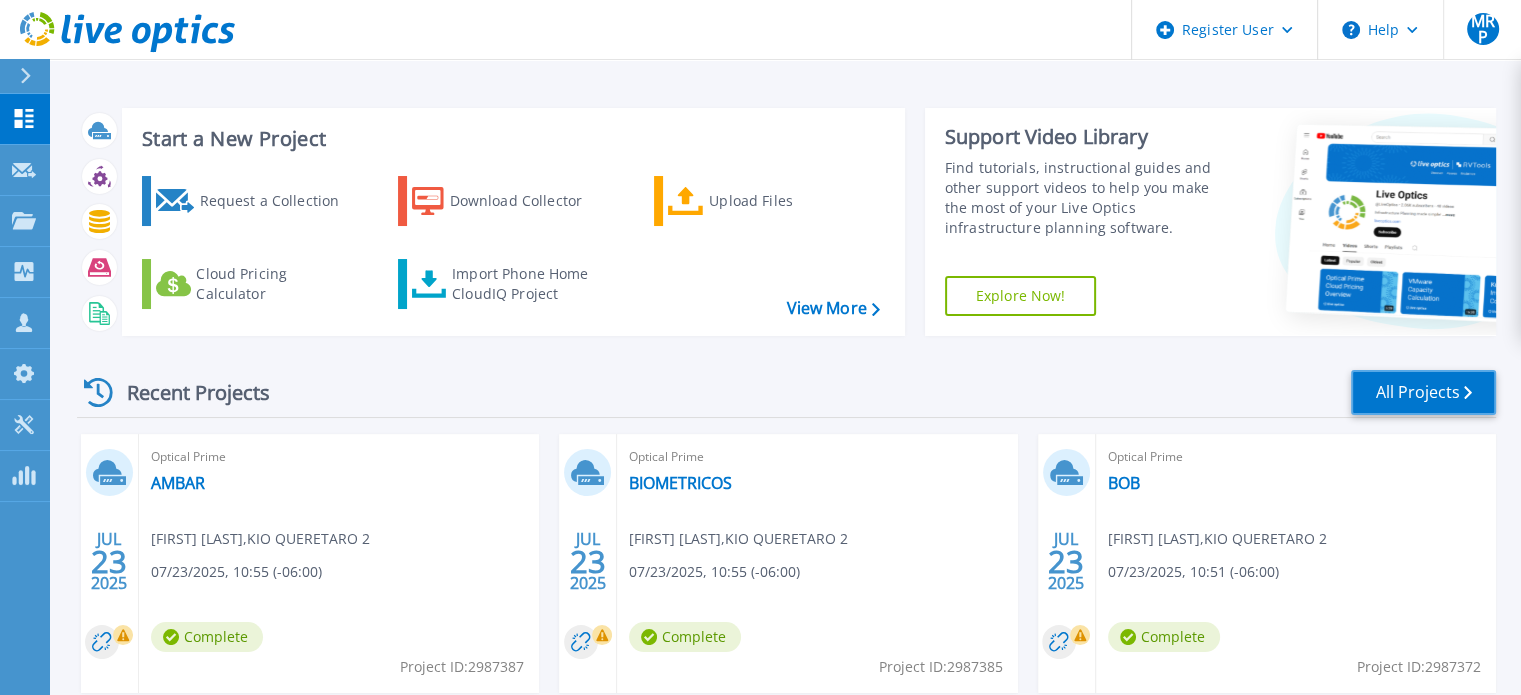 click on "All Projects" at bounding box center (1423, 392) 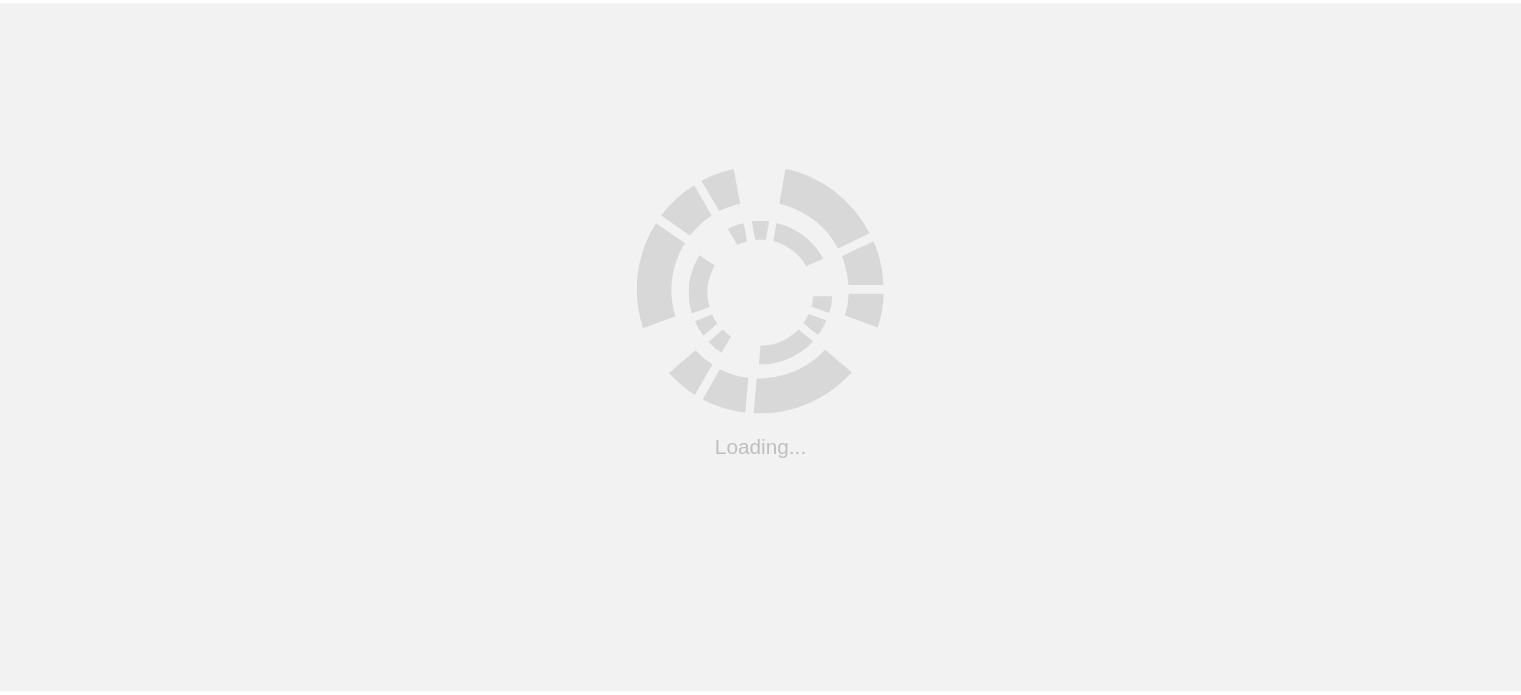 scroll, scrollTop: 0, scrollLeft: 0, axis: both 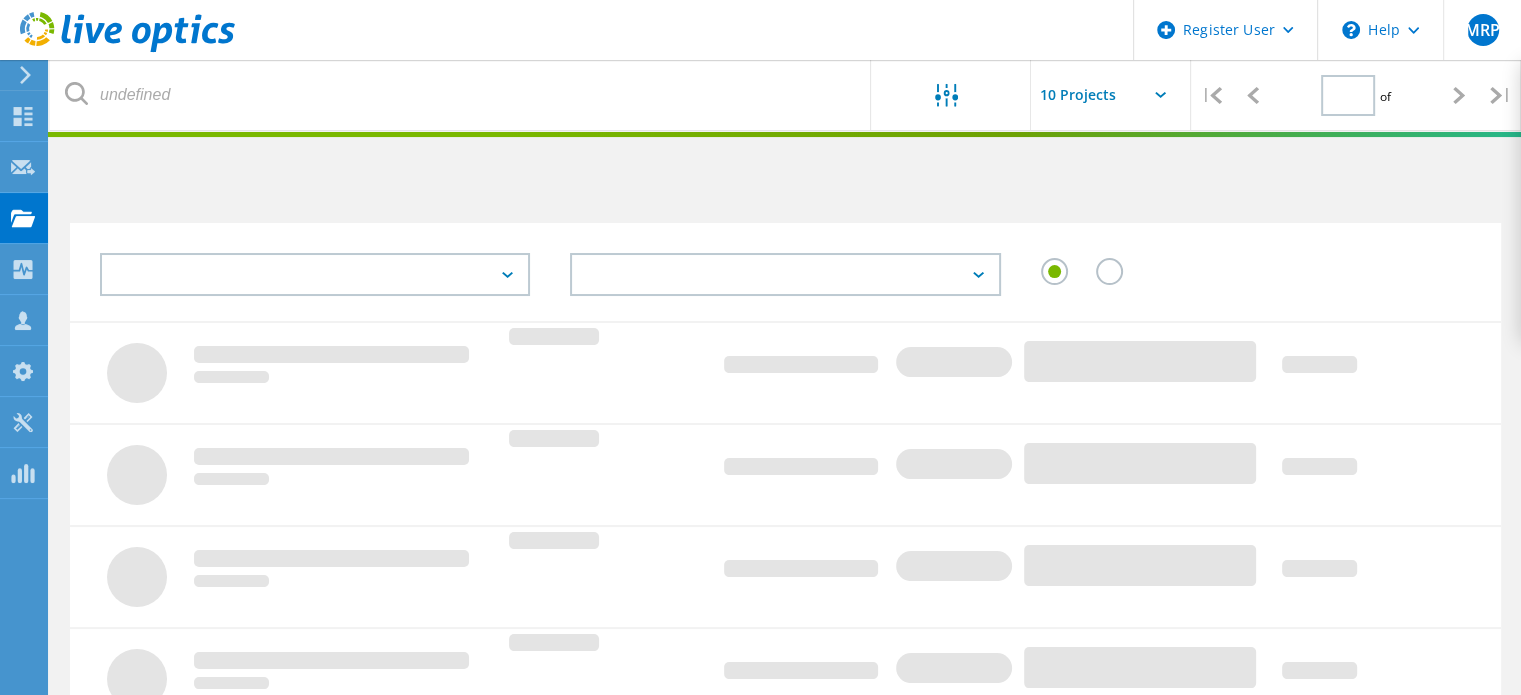 type on "1" 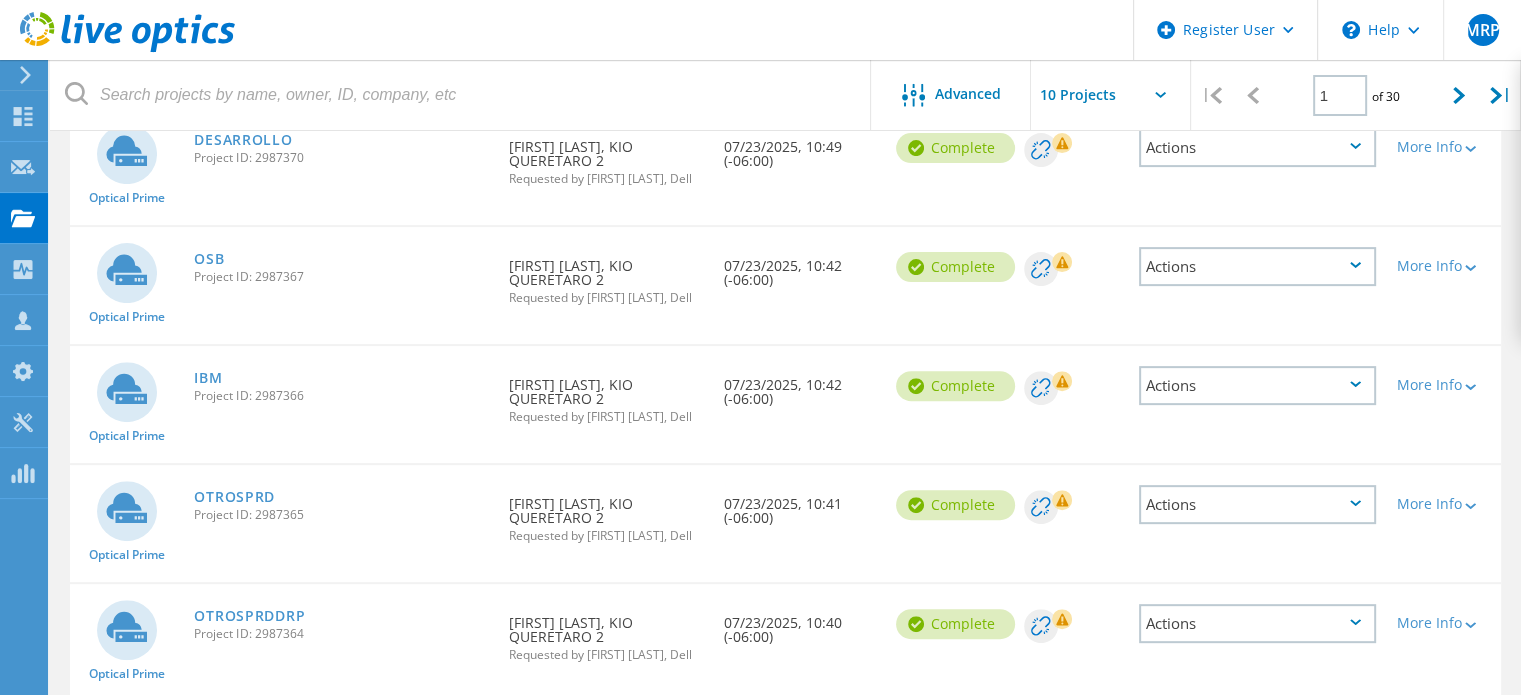 scroll, scrollTop: 700, scrollLeft: 0, axis: vertical 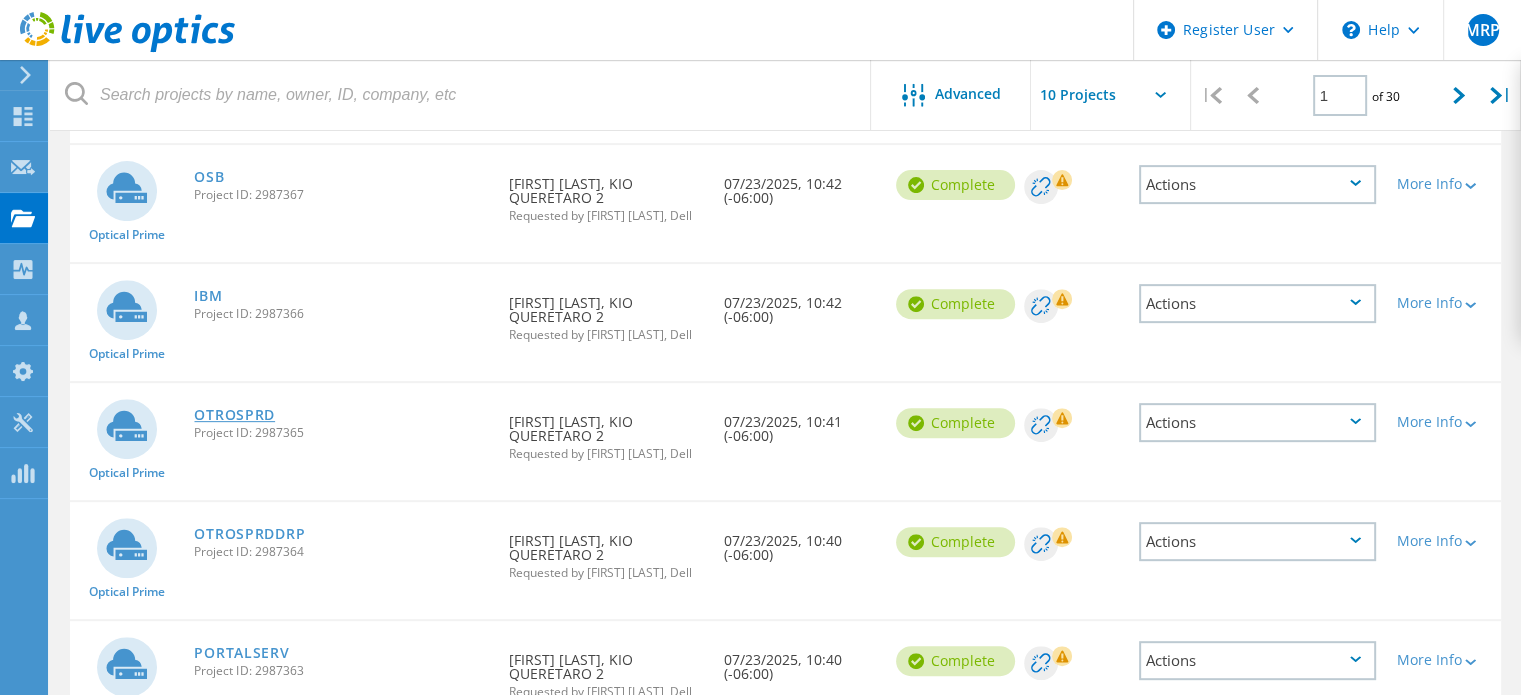 click on "OTROSPRD" 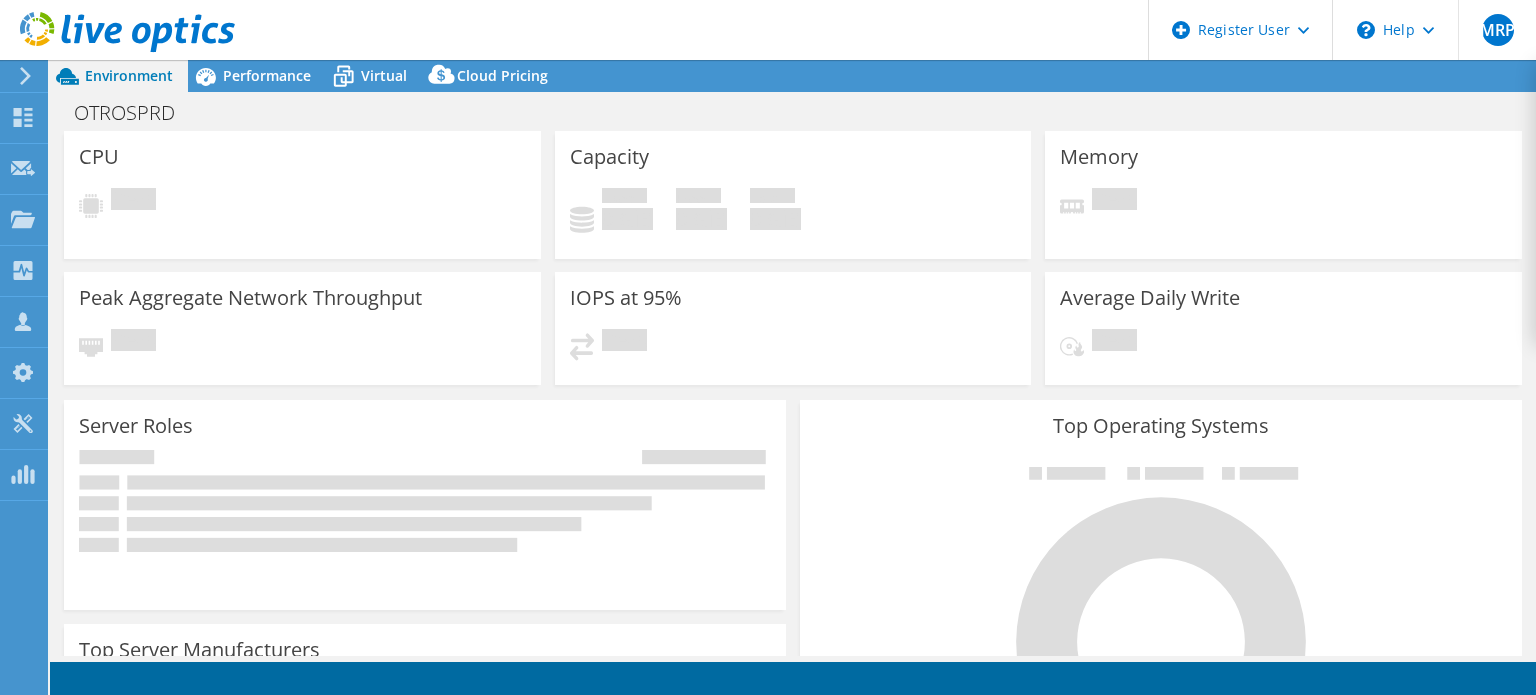 scroll, scrollTop: 0, scrollLeft: 0, axis: both 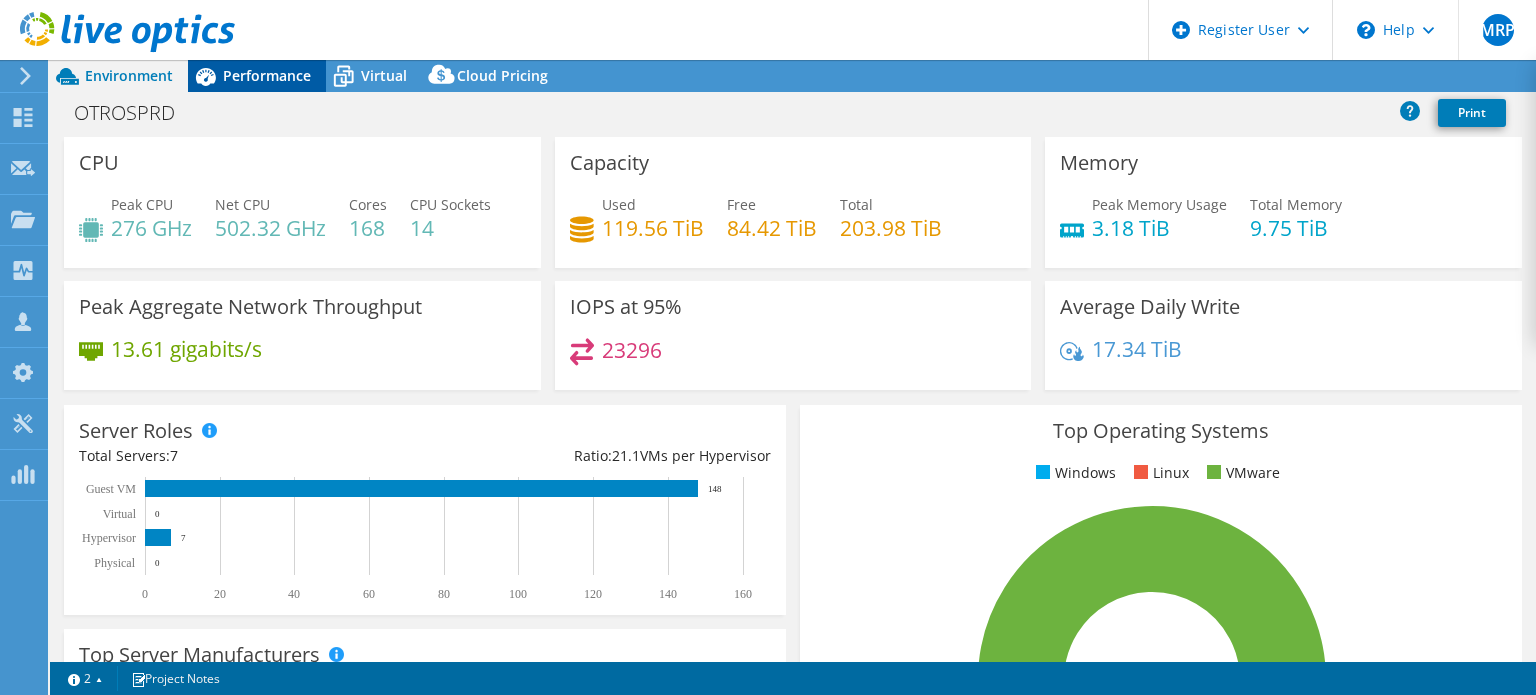 click on "Performance" at bounding box center (267, 75) 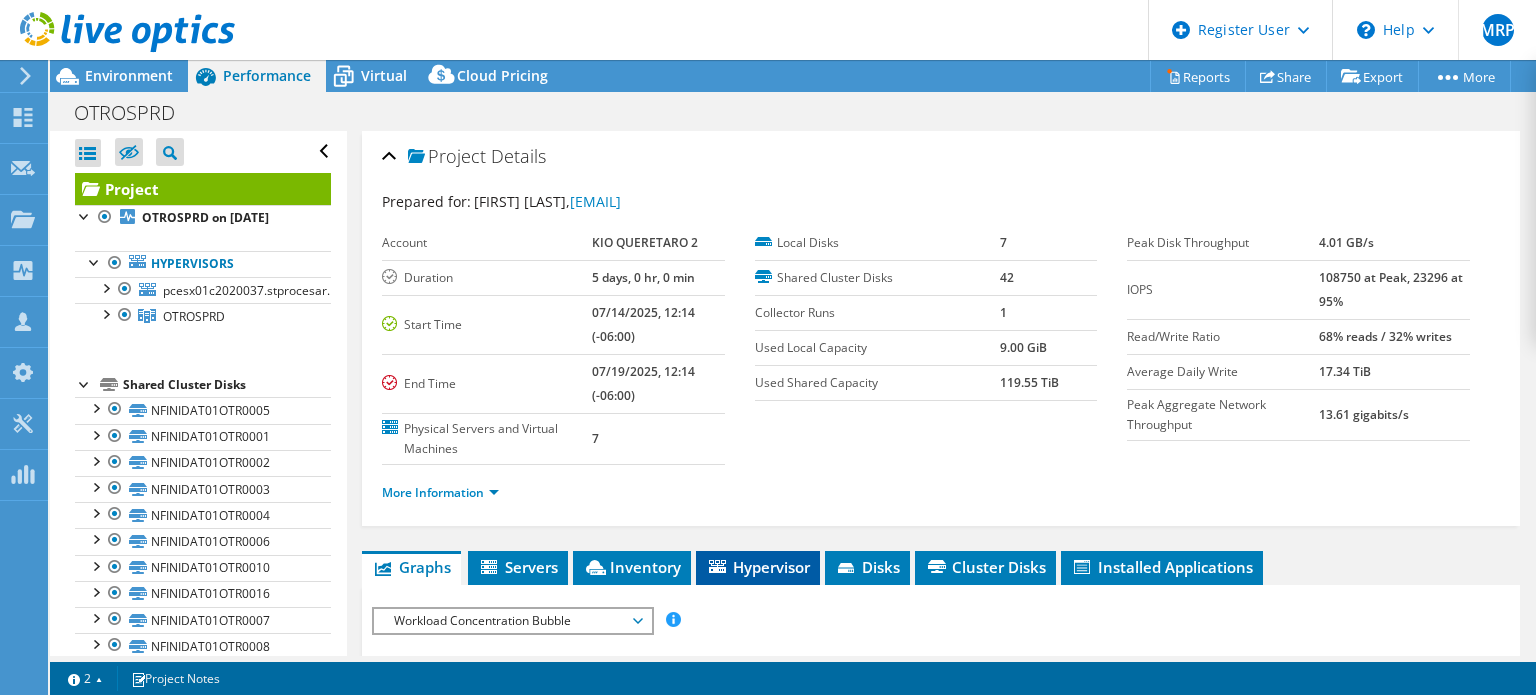 click 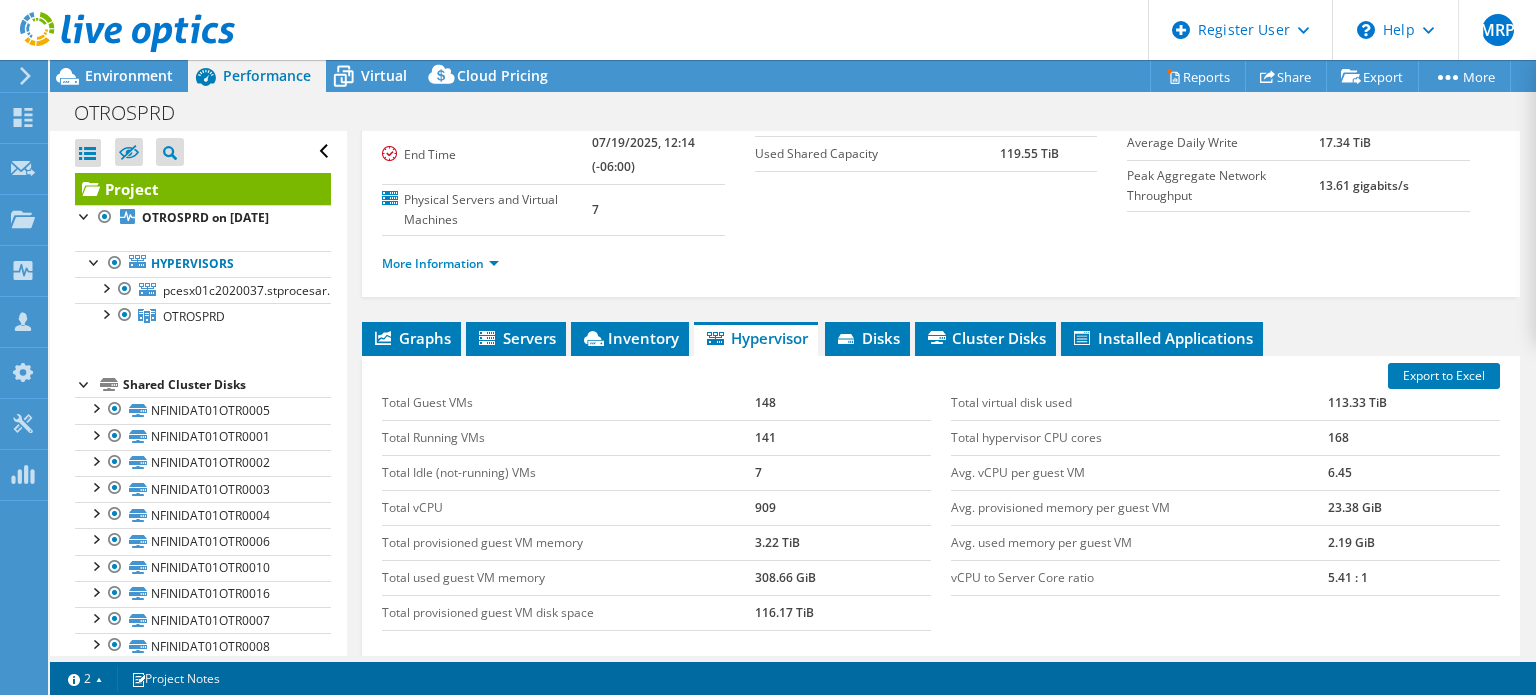 scroll, scrollTop: 300, scrollLeft: 0, axis: vertical 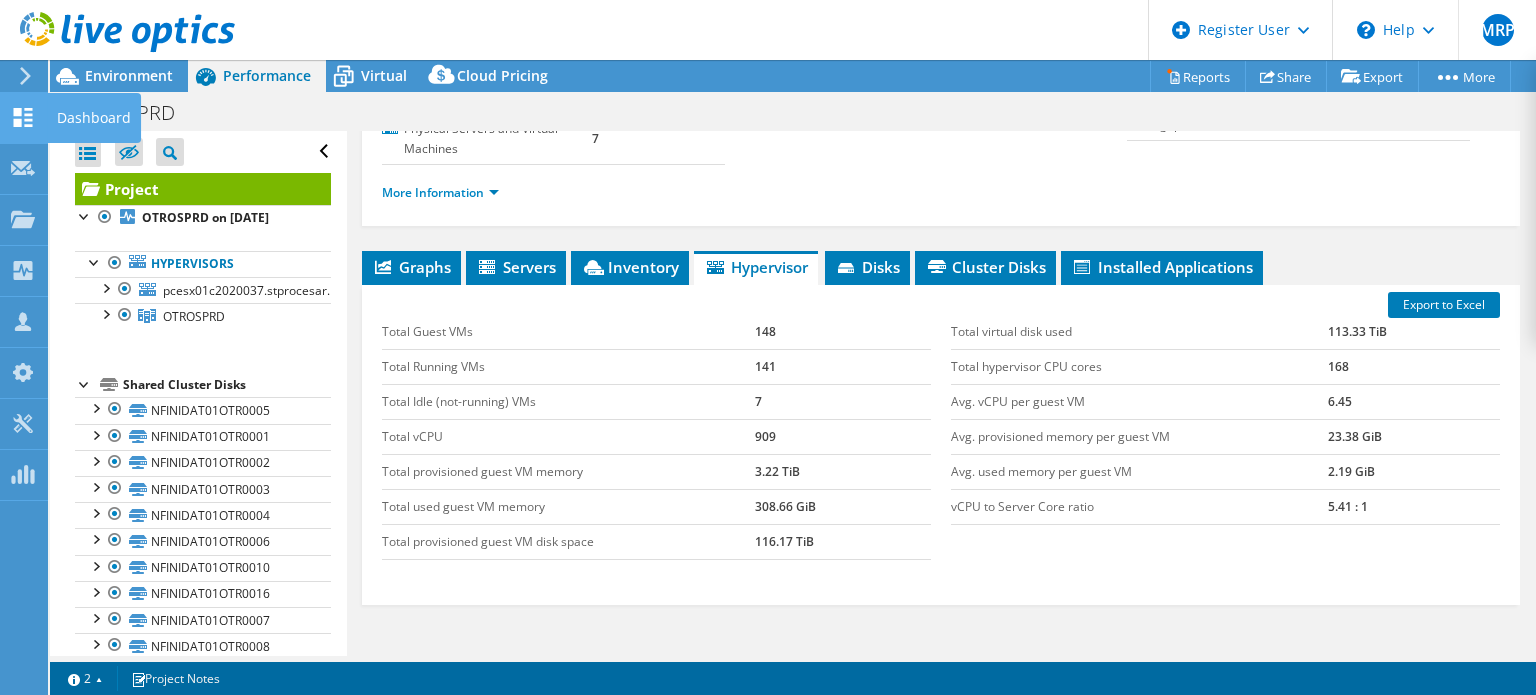 click 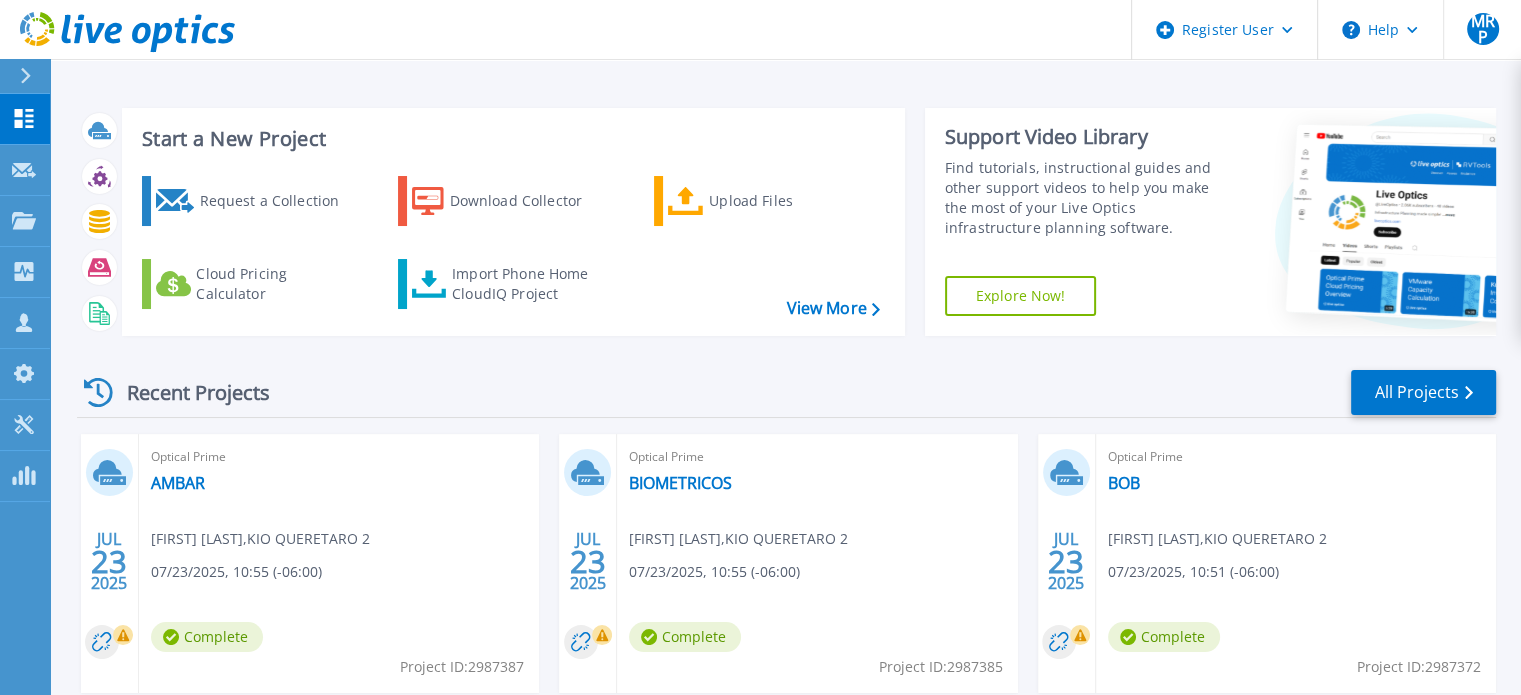 scroll, scrollTop: 0, scrollLeft: 0, axis: both 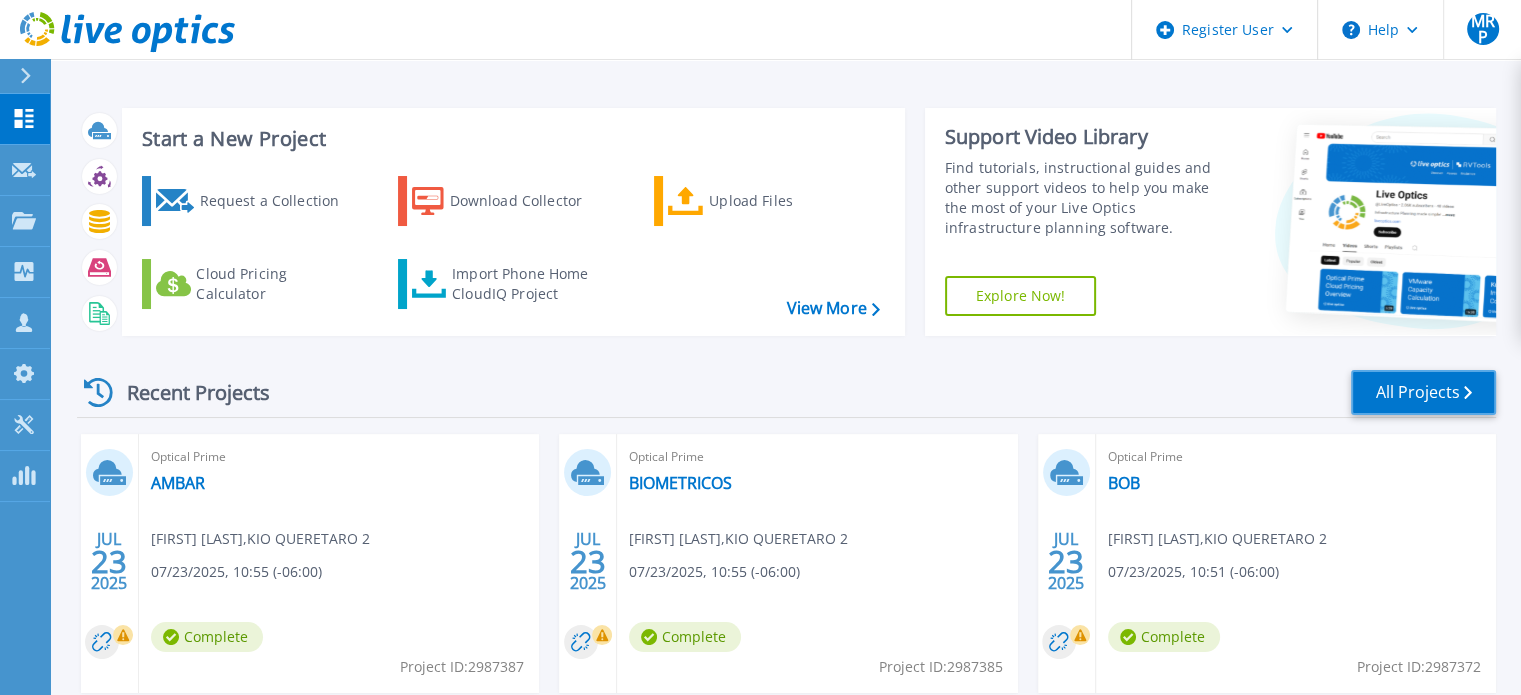 click on "All Projects" at bounding box center [1423, 392] 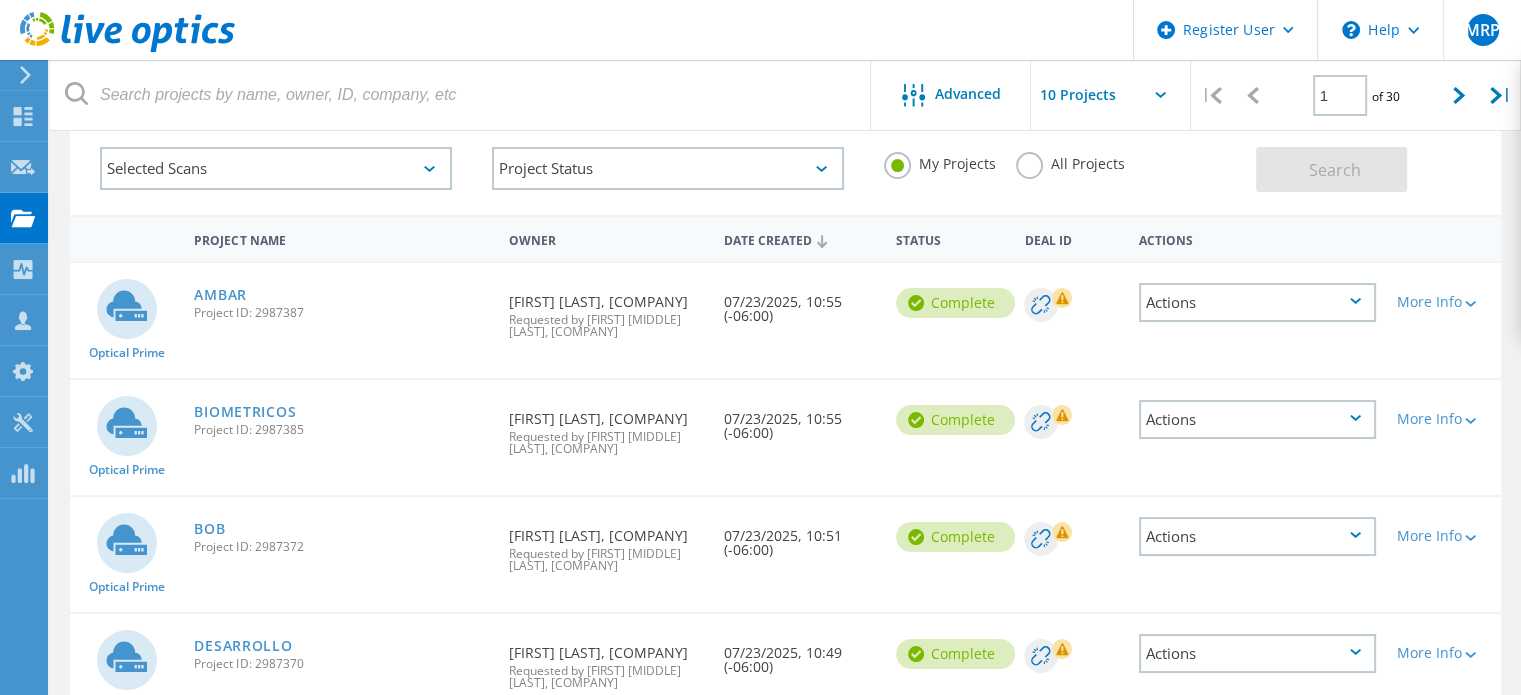 scroll, scrollTop: 57, scrollLeft: 0, axis: vertical 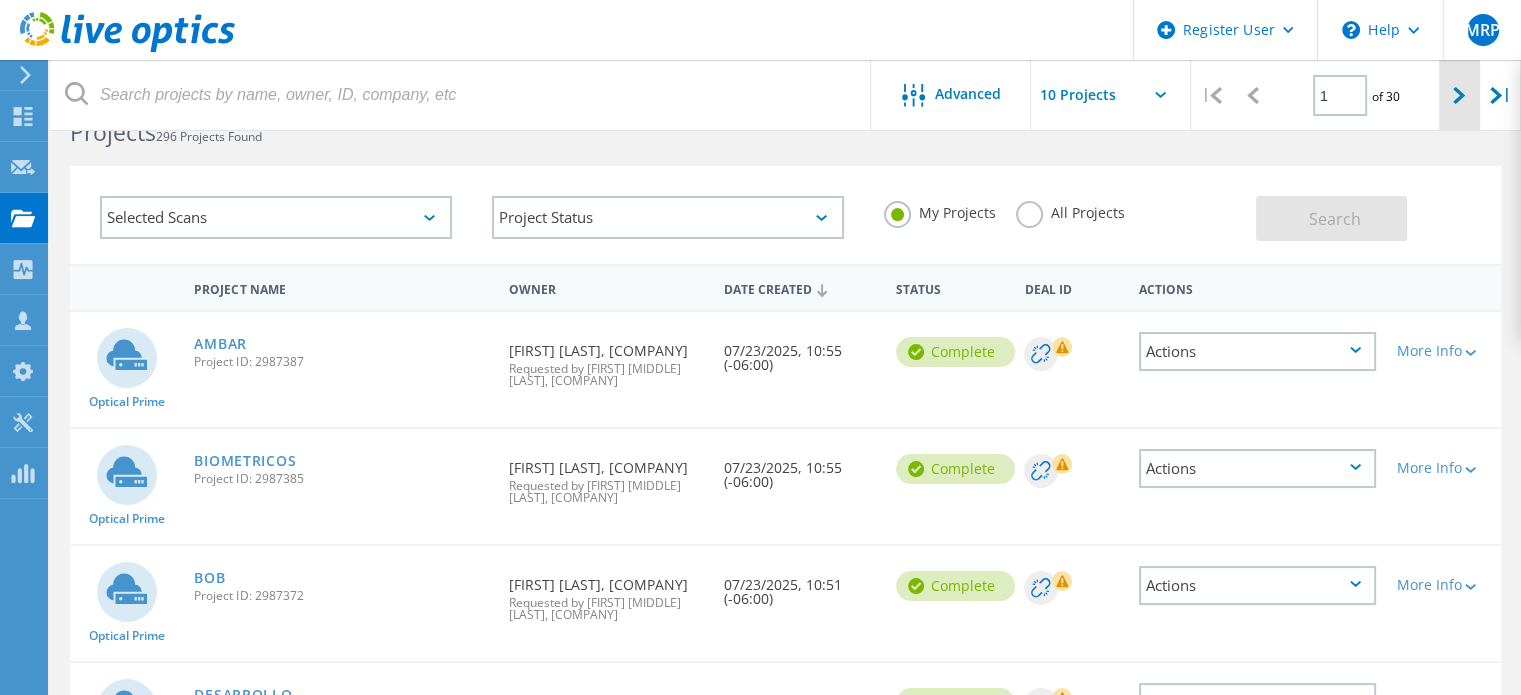 click 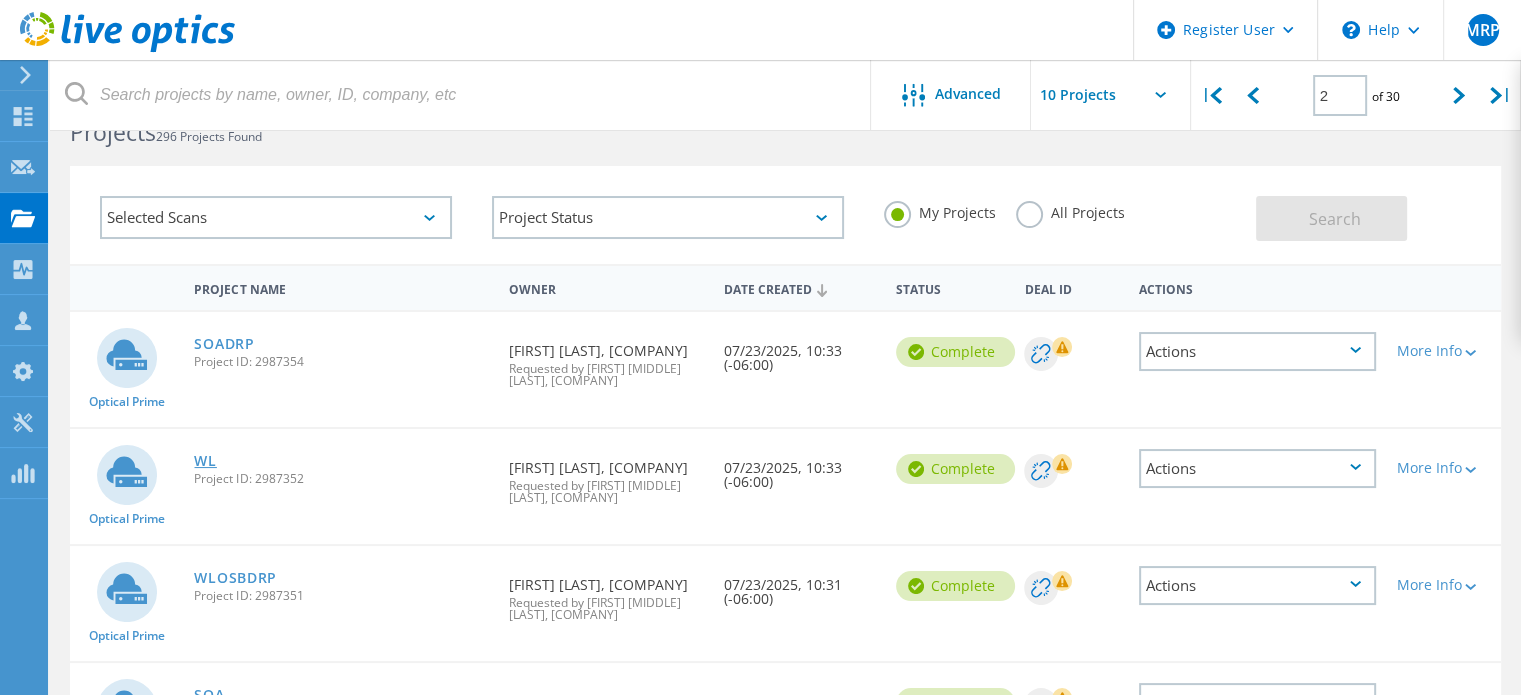 click on "WL" 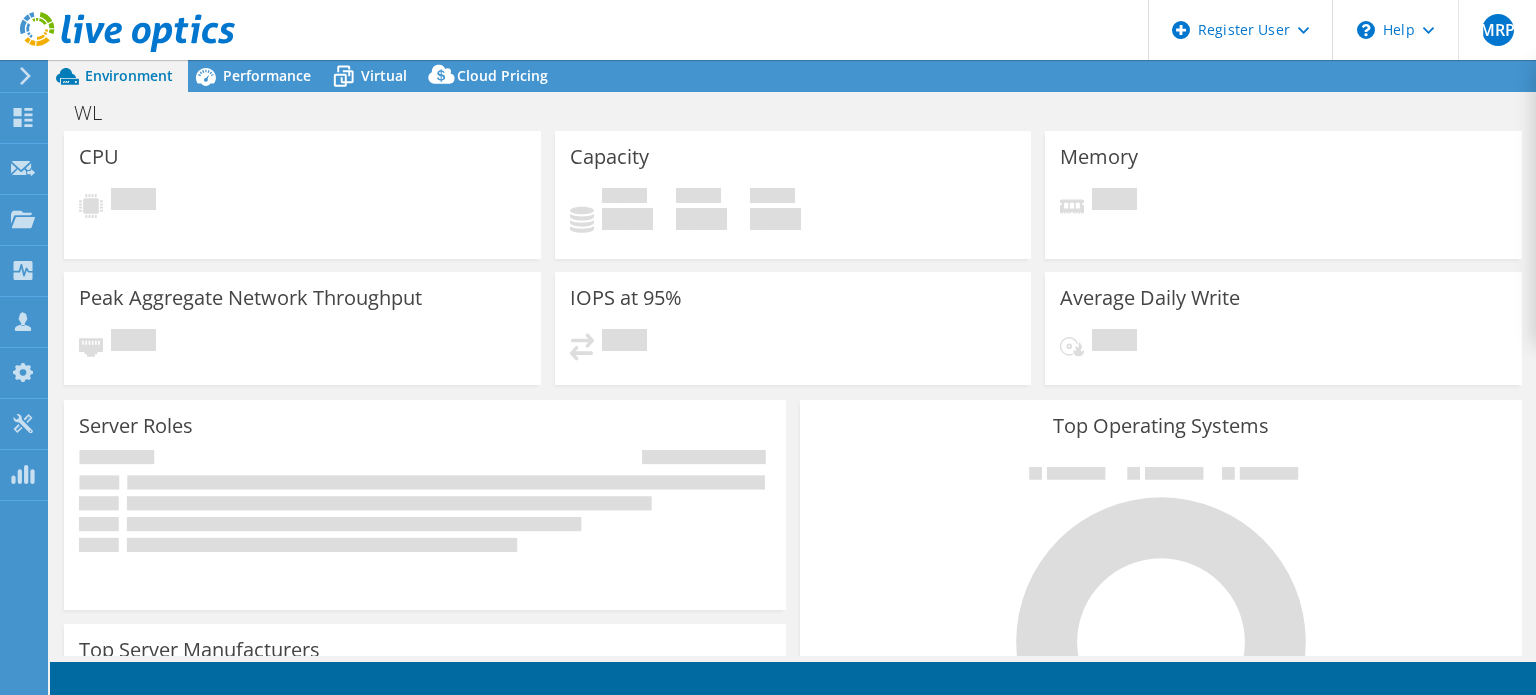 scroll, scrollTop: 0, scrollLeft: 0, axis: both 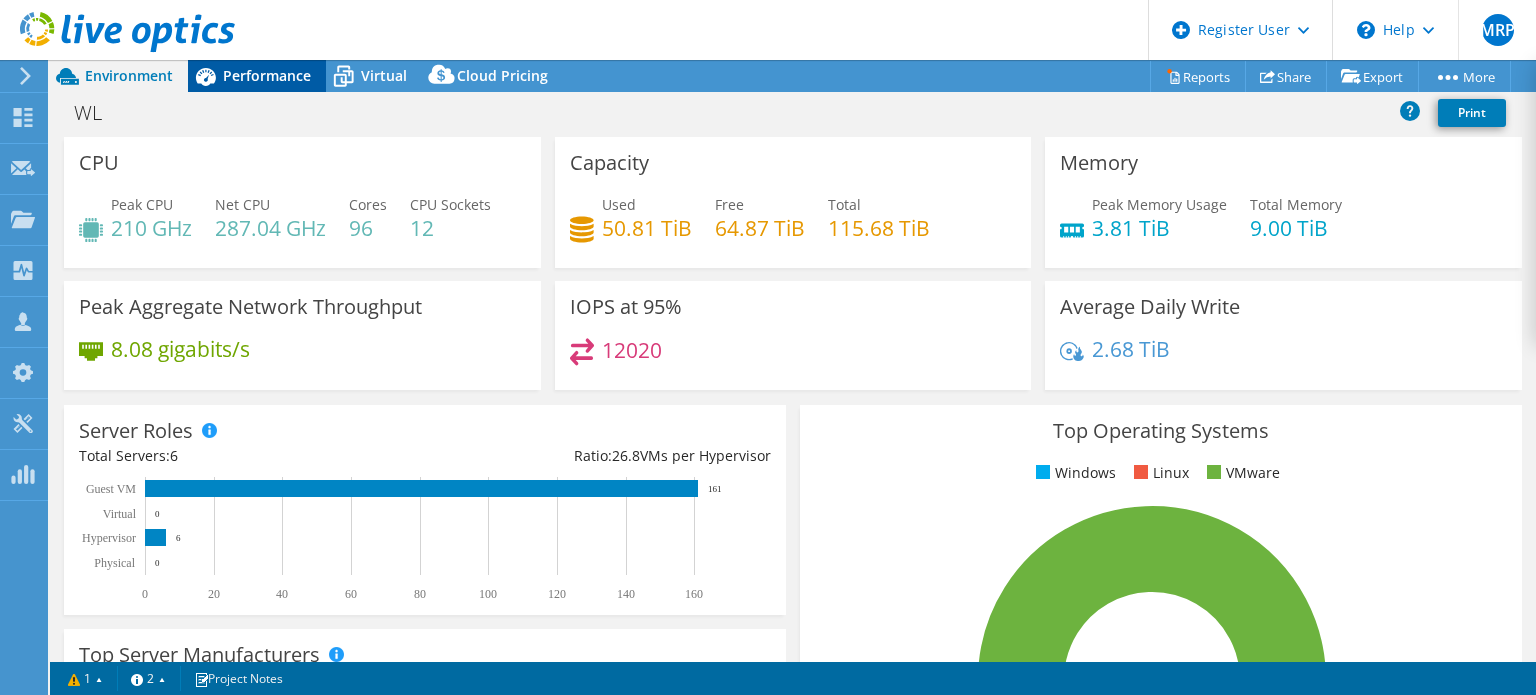 click on "Performance" at bounding box center (267, 75) 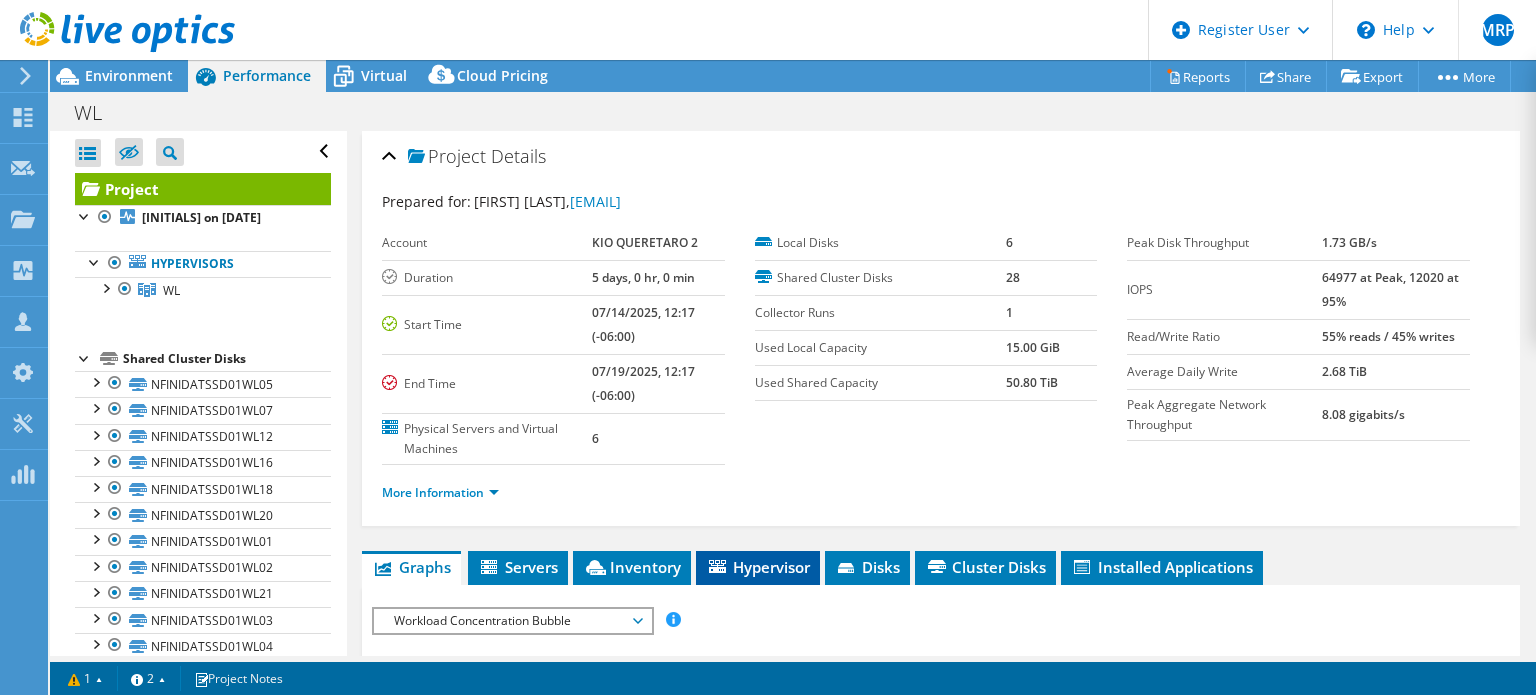 click on "Hypervisor" at bounding box center (758, 567) 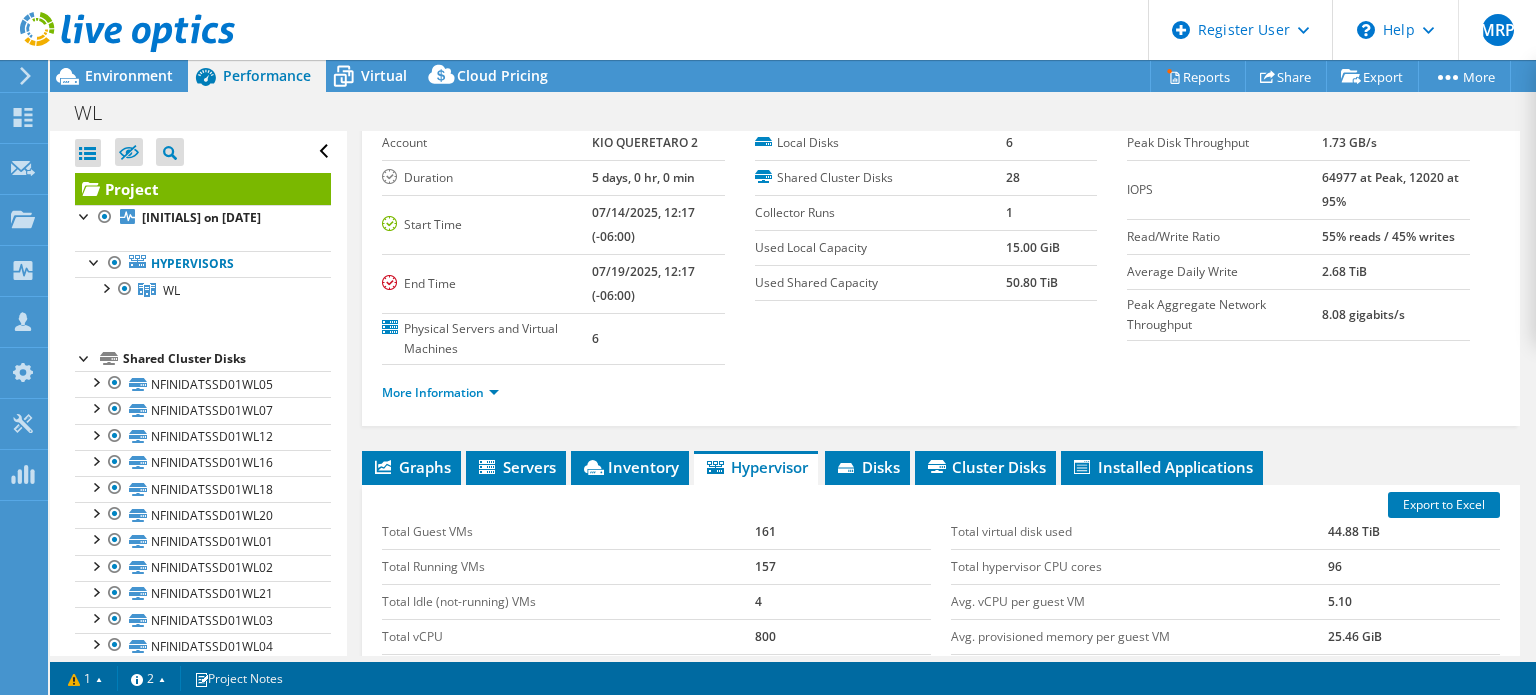 scroll, scrollTop: 300, scrollLeft: 0, axis: vertical 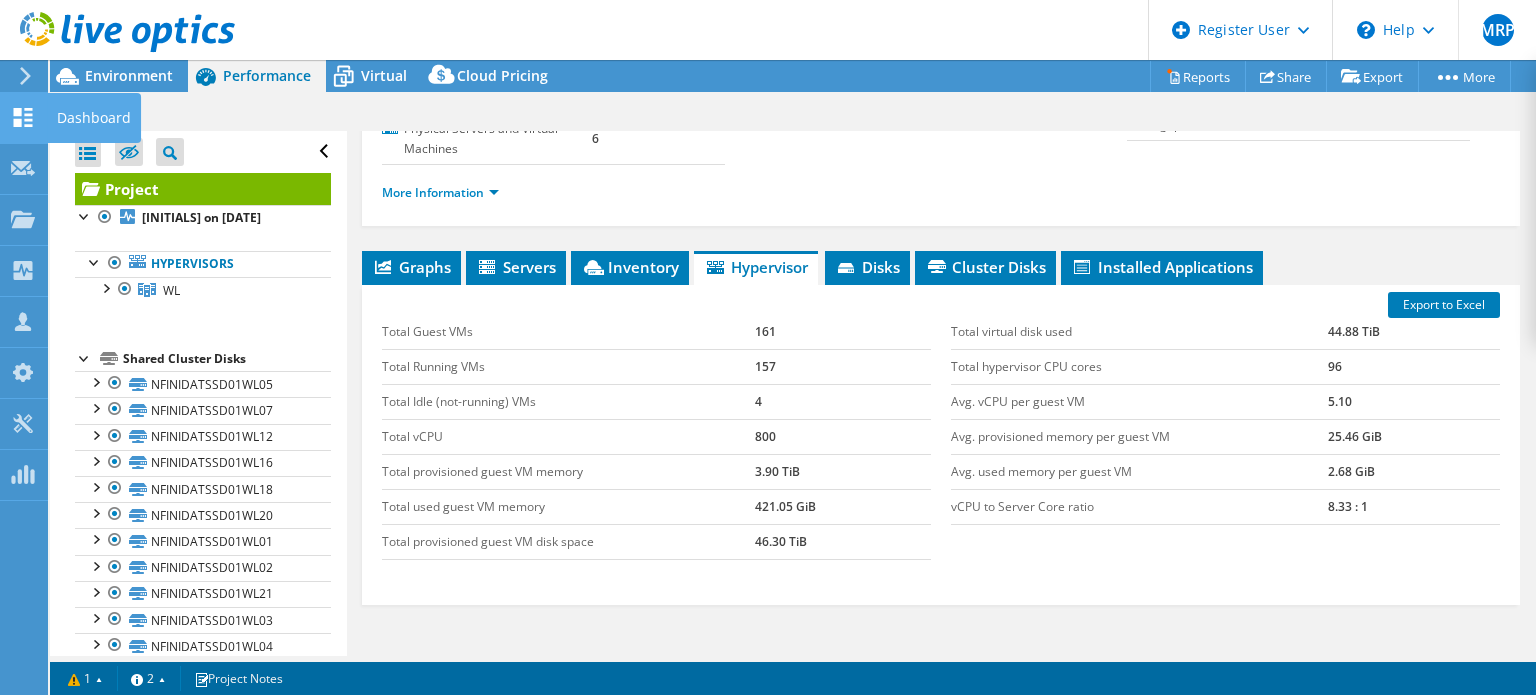 click 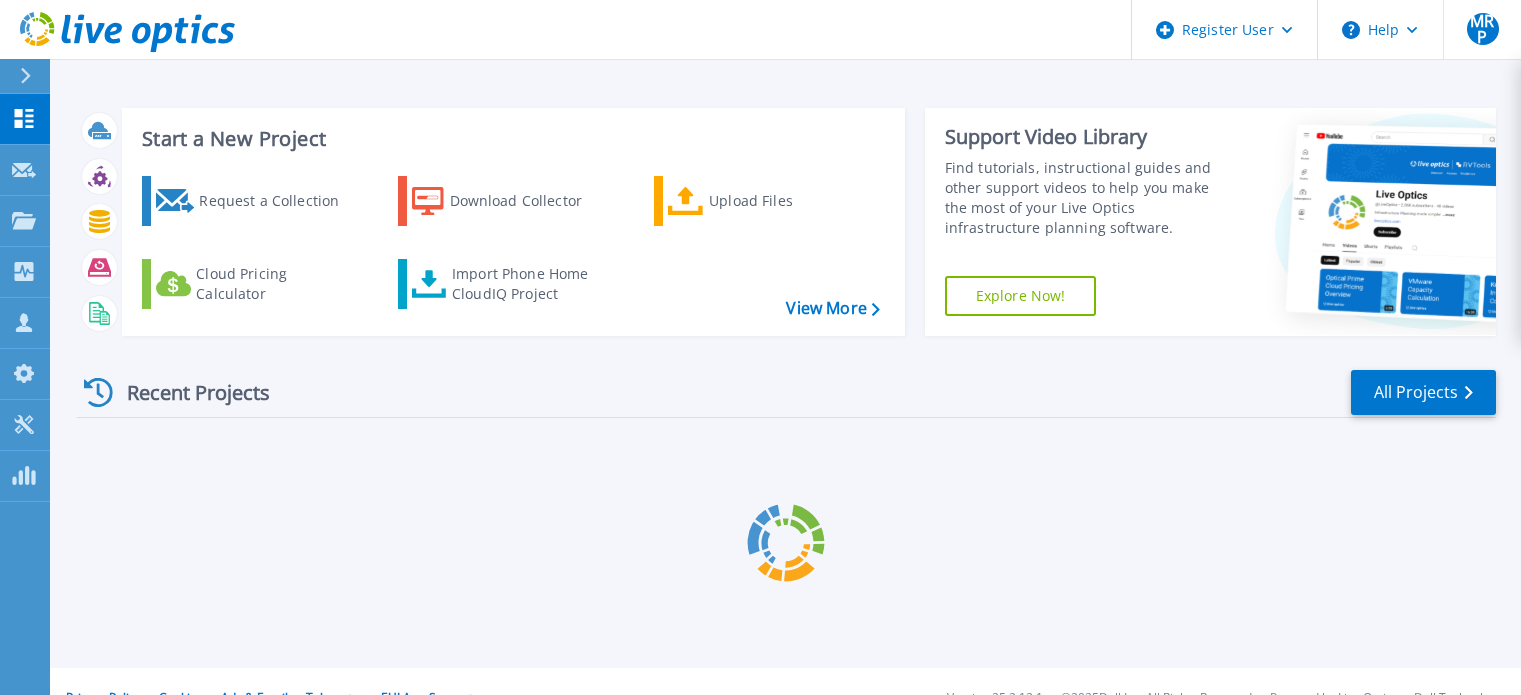 scroll, scrollTop: 0, scrollLeft: 0, axis: both 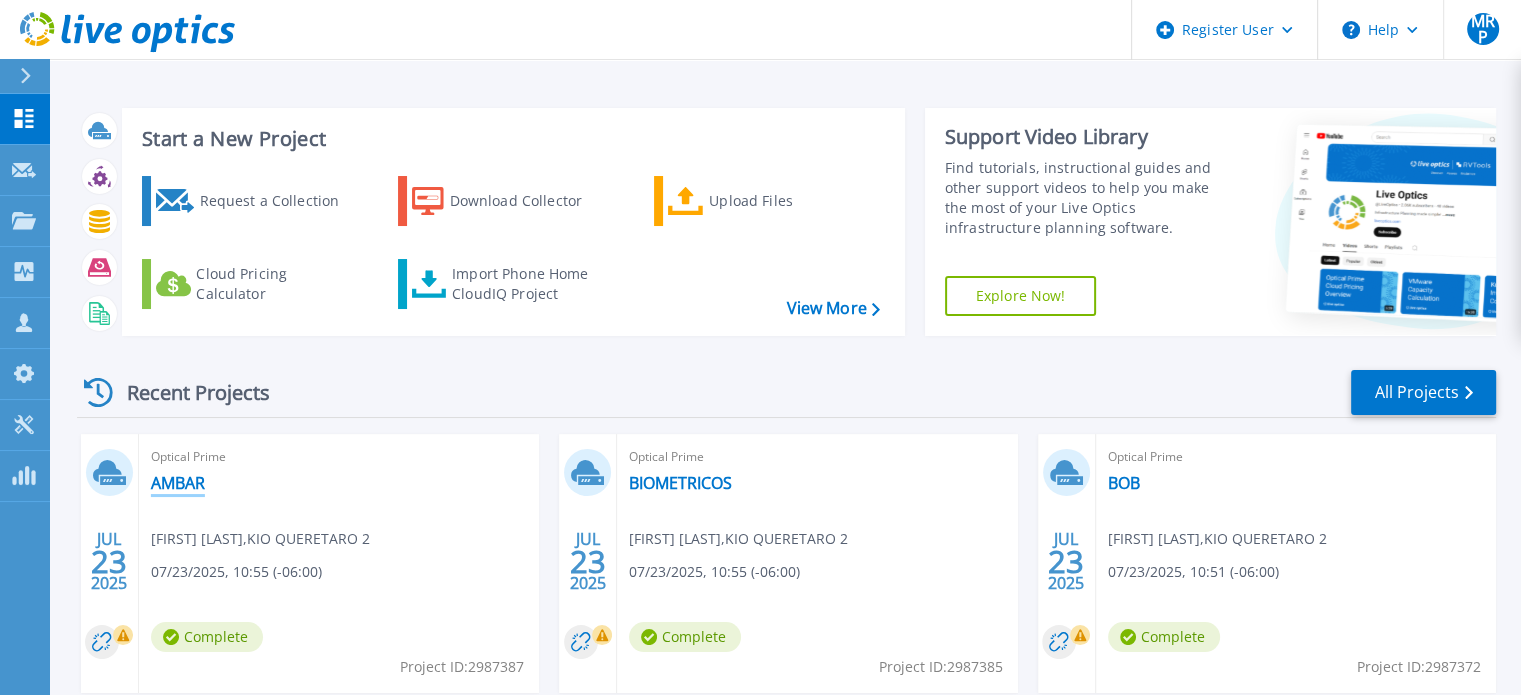 click on "AMBAR" at bounding box center [178, 483] 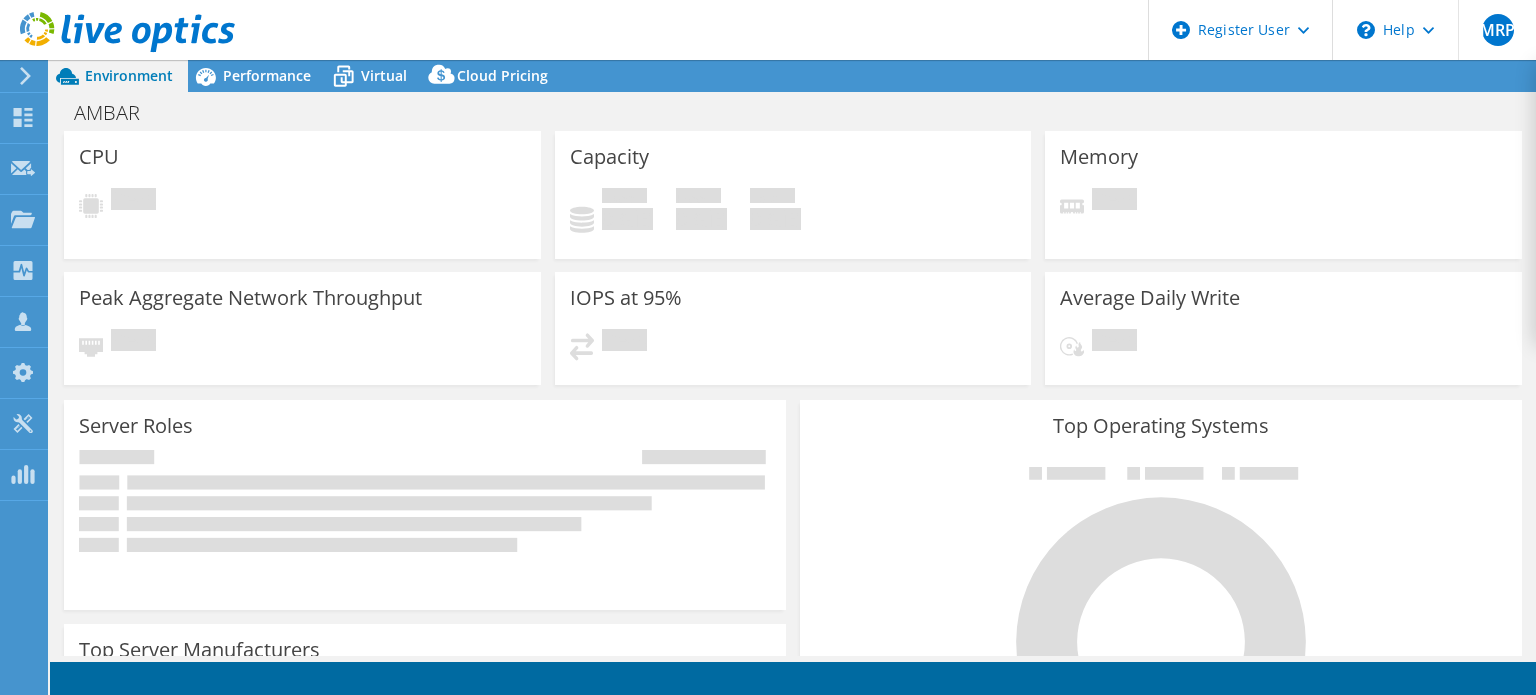 scroll, scrollTop: 0, scrollLeft: 0, axis: both 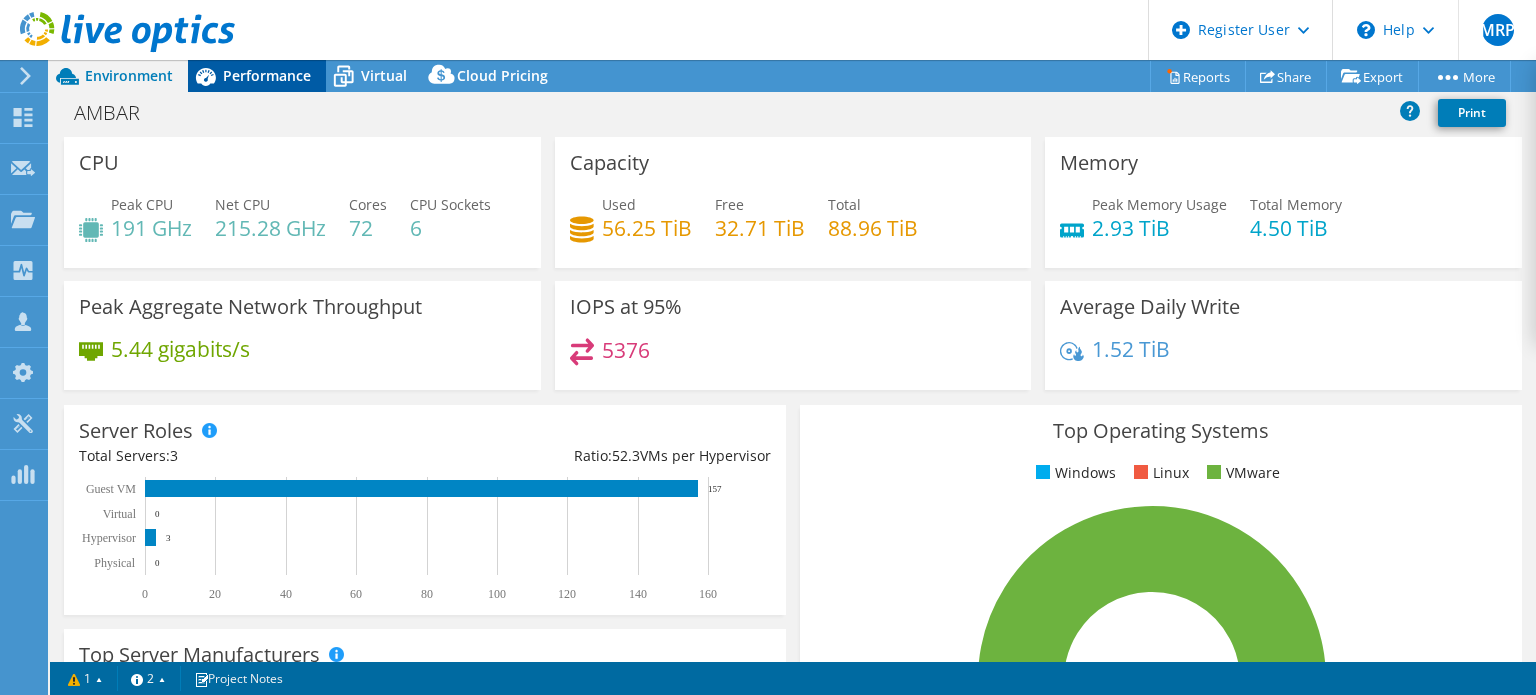 click on "Performance" at bounding box center [267, 75] 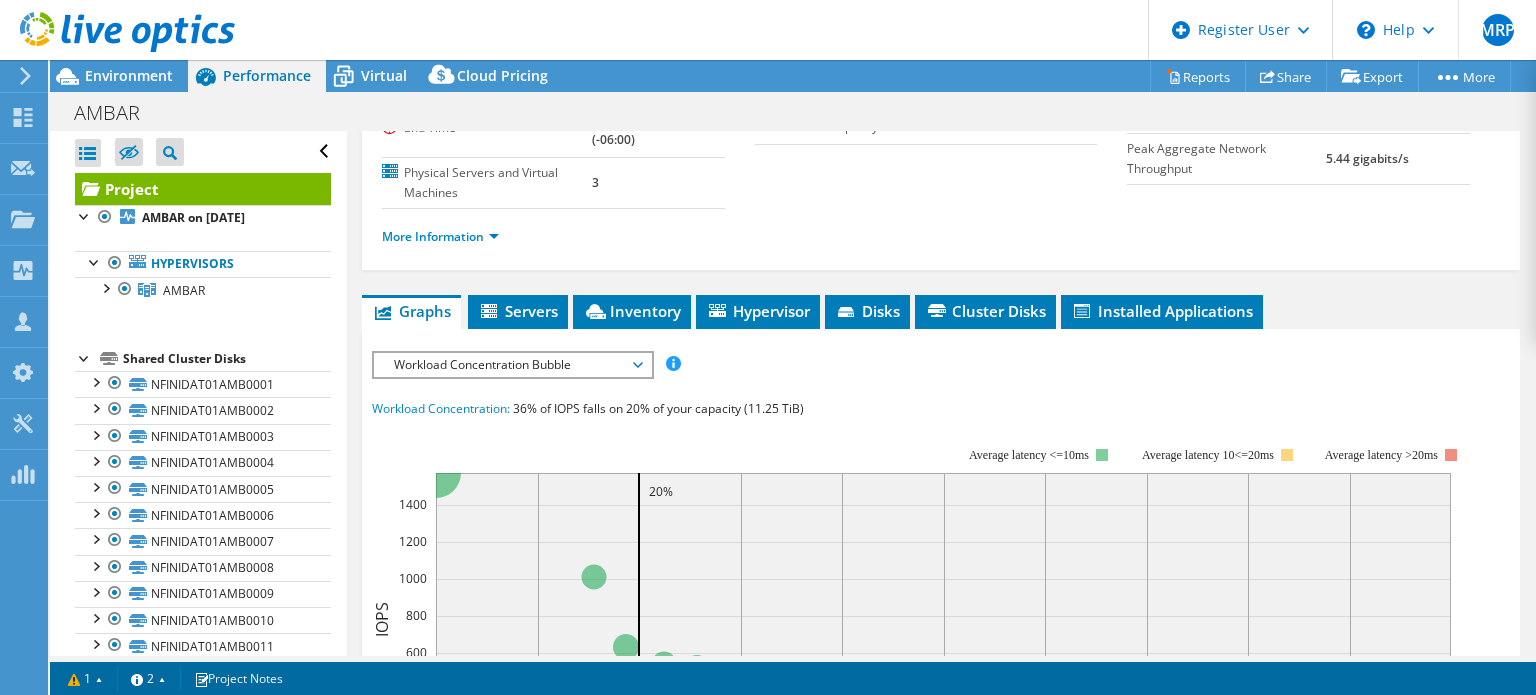 scroll, scrollTop: 400, scrollLeft: 0, axis: vertical 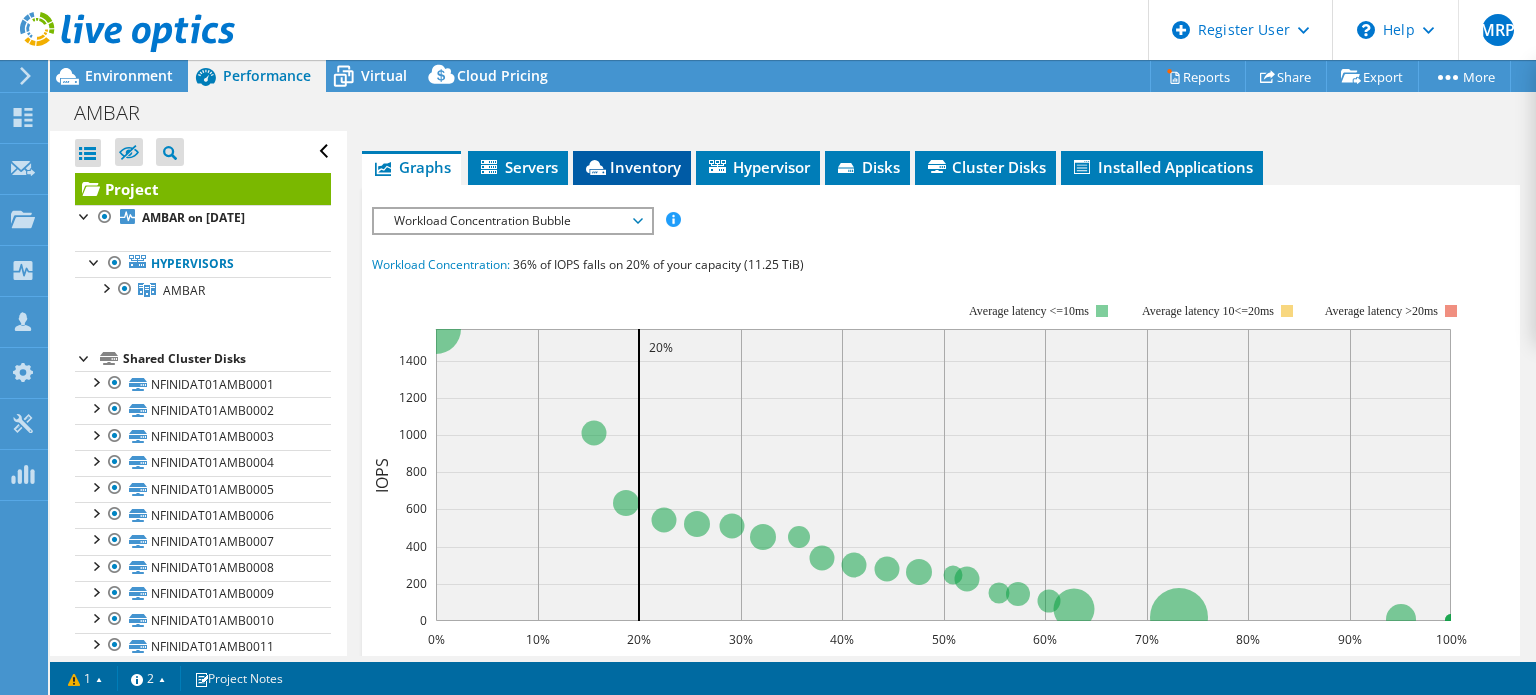 click on "Inventory" at bounding box center [632, 167] 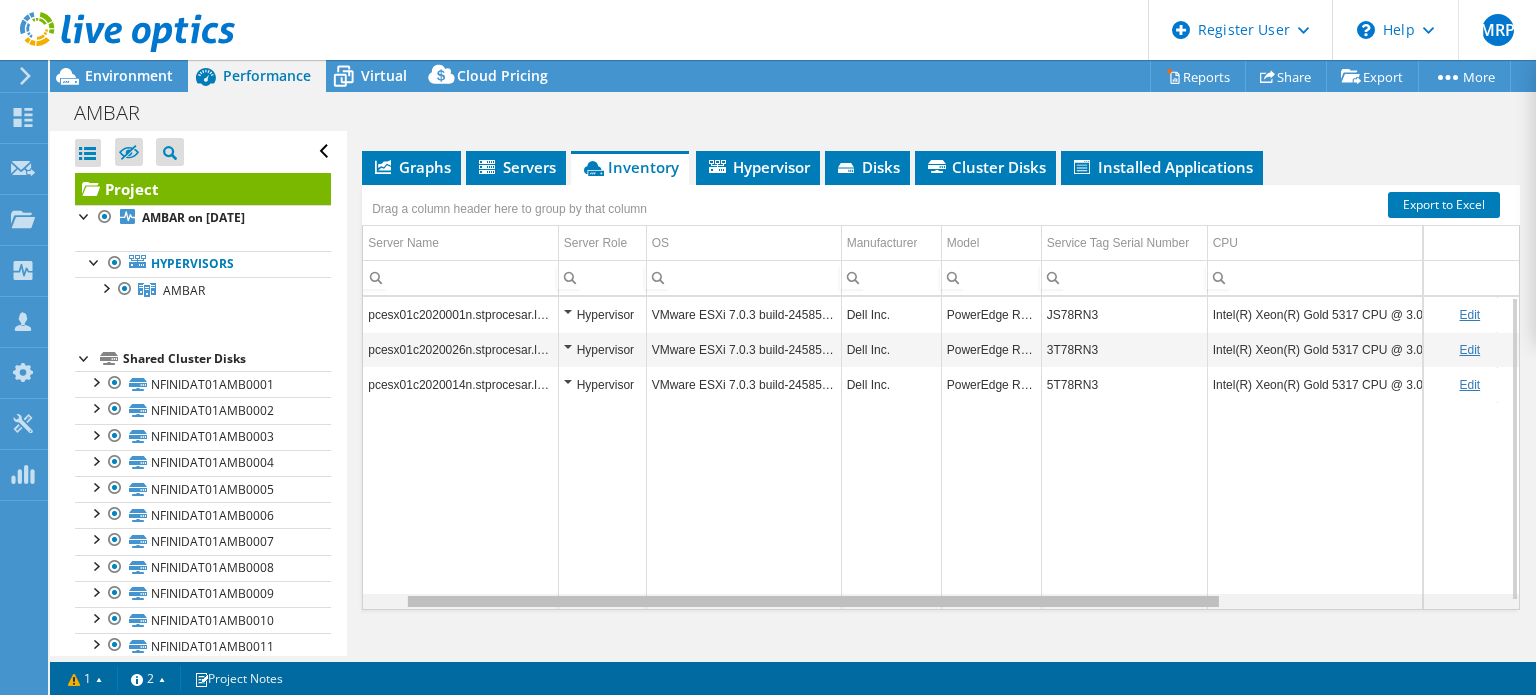 scroll, scrollTop: 0, scrollLeft: 147, axis: horizontal 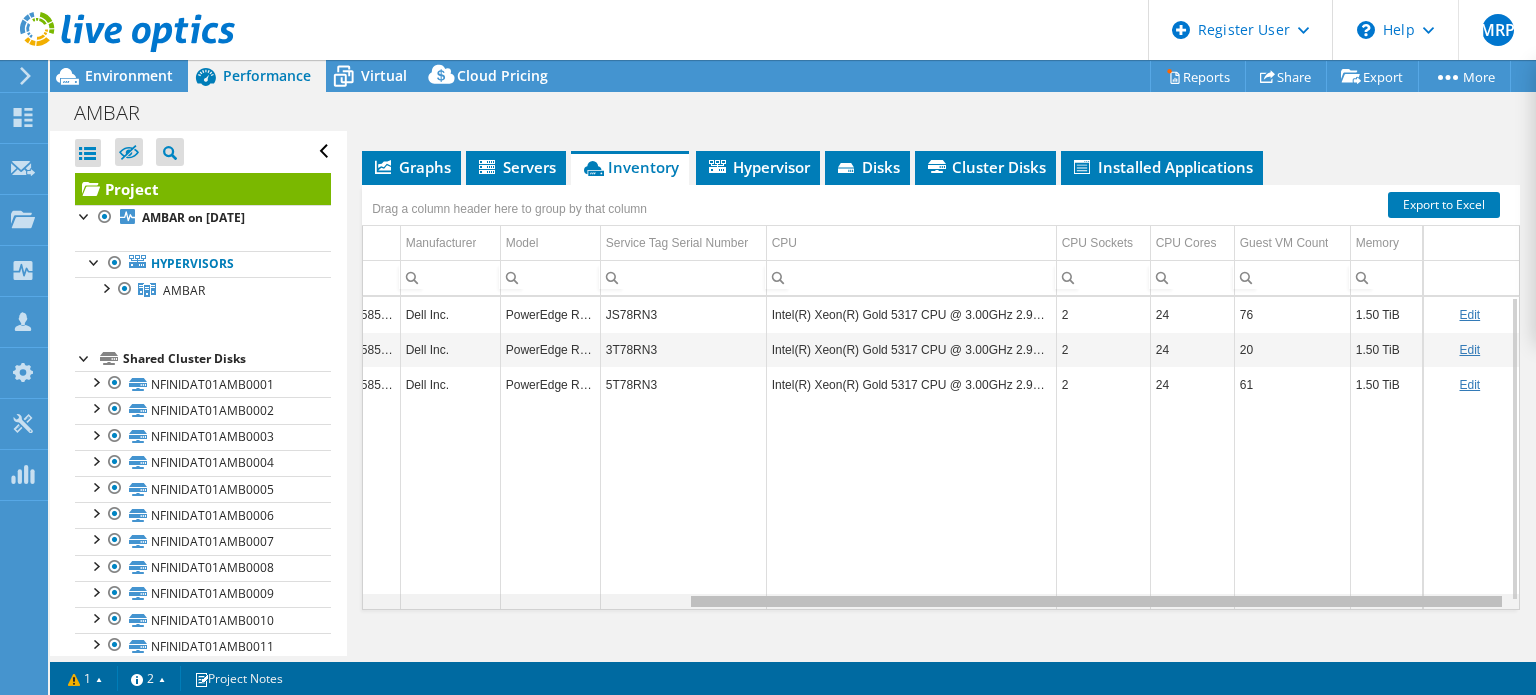 drag, startPoint x: 1154, startPoint y: 601, endPoint x: 1521, endPoint y: 607, distance: 367.04904 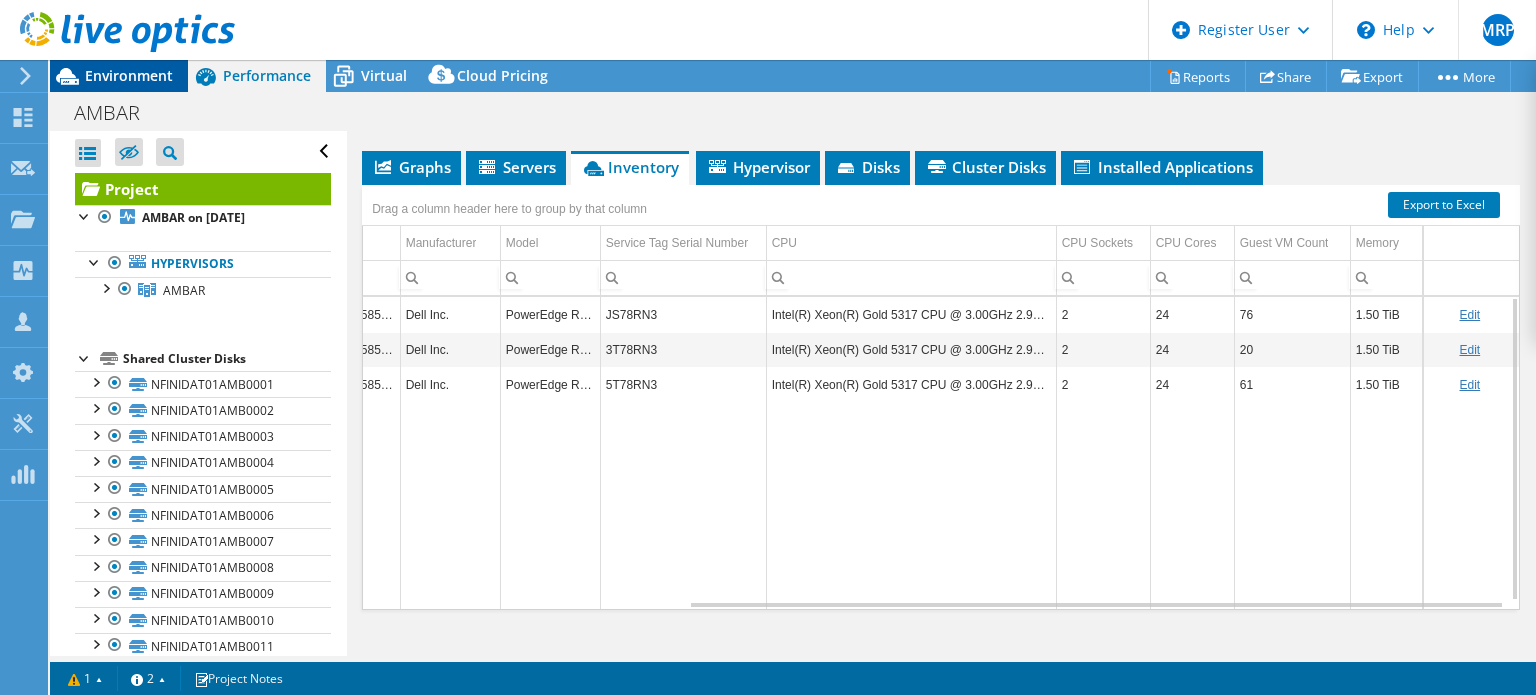 click on "Environment" at bounding box center (129, 75) 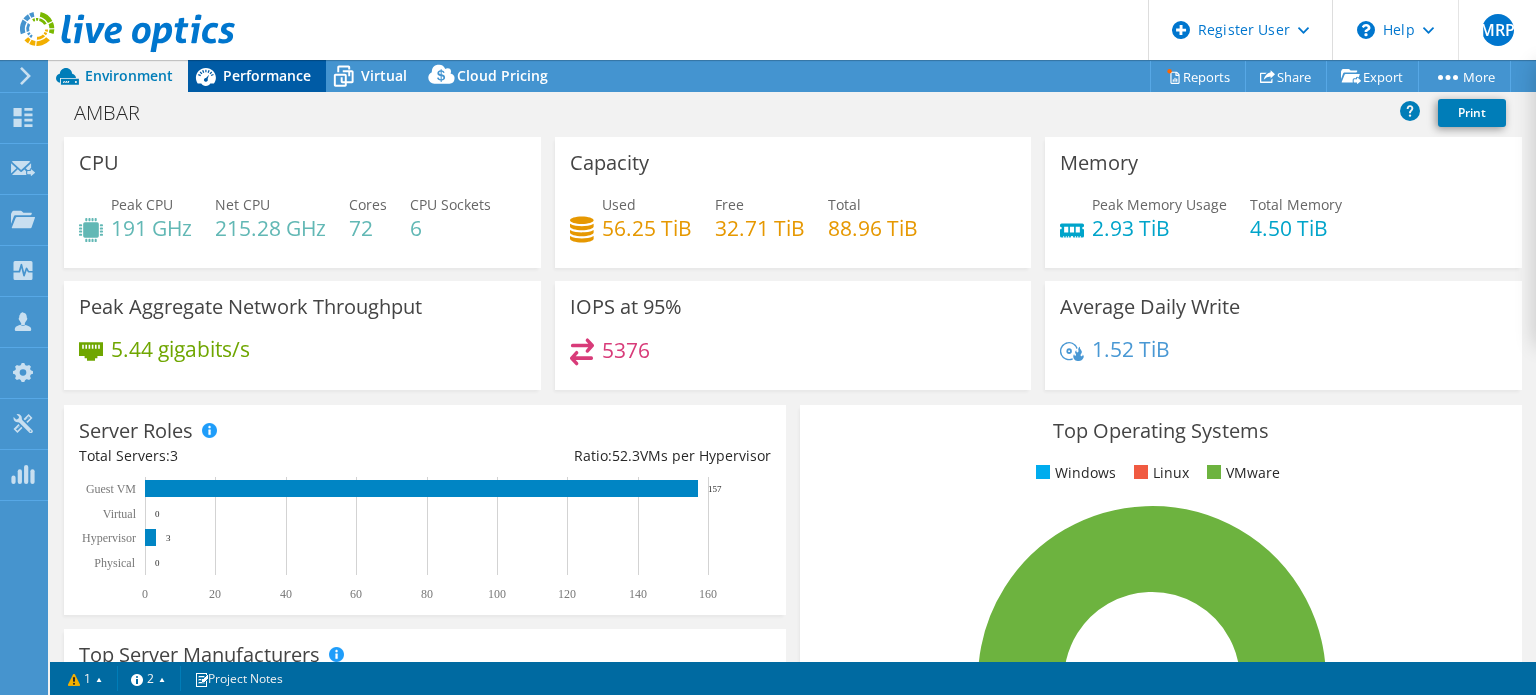 click on "Performance" at bounding box center (267, 75) 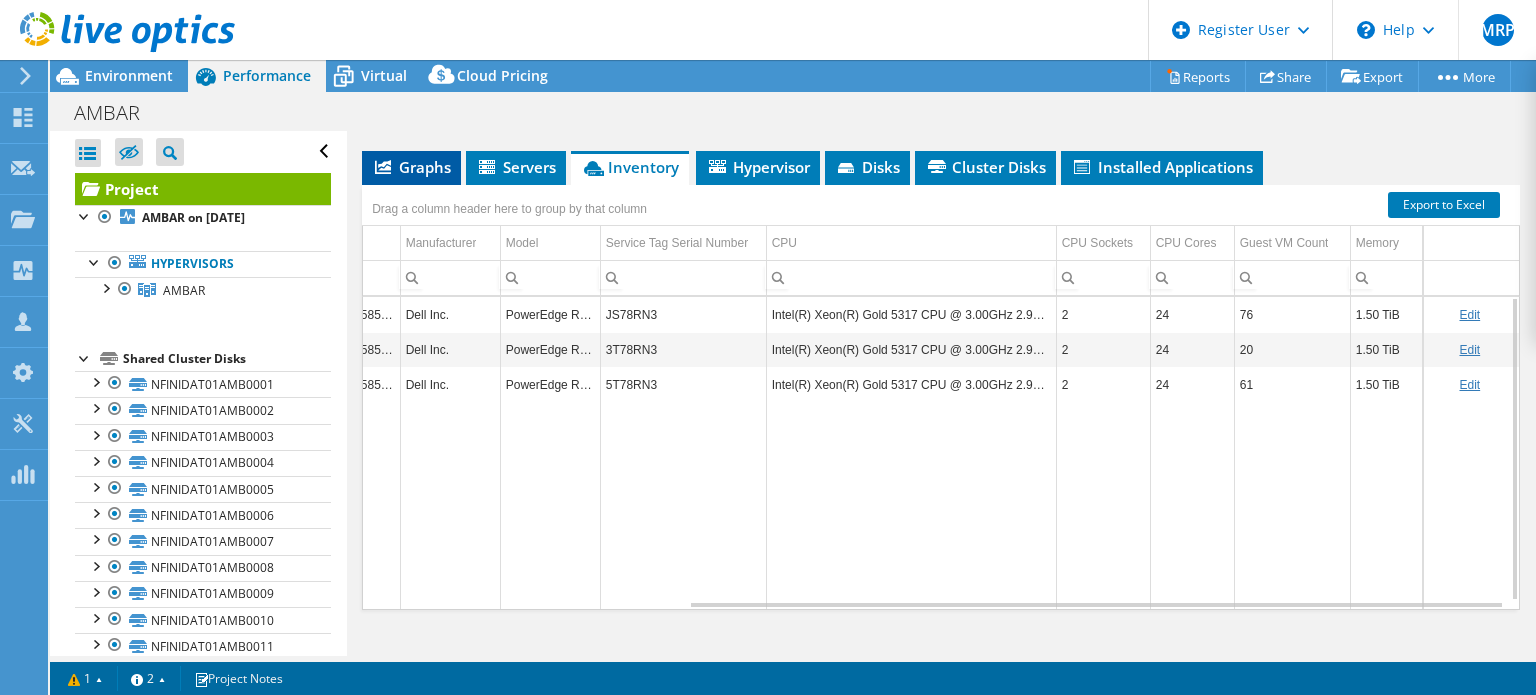 click on "Graphs" at bounding box center [411, 167] 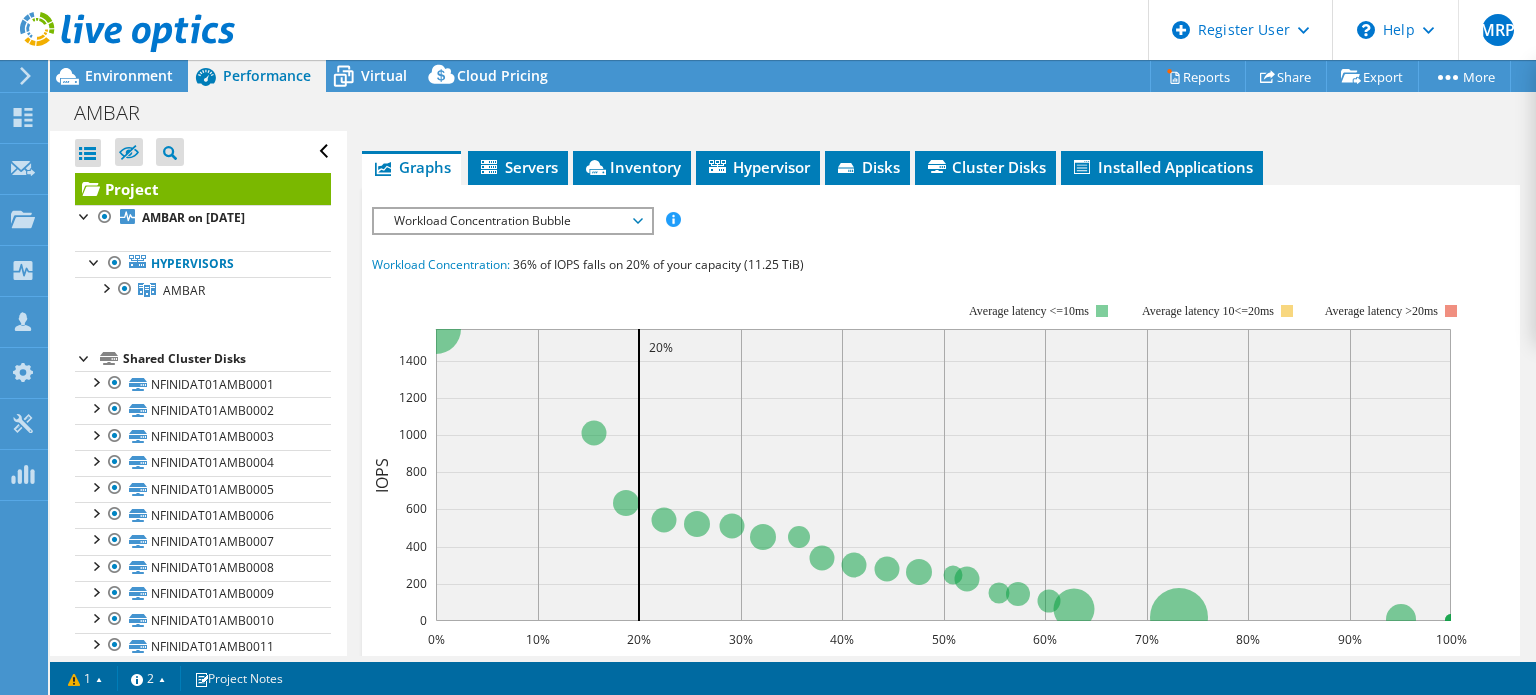 click on "Workload Concentration Bubble" at bounding box center [512, 221] 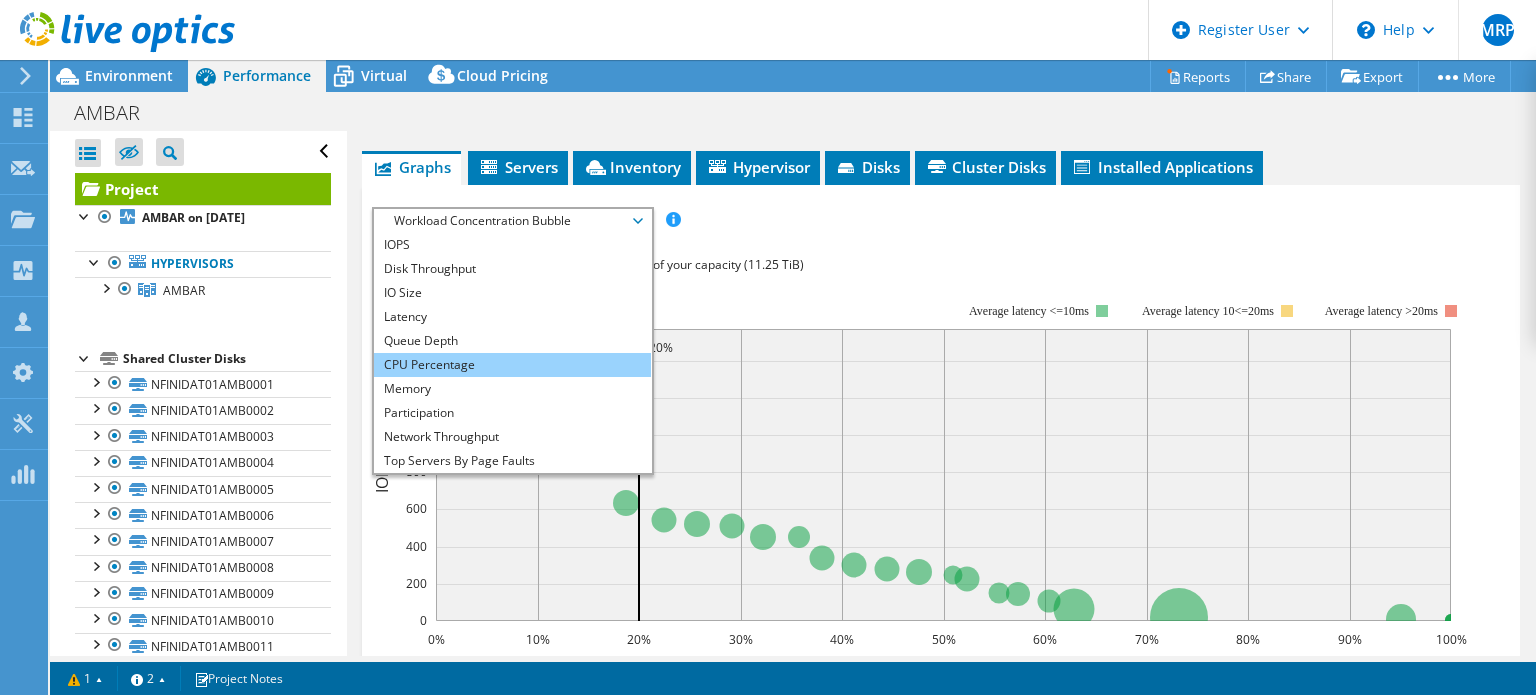 click on "CPU Percentage" at bounding box center (512, 365) 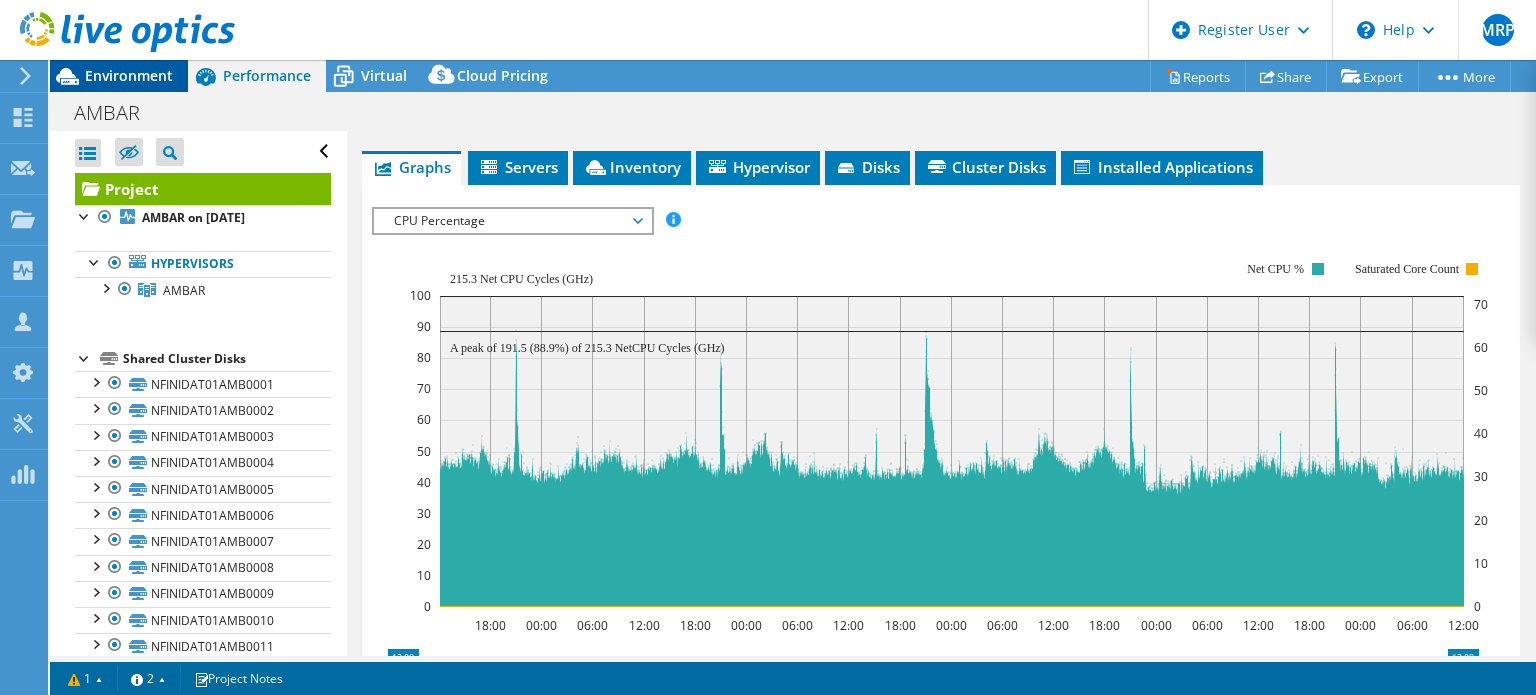 click on "Environment" at bounding box center [129, 75] 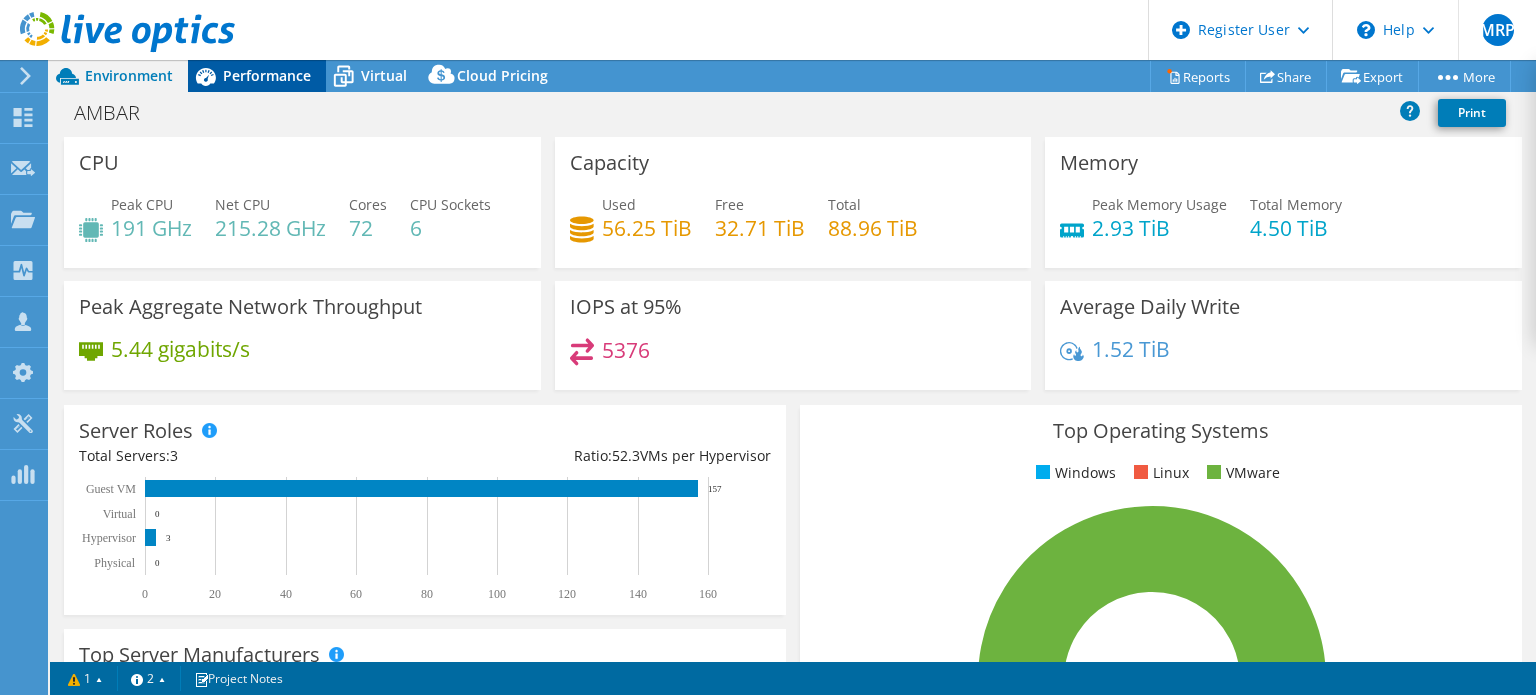 click on "Performance" at bounding box center (267, 75) 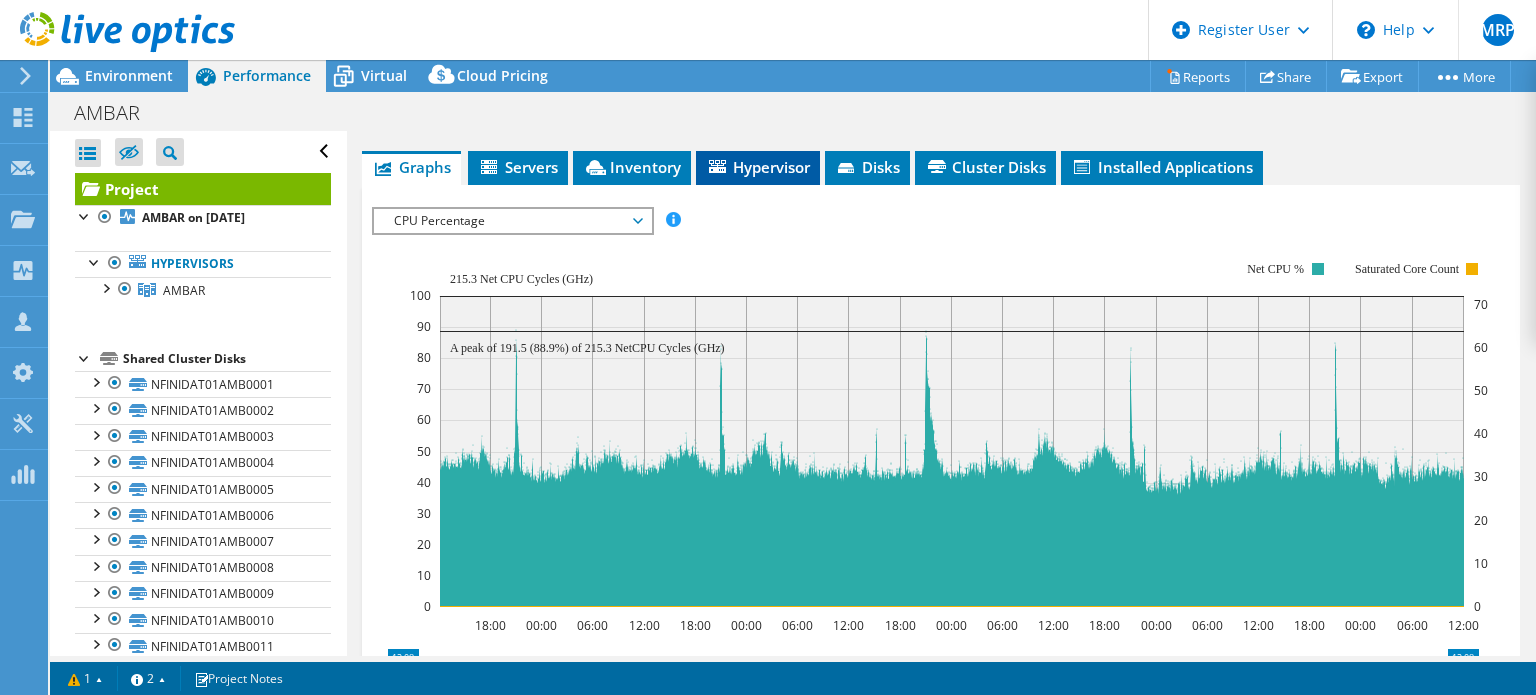 click on "Hypervisor" at bounding box center [758, 167] 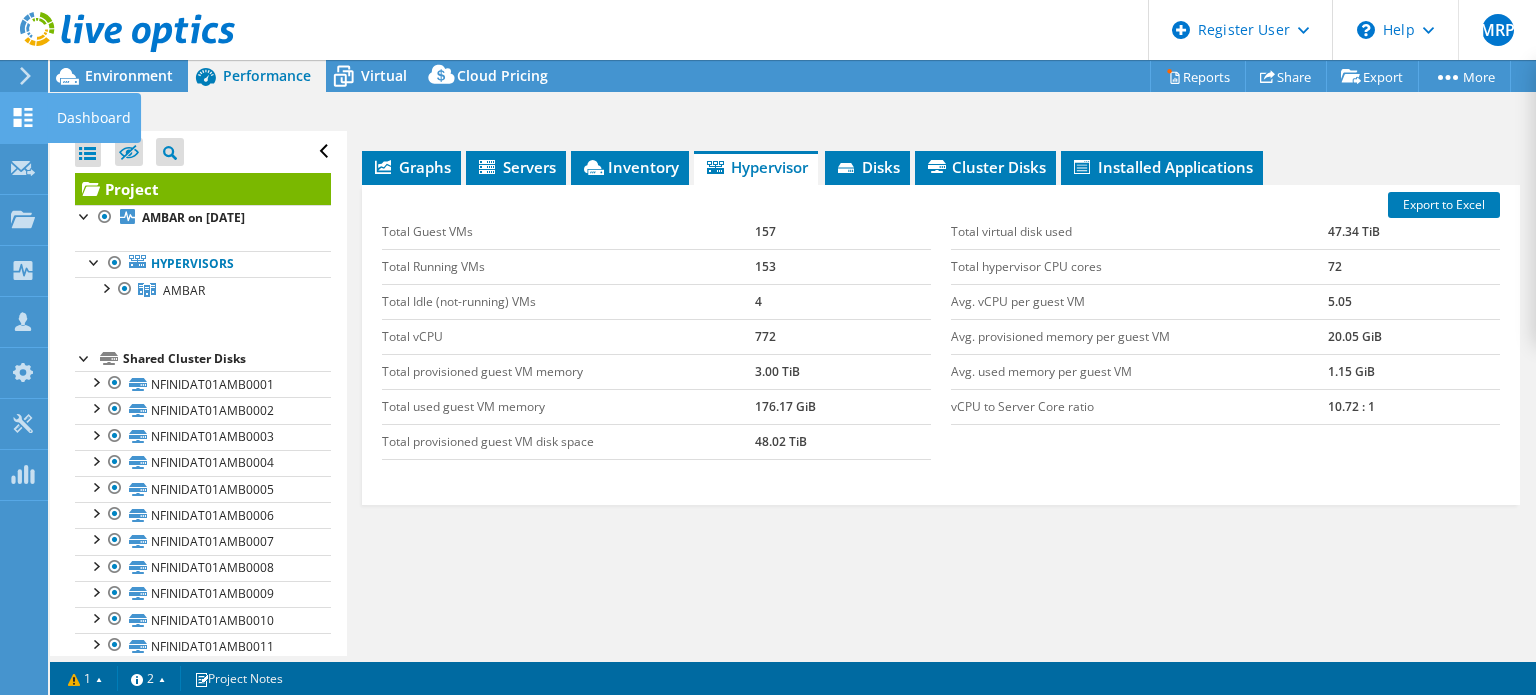click 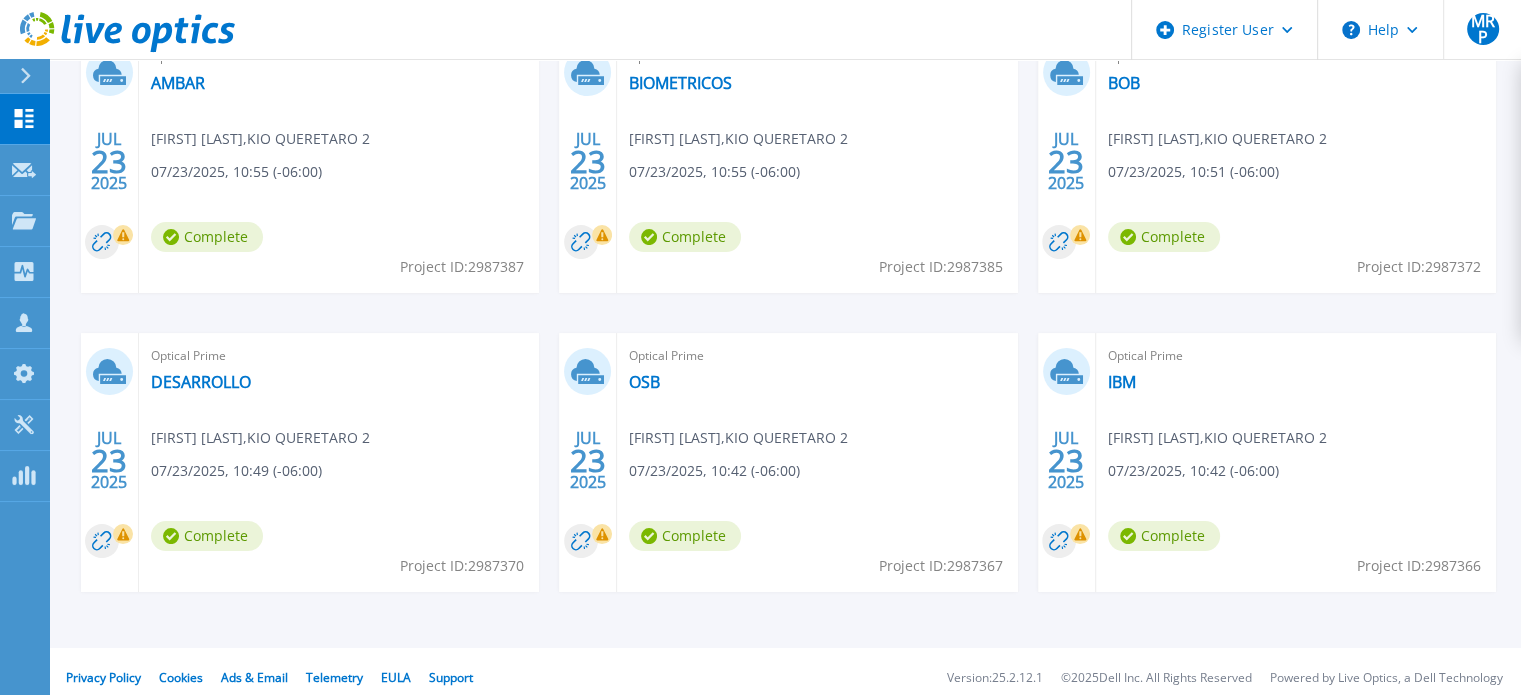 scroll, scrollTop: 412, scrollLeft: 0, axis: vertical 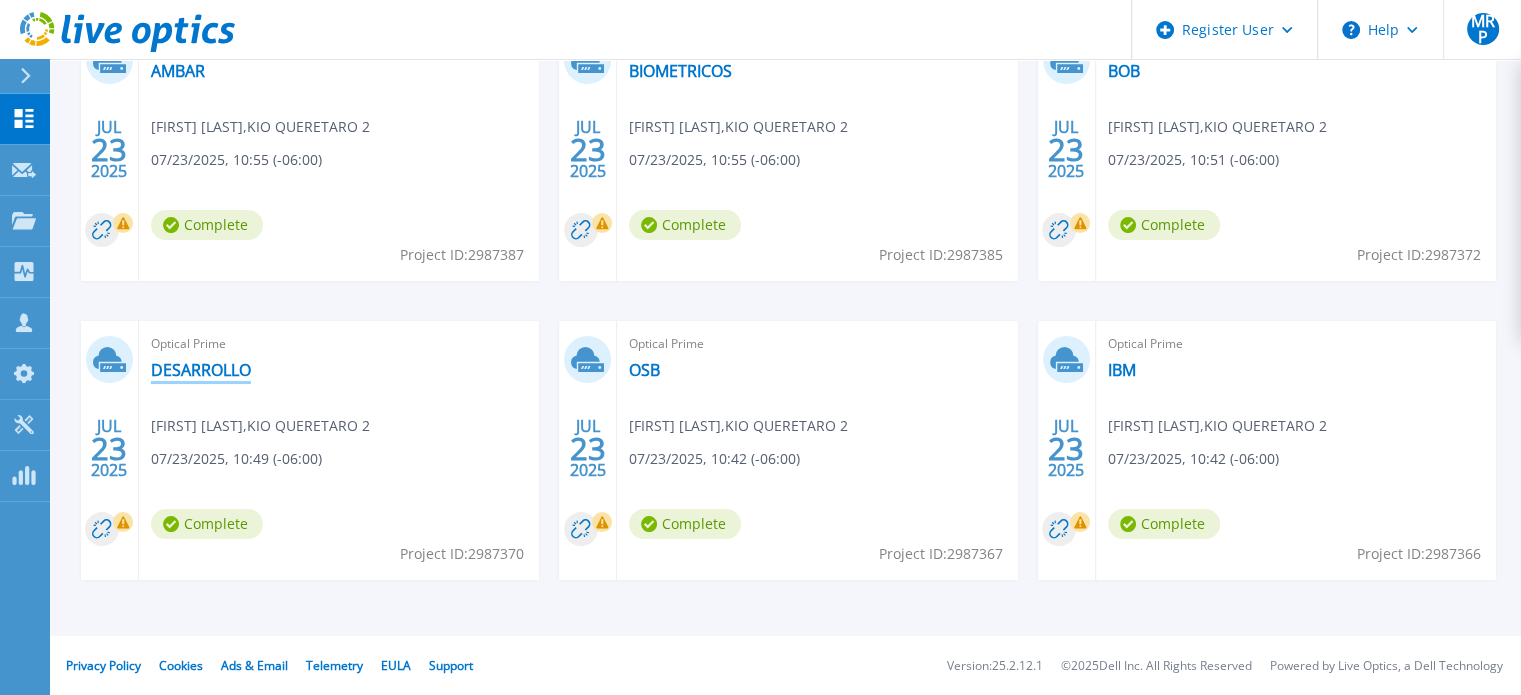 click on "DESARROLLO" at bounding box center (201, 370) 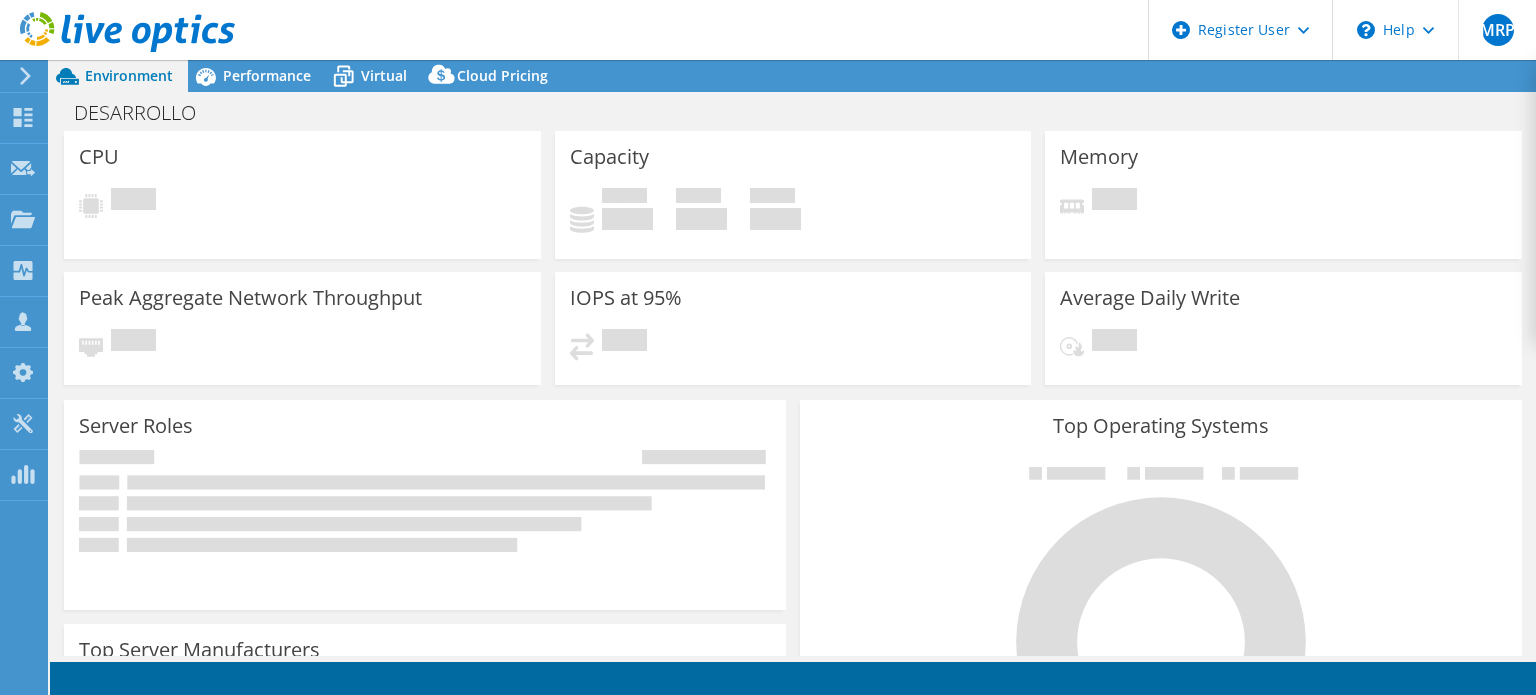 scroll, scrollTop: 0, scrollLeft: 0, axis: both 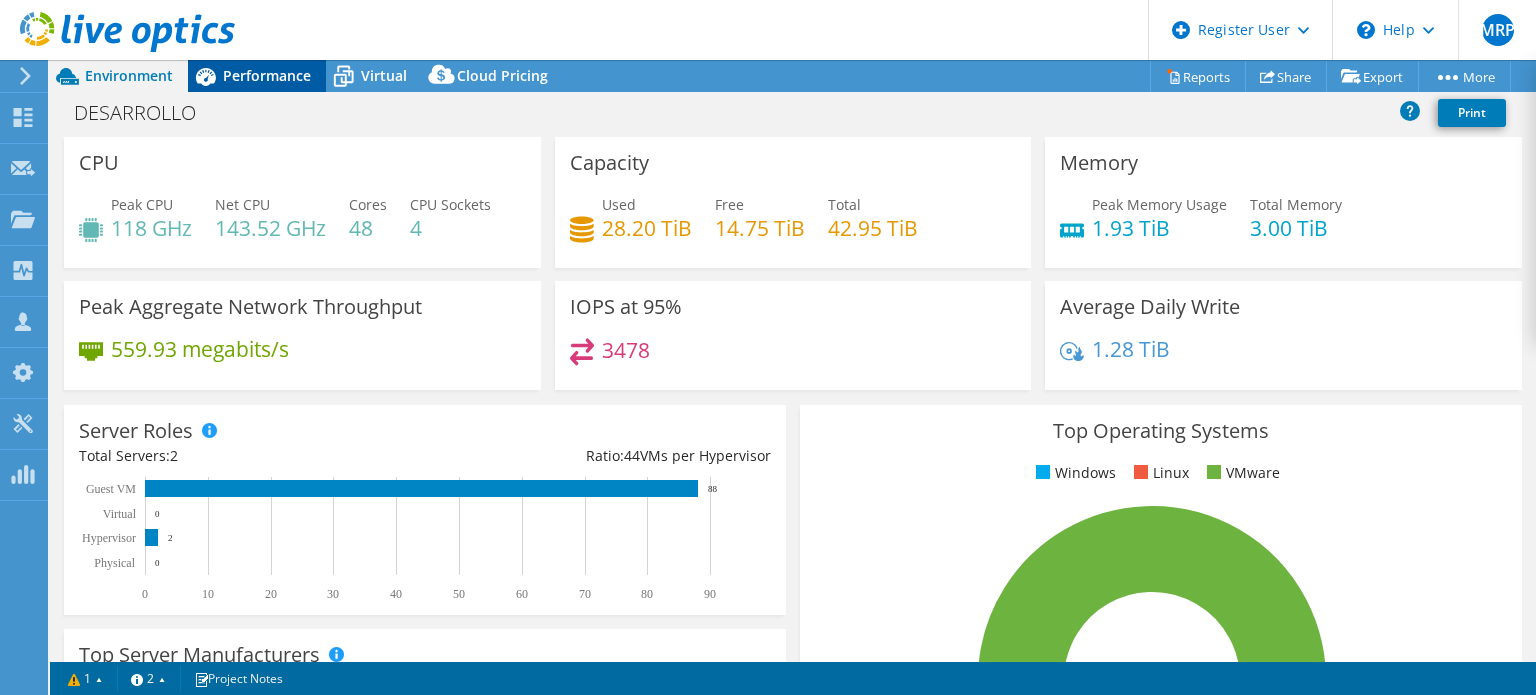 click on "Performance" at bounding box center [267, 75] 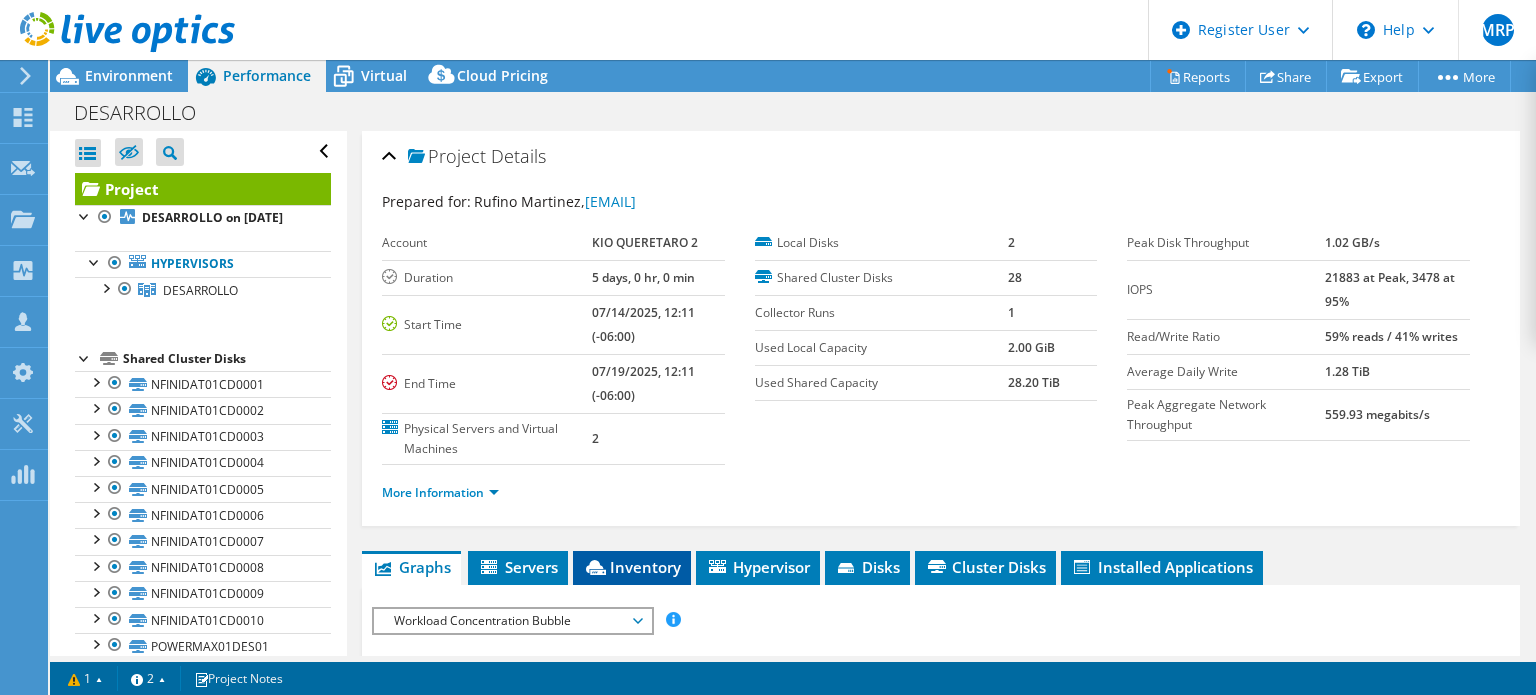 click on "Inventory" at bounding box center [632, 567] 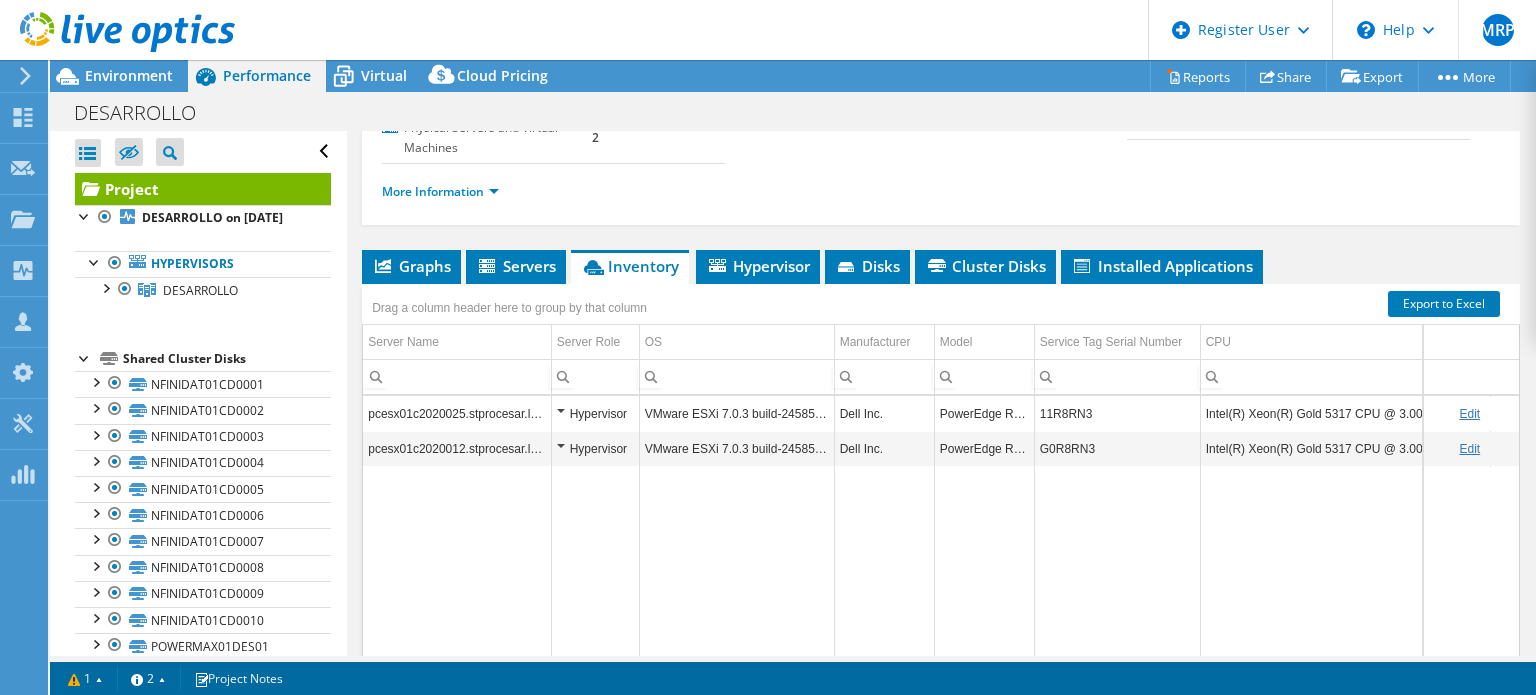 scroll, scrollTop: 427, scrollLeft: 0, axis: vertical 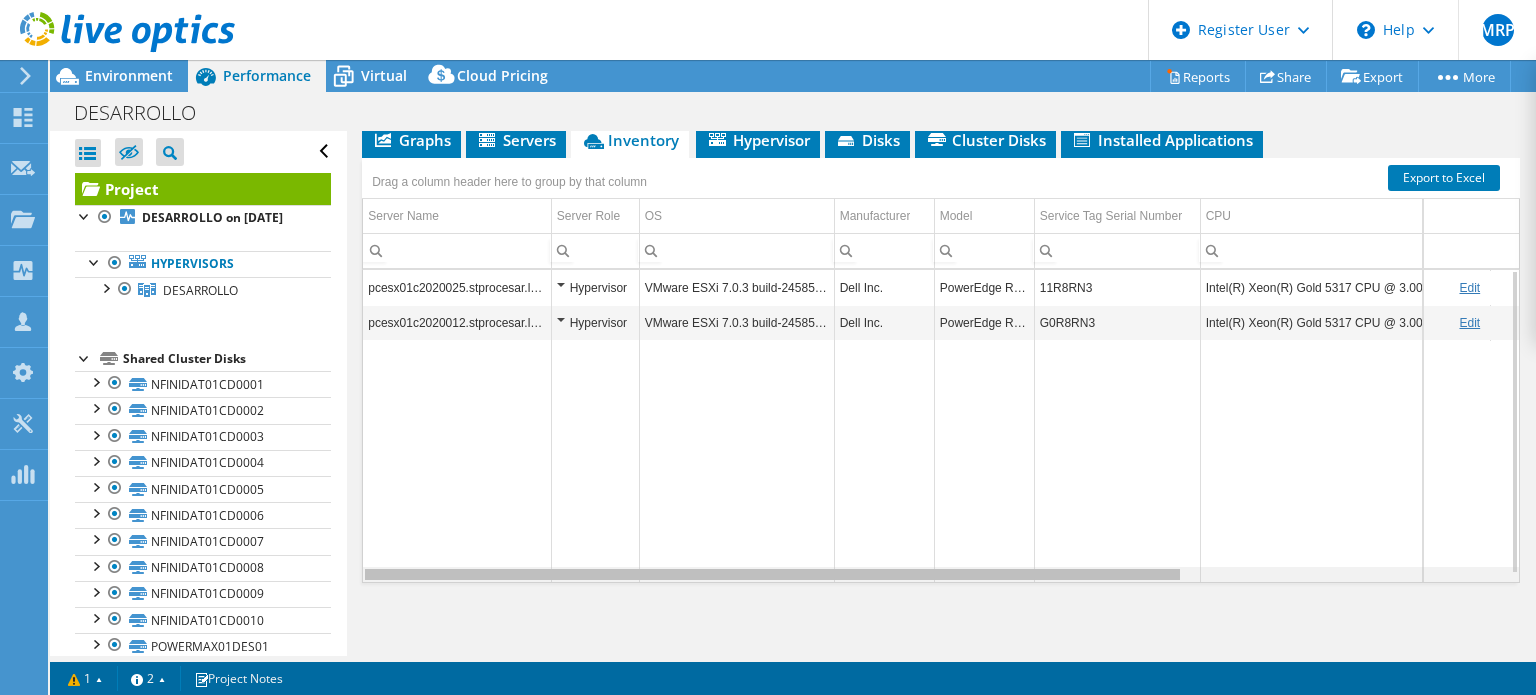 click at bounding box center (772, 574) 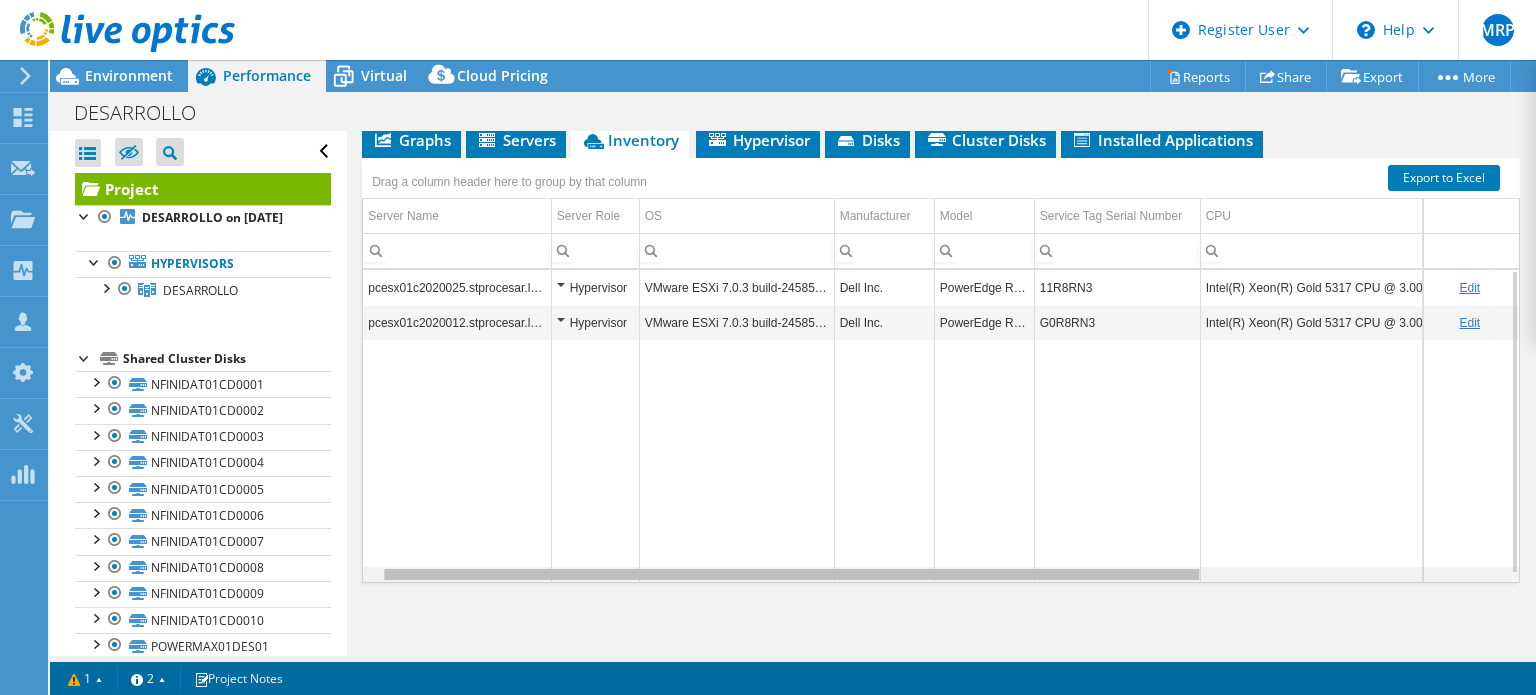 scroll, scrollTop: 0, scrollLeft: 176, axis: horizontal 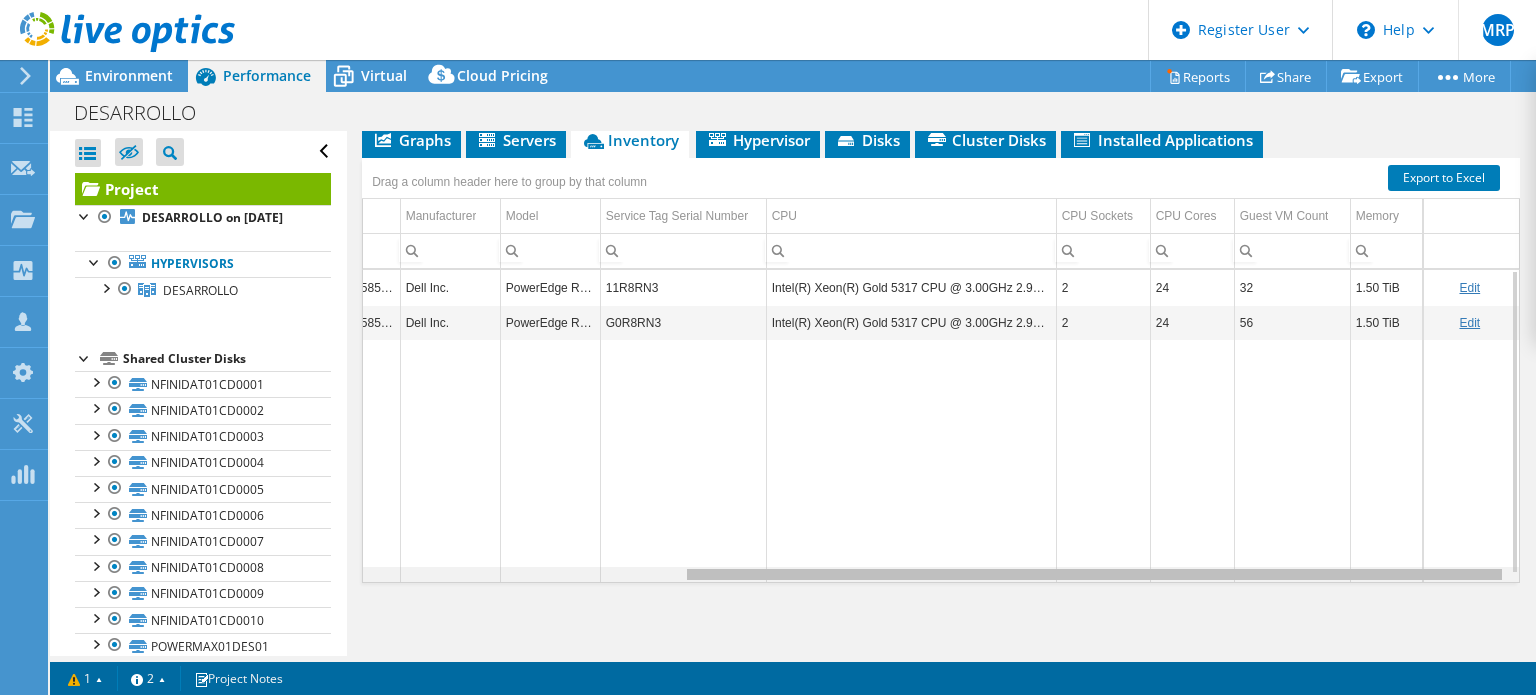 drag, startPoint x: 1017, startPoint y: 570, endPoint x: 1397, endPoint y: 584, distance: 380.2578 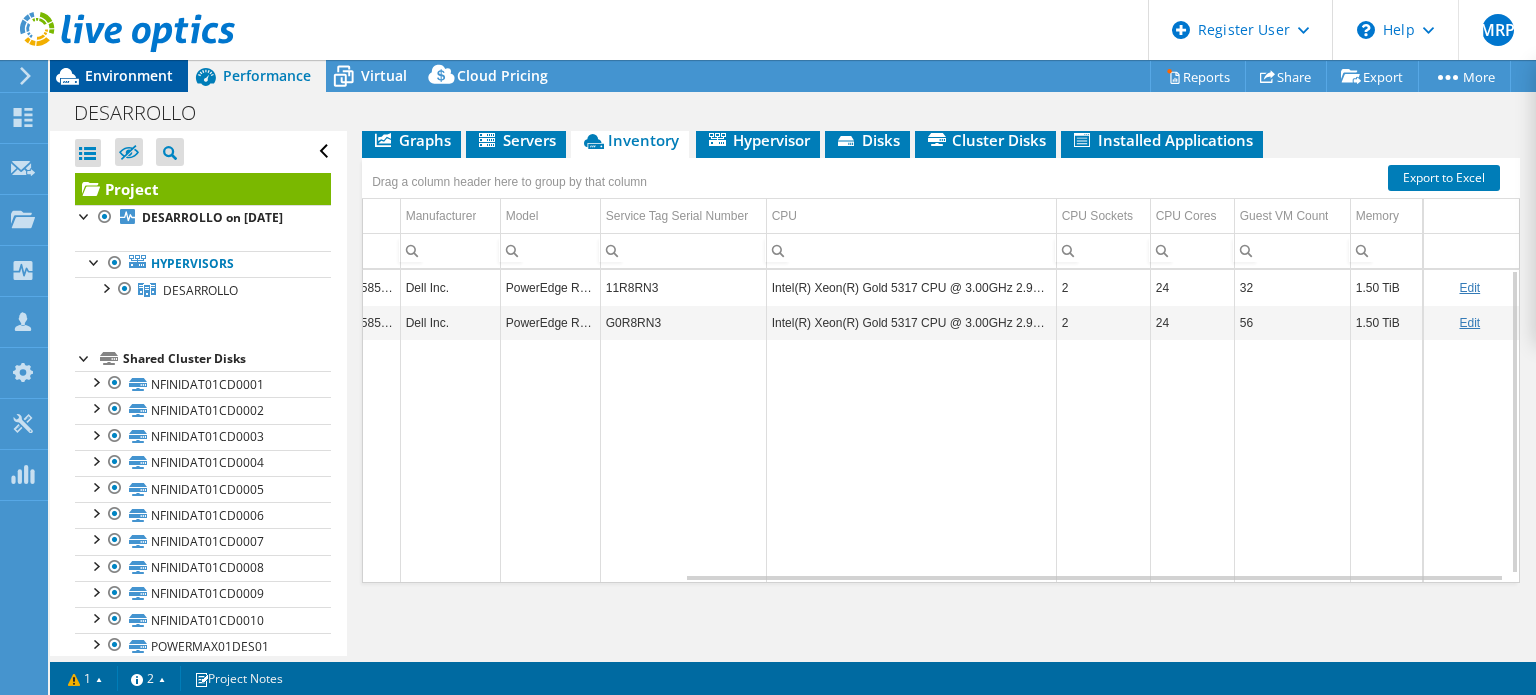 click on "Environment" at bounding box center [129, 75] 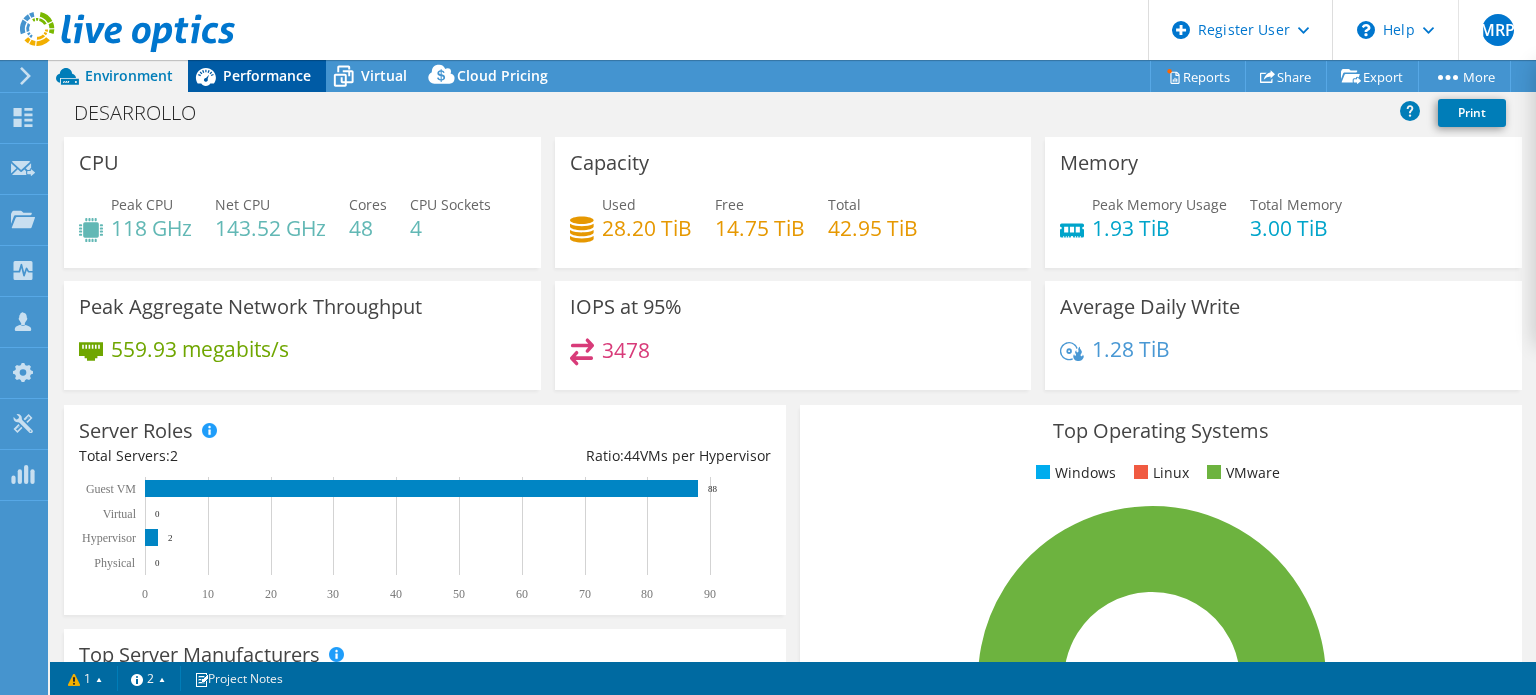 click on "Performance" at bounding box center [267, 75] 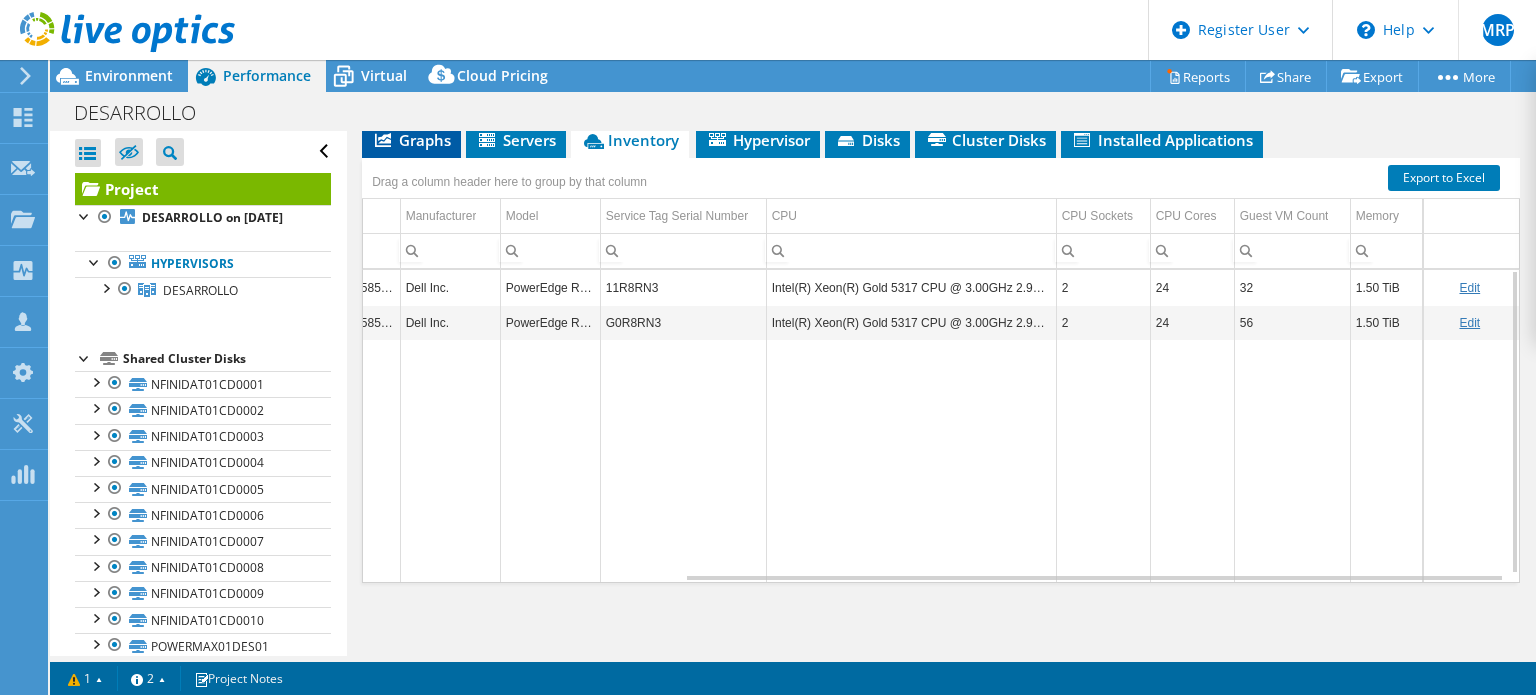 click on "Graphs" at bounding box center (411, 140) 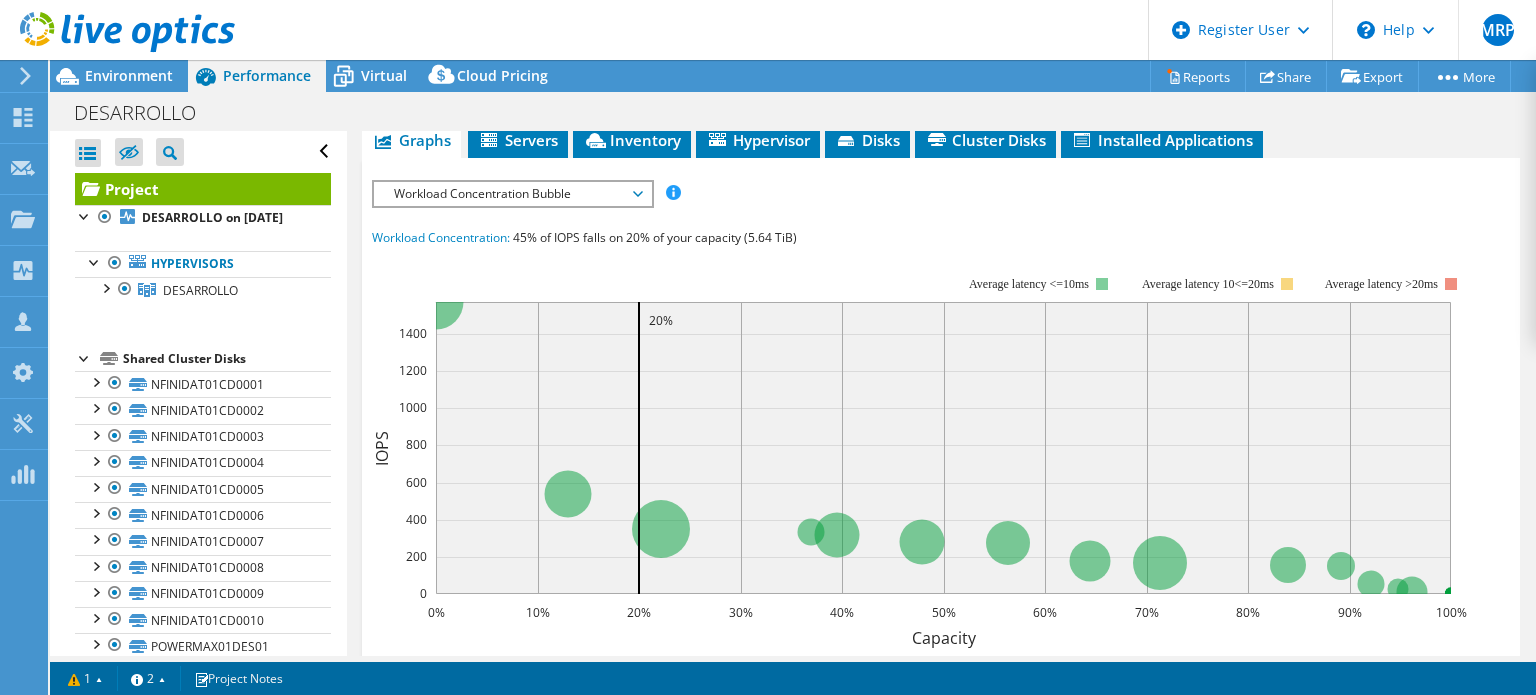 click on "Workload Concentration Bubble" at bounding box center [512, 194] 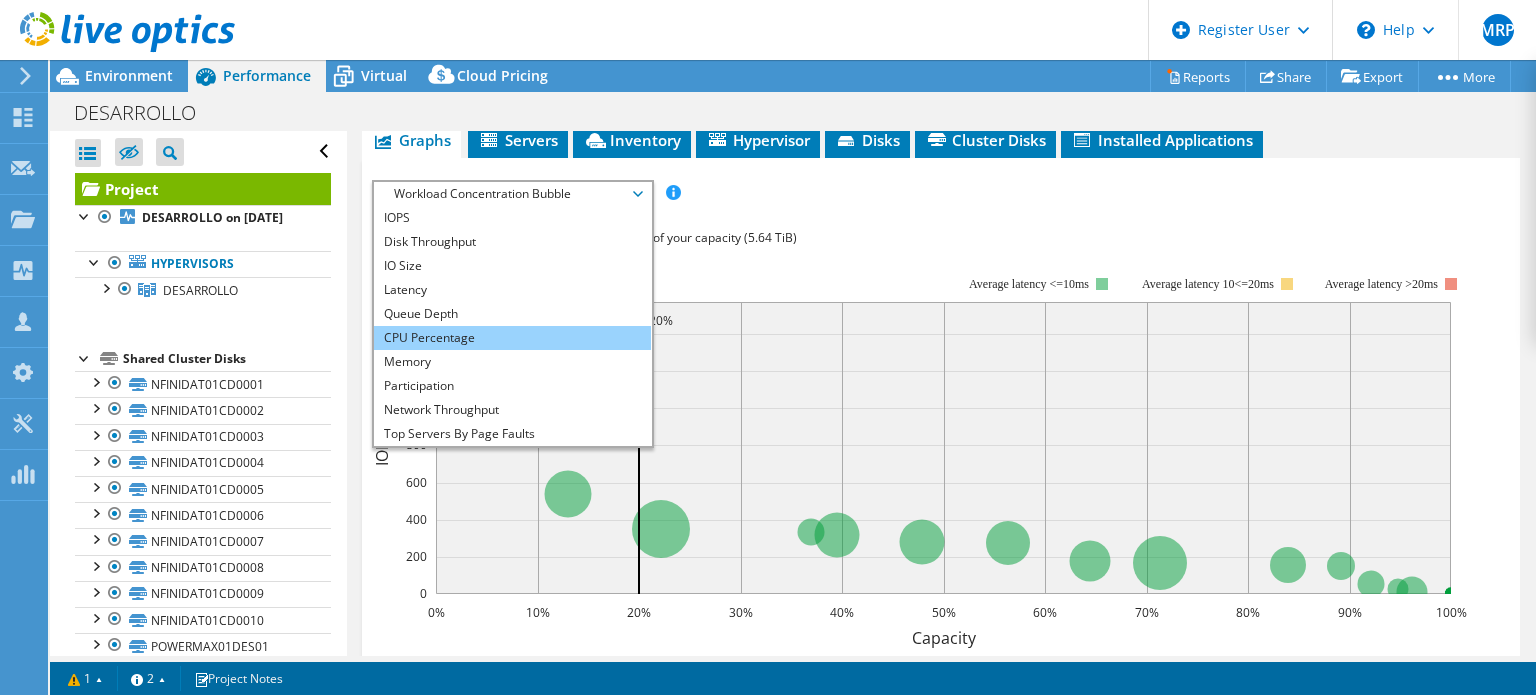 click on "CPU Percentage" at bounding box center [512, 338] 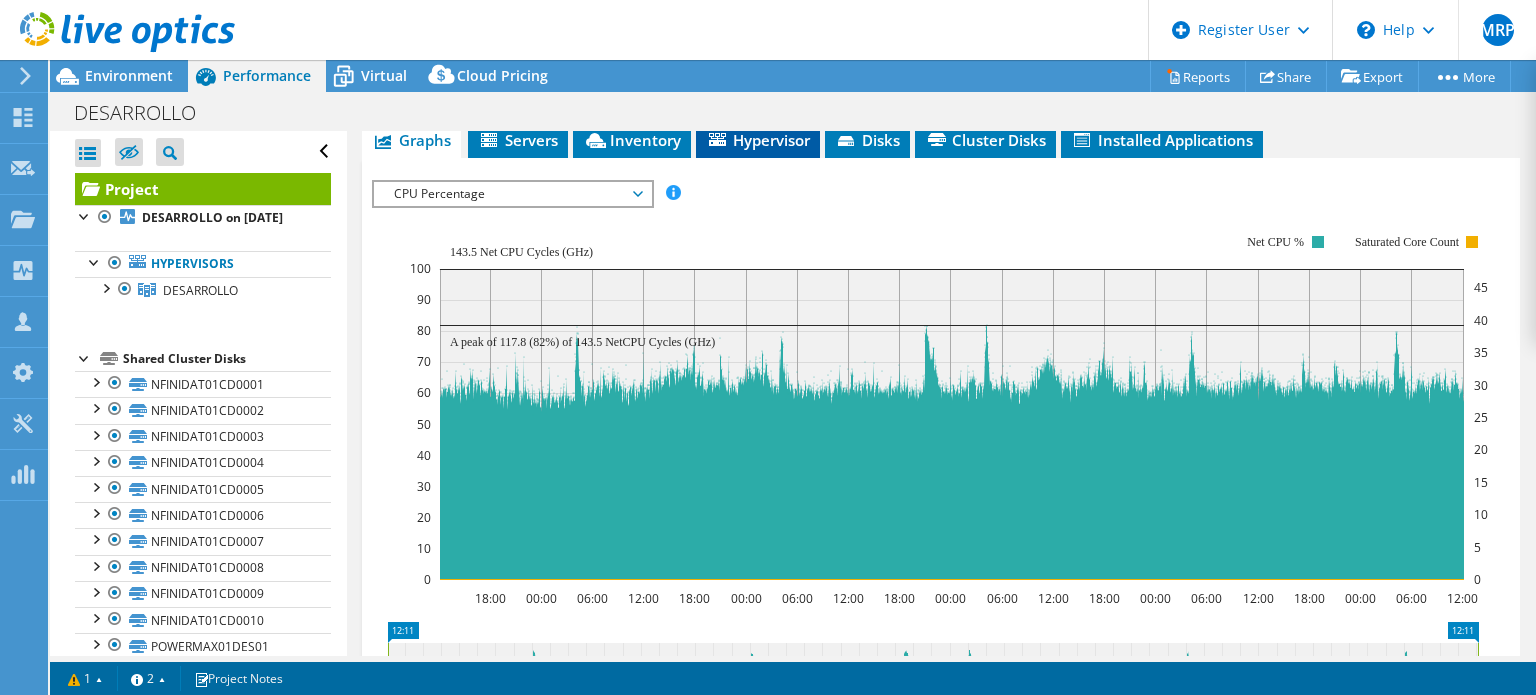 click on "Hypervisor" at bounding box center (758, 140) 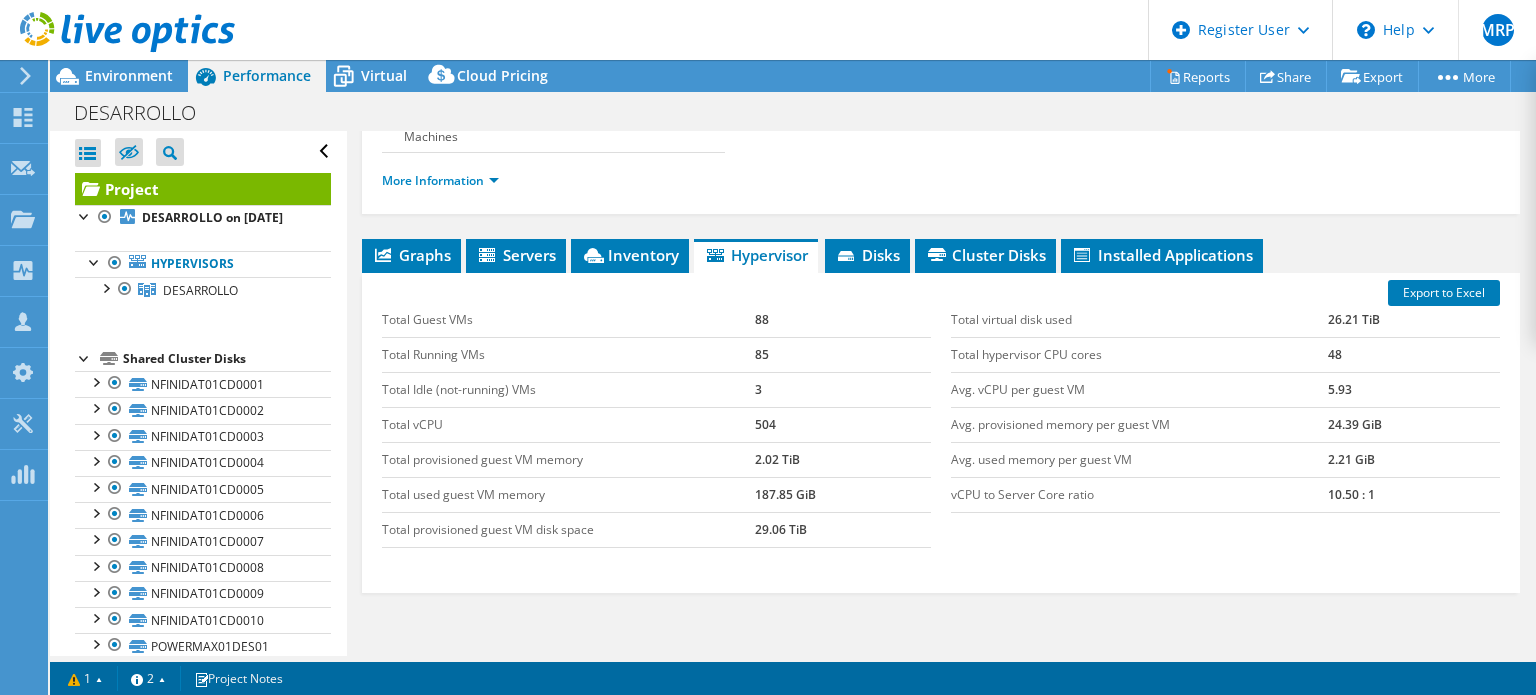 scroll, scrollTop: 227, scrollLeft: 0, axis: vertical 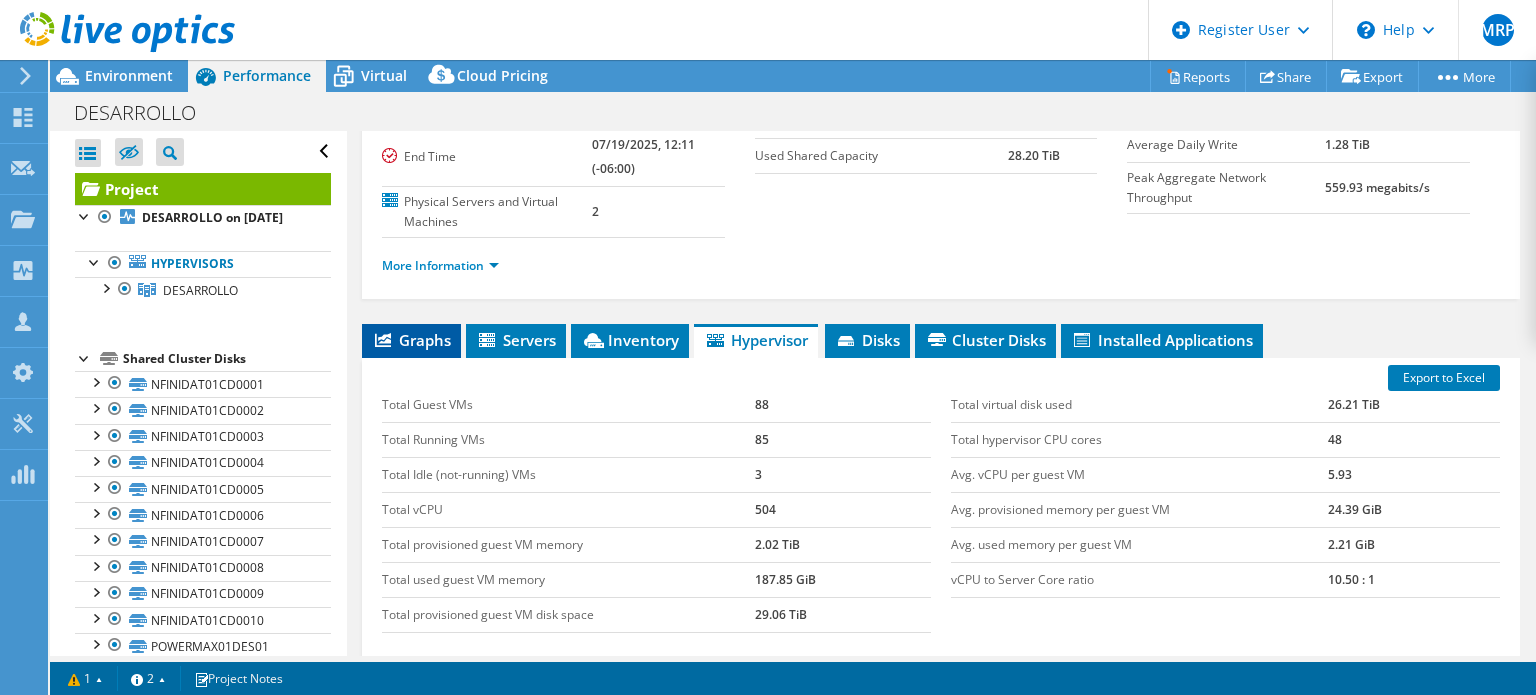 click on "Graphs" at bounding box center [411, 340] 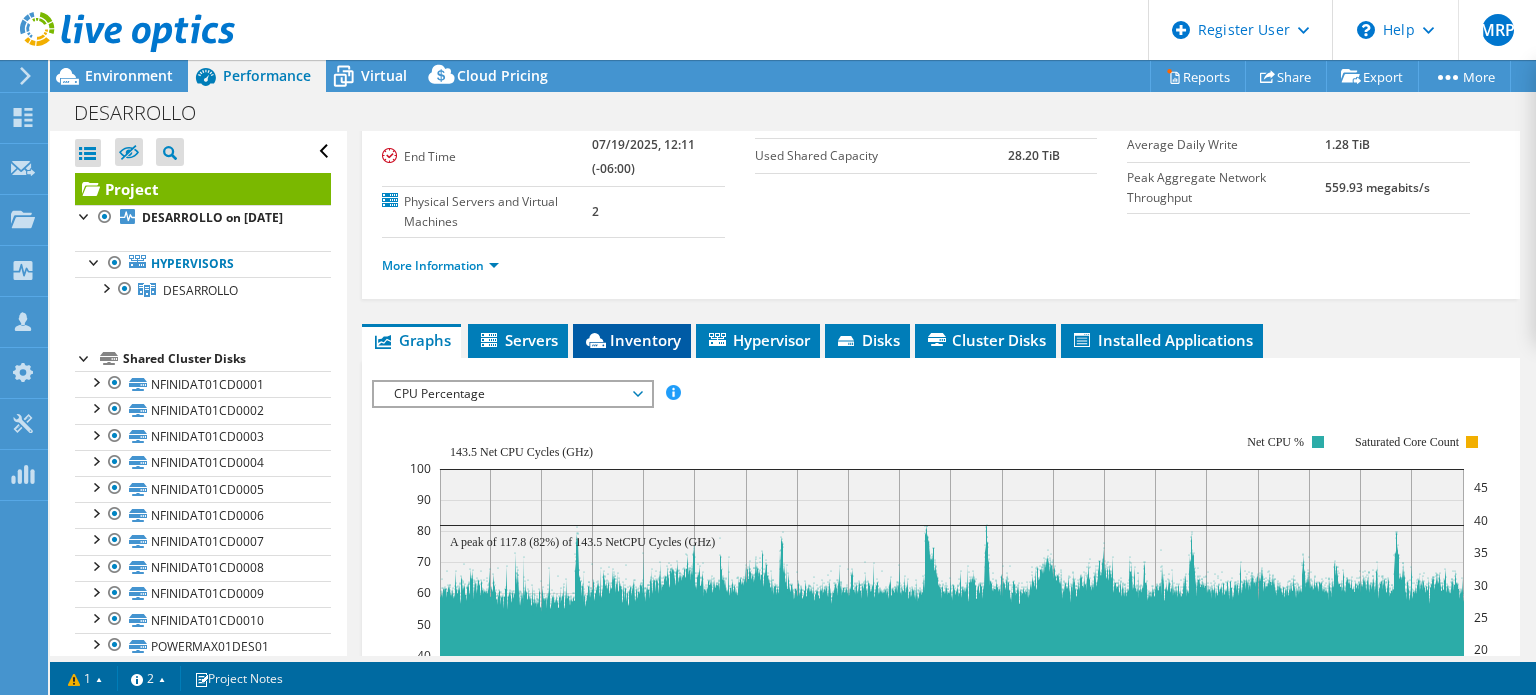 scroll, scrollTop: 527, scrollLeft: 0, axis: vertical 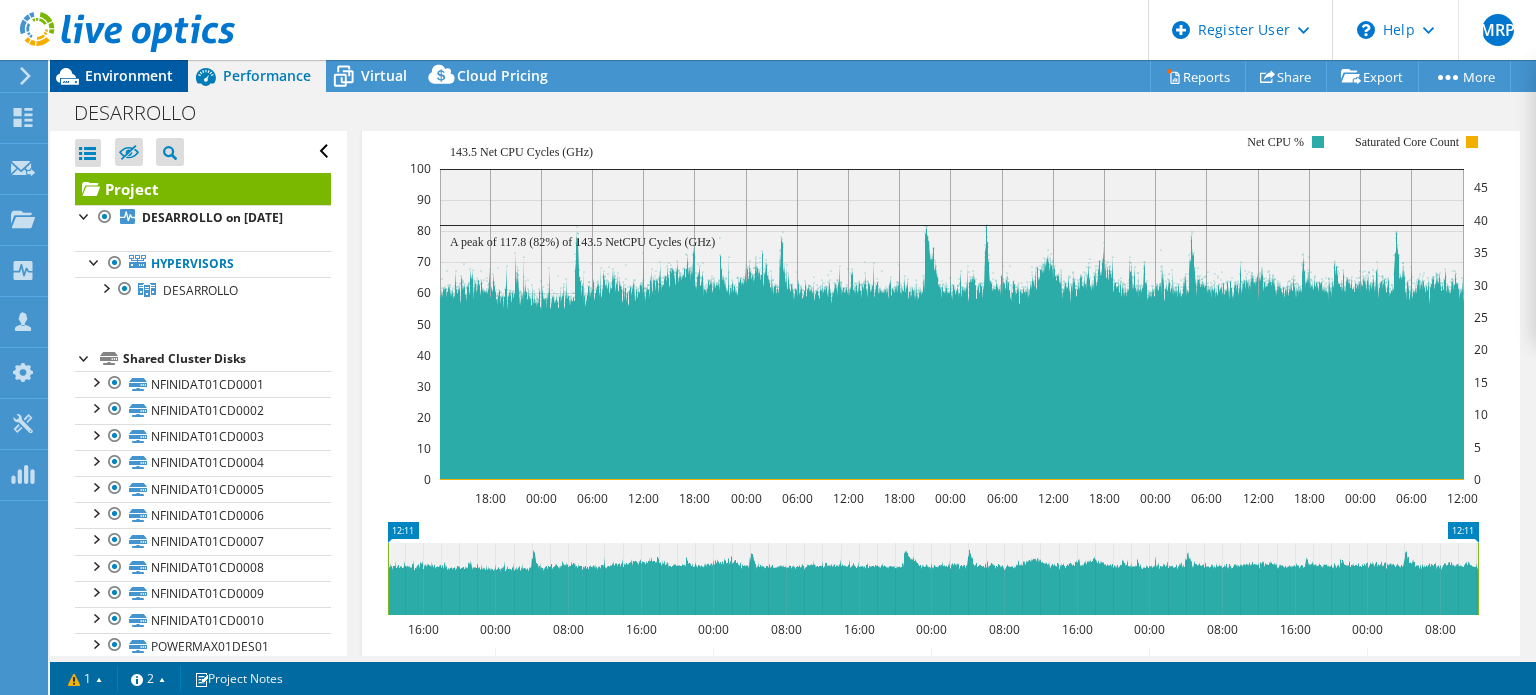 click on "Environment" at bounding box center [129, 75] 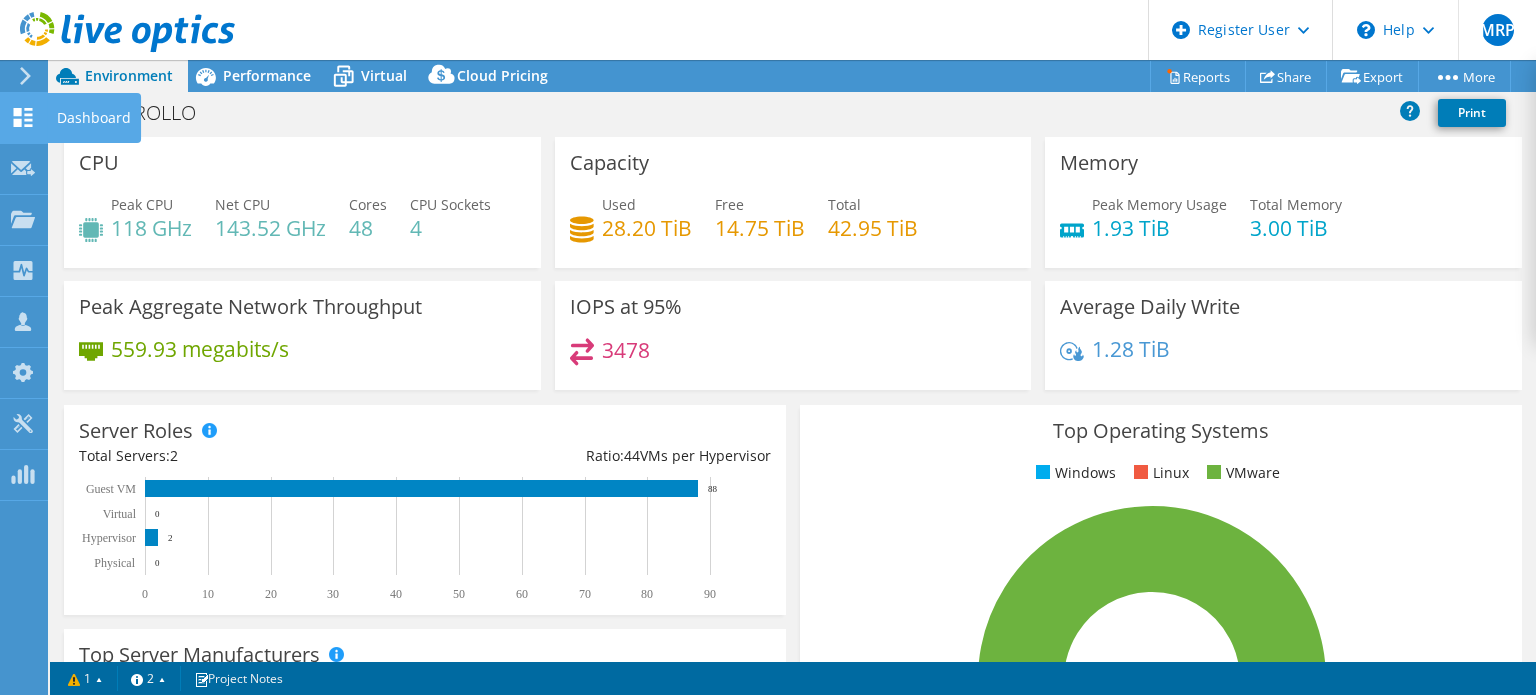 click on "Dashboard" at bounding box center [-66, 118] 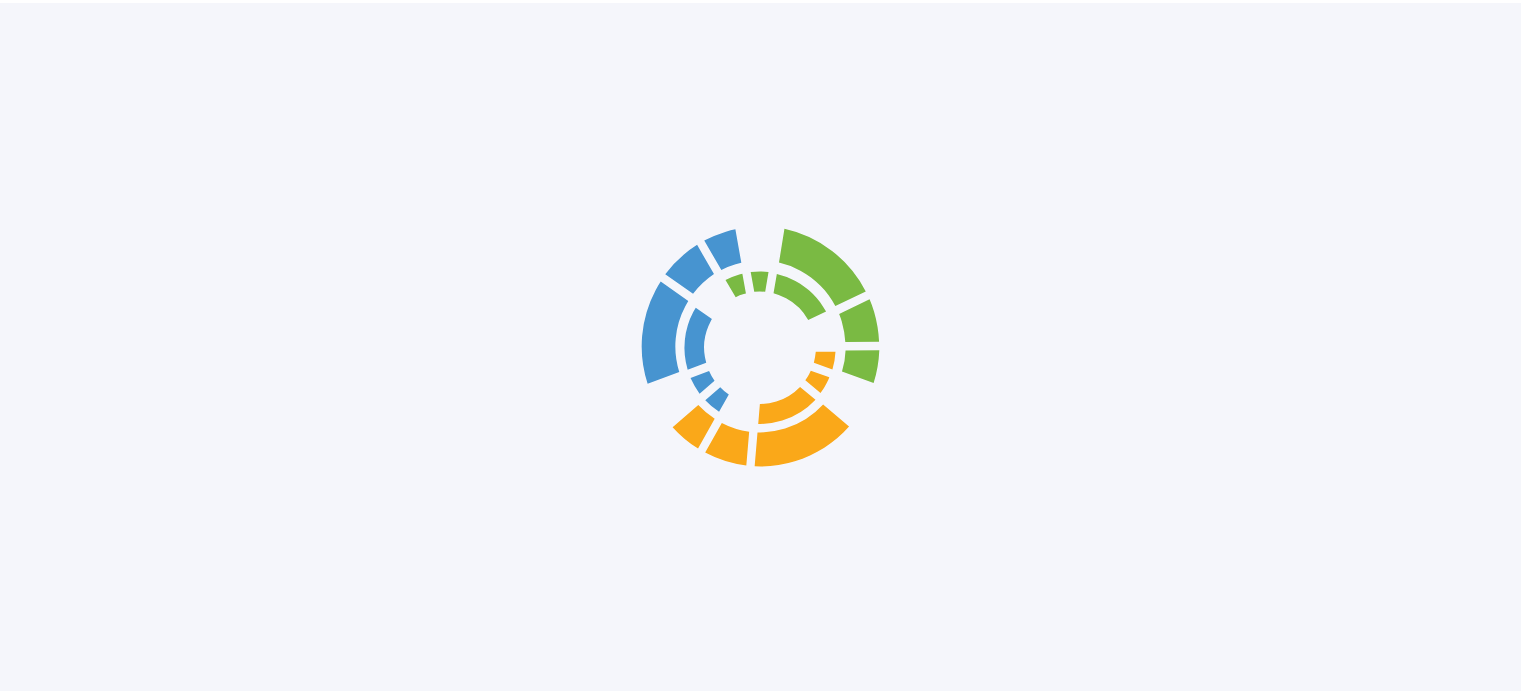 scroll, scrollTop: 0, scrollLeft: 0, axis: both 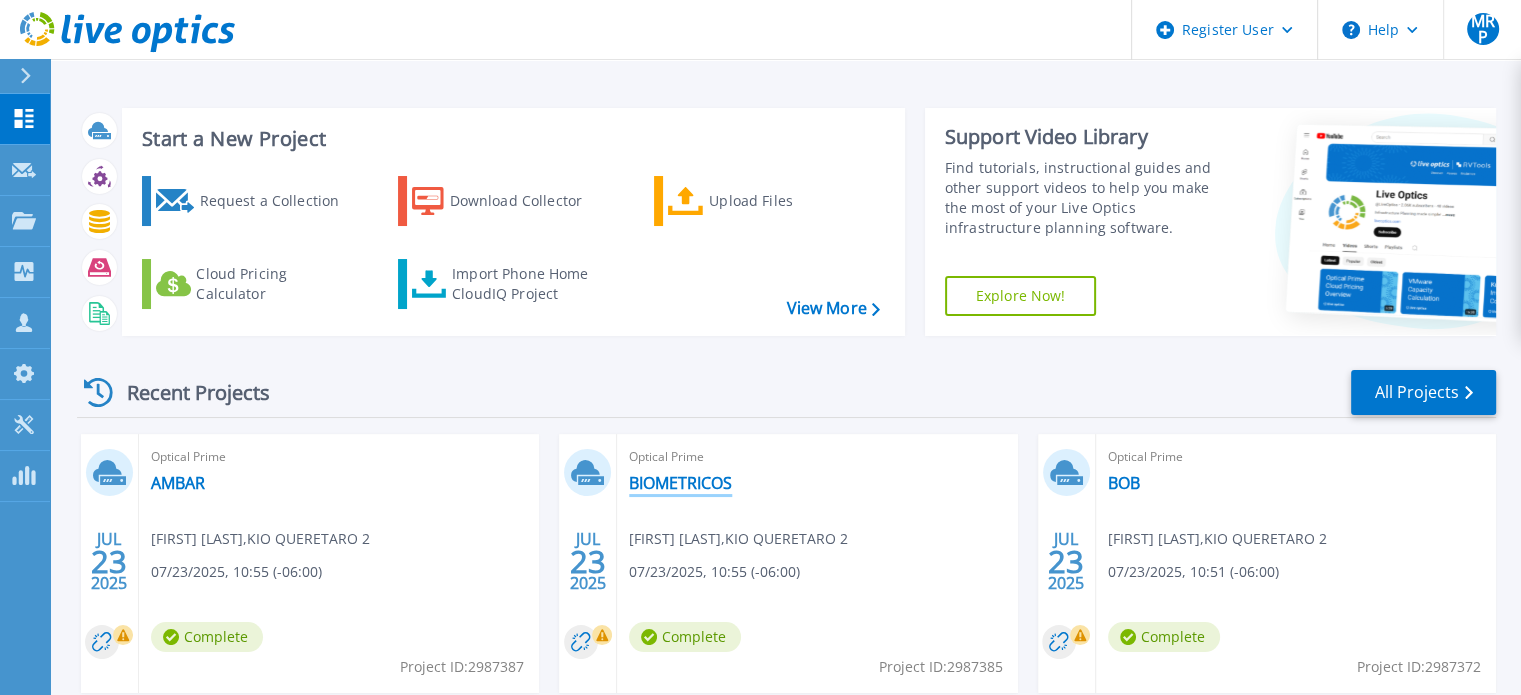 click on "BIOMETRICOS" at bounding box center (680, 483) 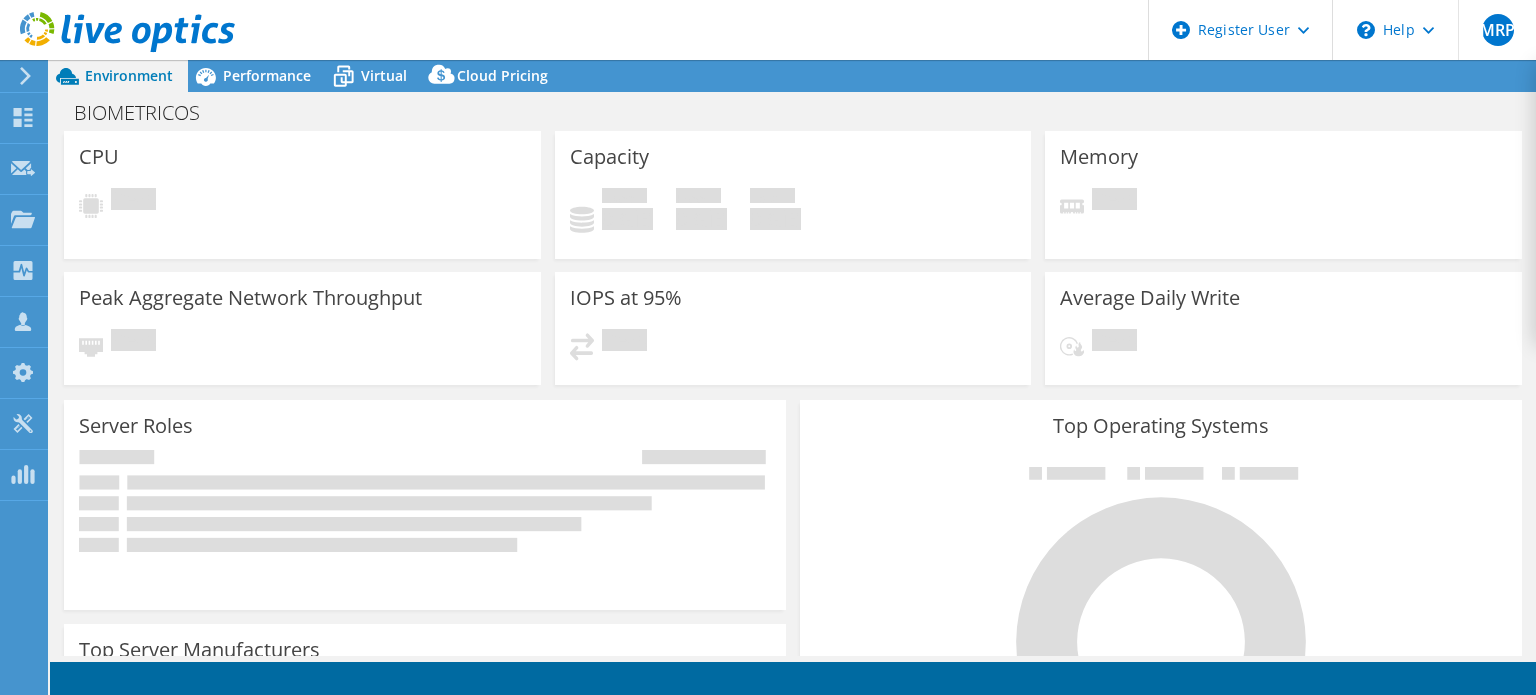 scroll, scrollTop: 0, scrollLeft: 0, axis: both 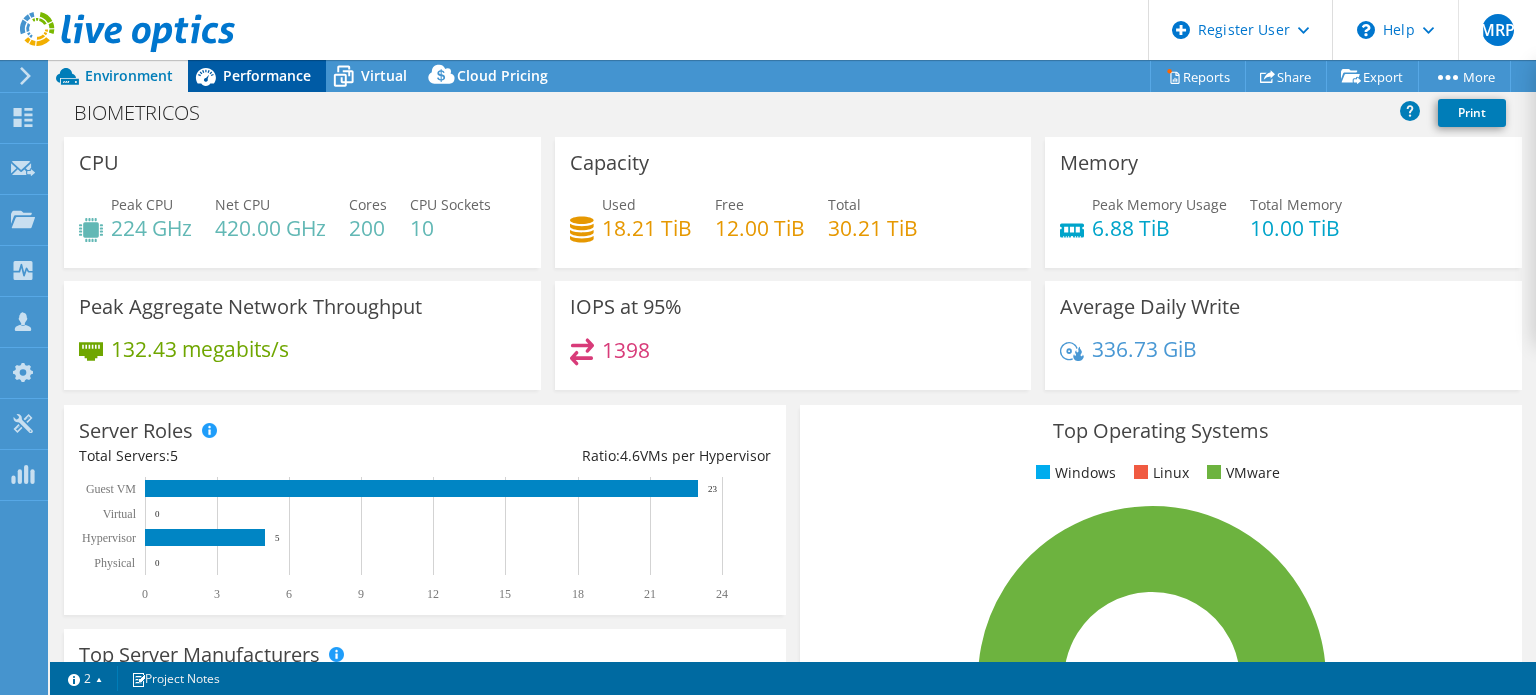click on "Performance" at bounding box center [267, 75] 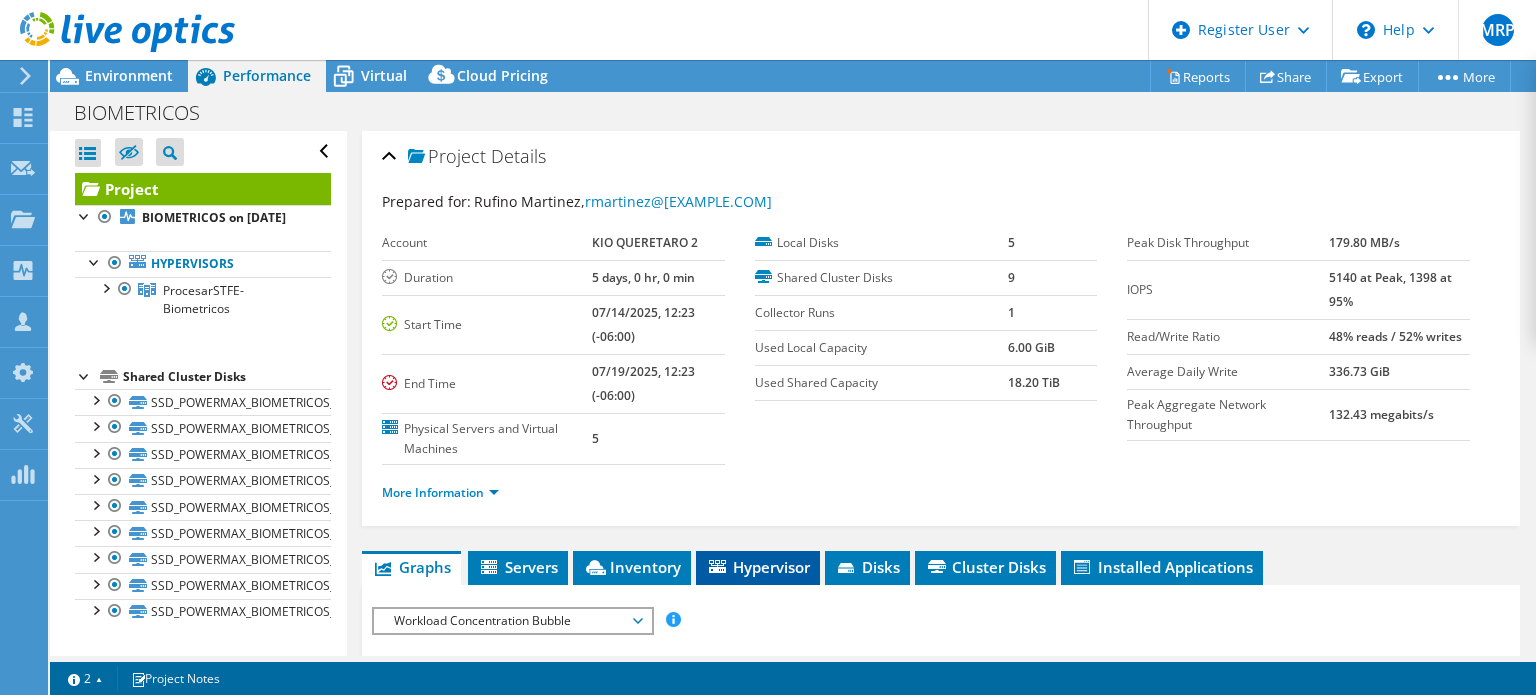 click on "Hypervisor" at bounding box center (758, 568) 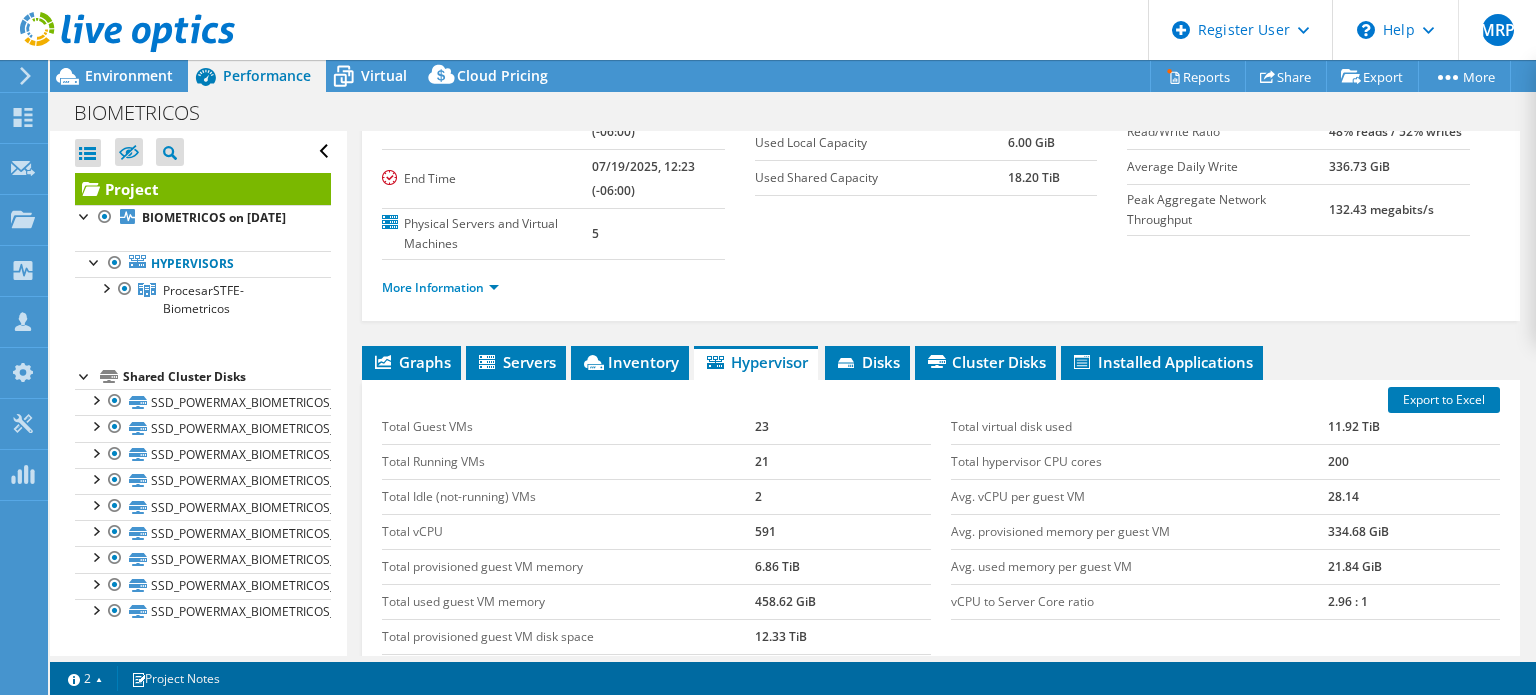 scroll, scrollTop: 300, scrollLeft: 0, axis: vertical 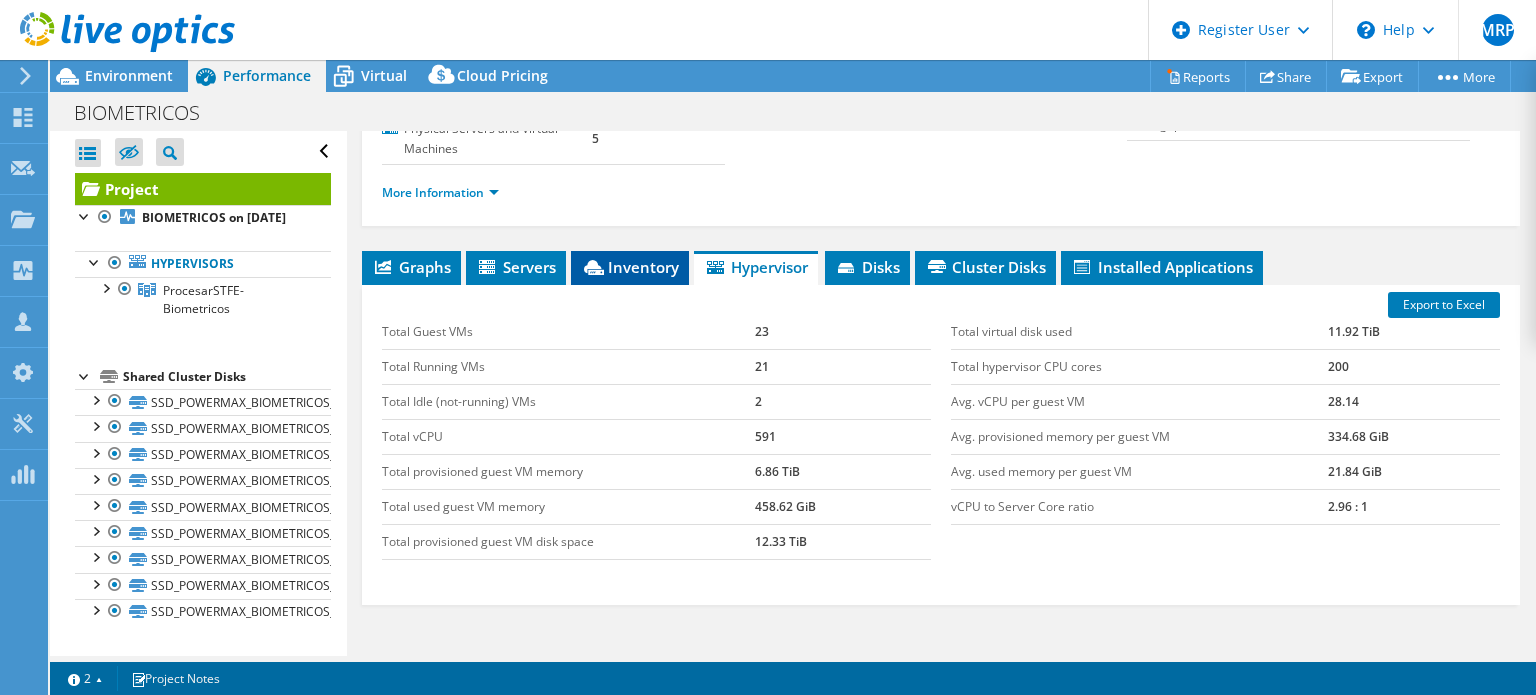 click on "Inventory" at bounding box center [630, 267] 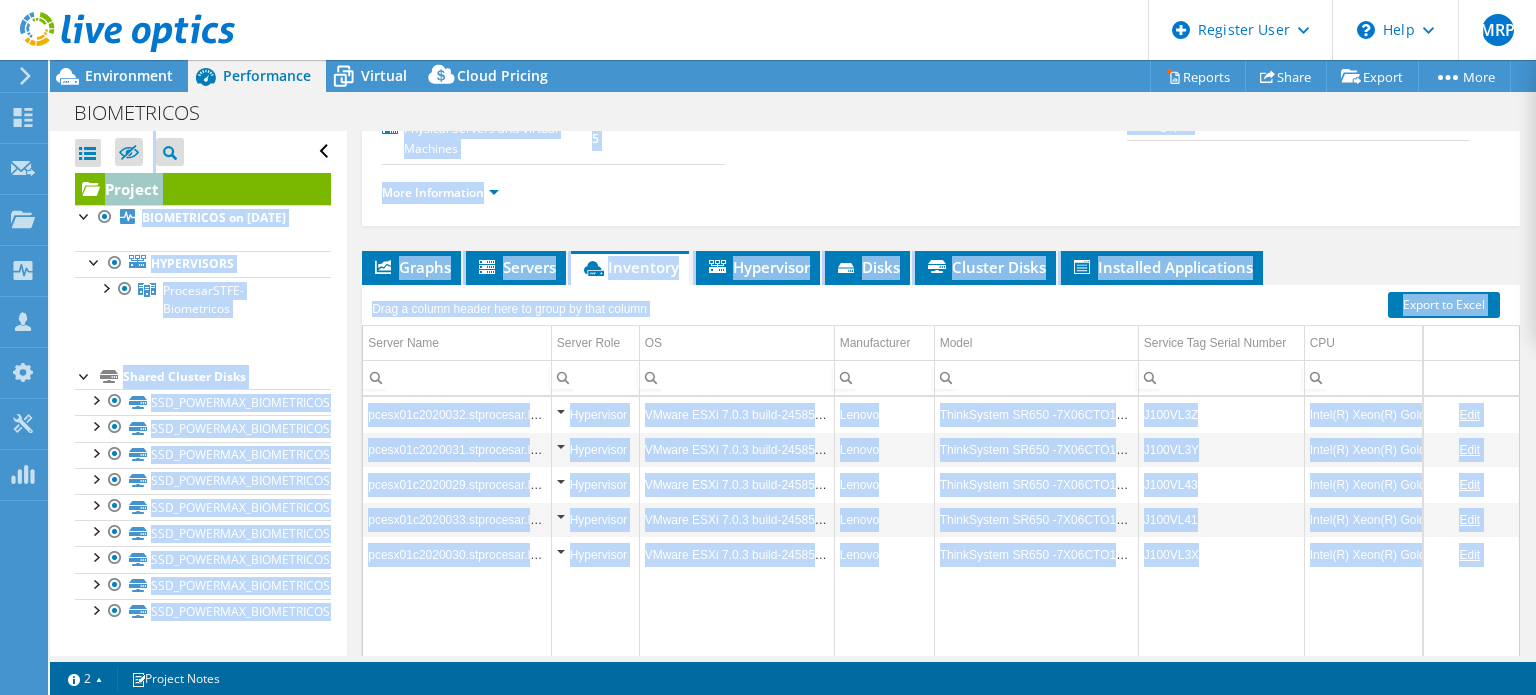 drag, startPoint x: 1000, startPoint y: 657, endPoint x: 1055, endPoint y: 664, distance: 55.443665 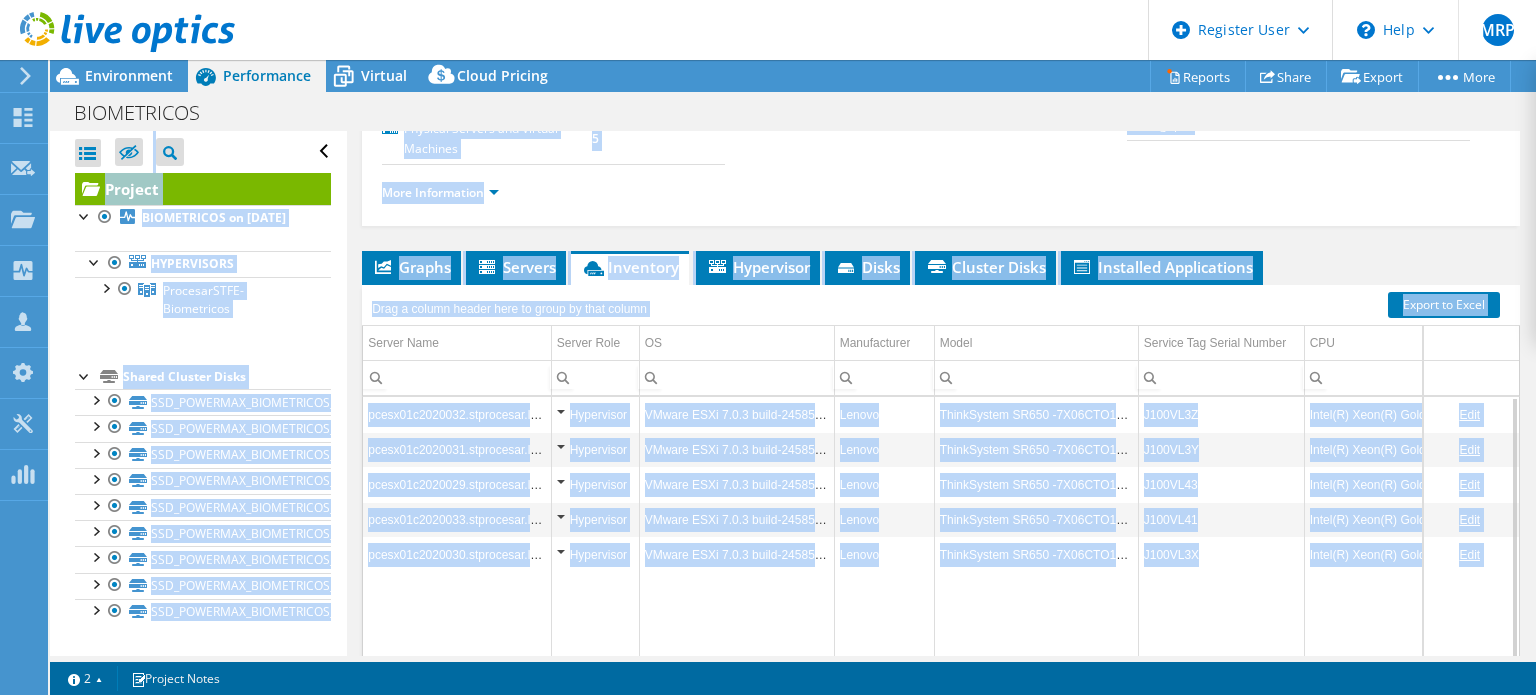 click at bounding box center (1036, 641) 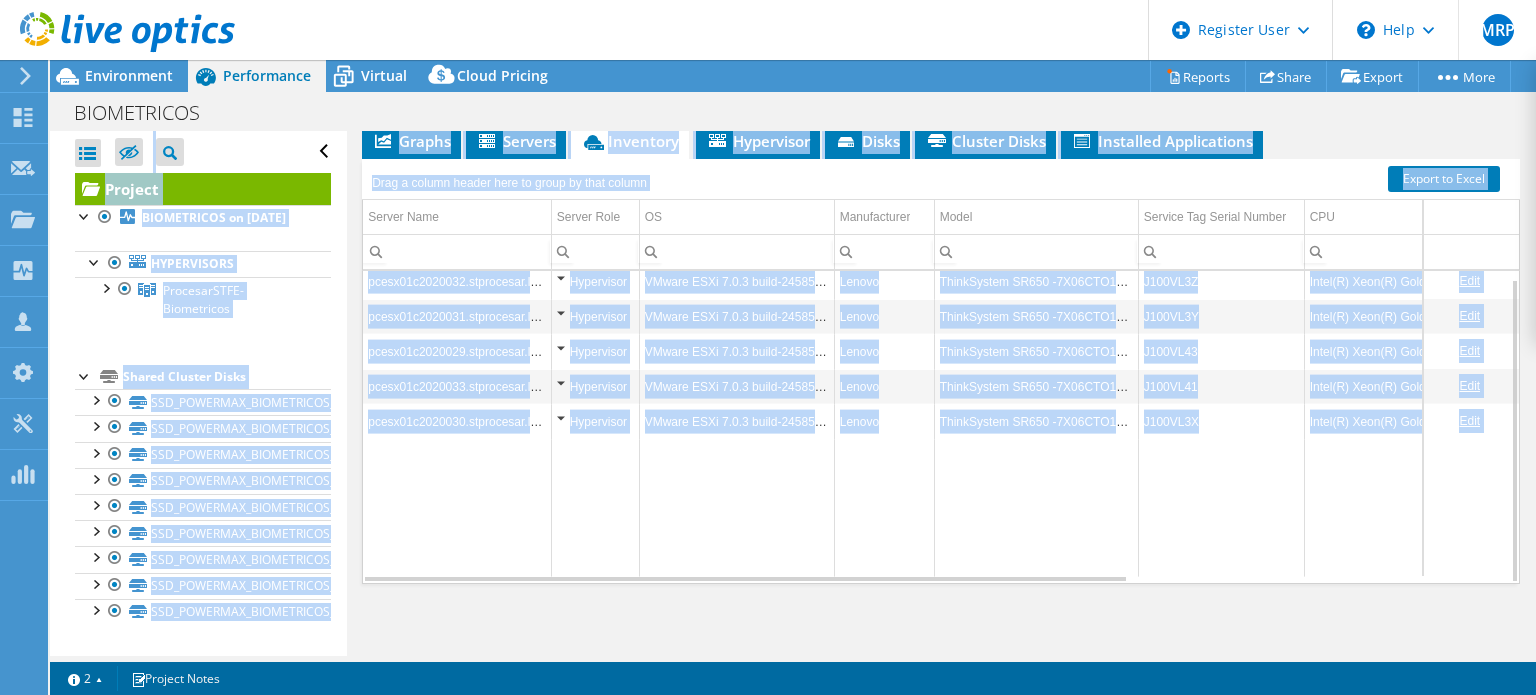 scroll, scrollTop: 427, scrollLeft: 0, axis: vertical 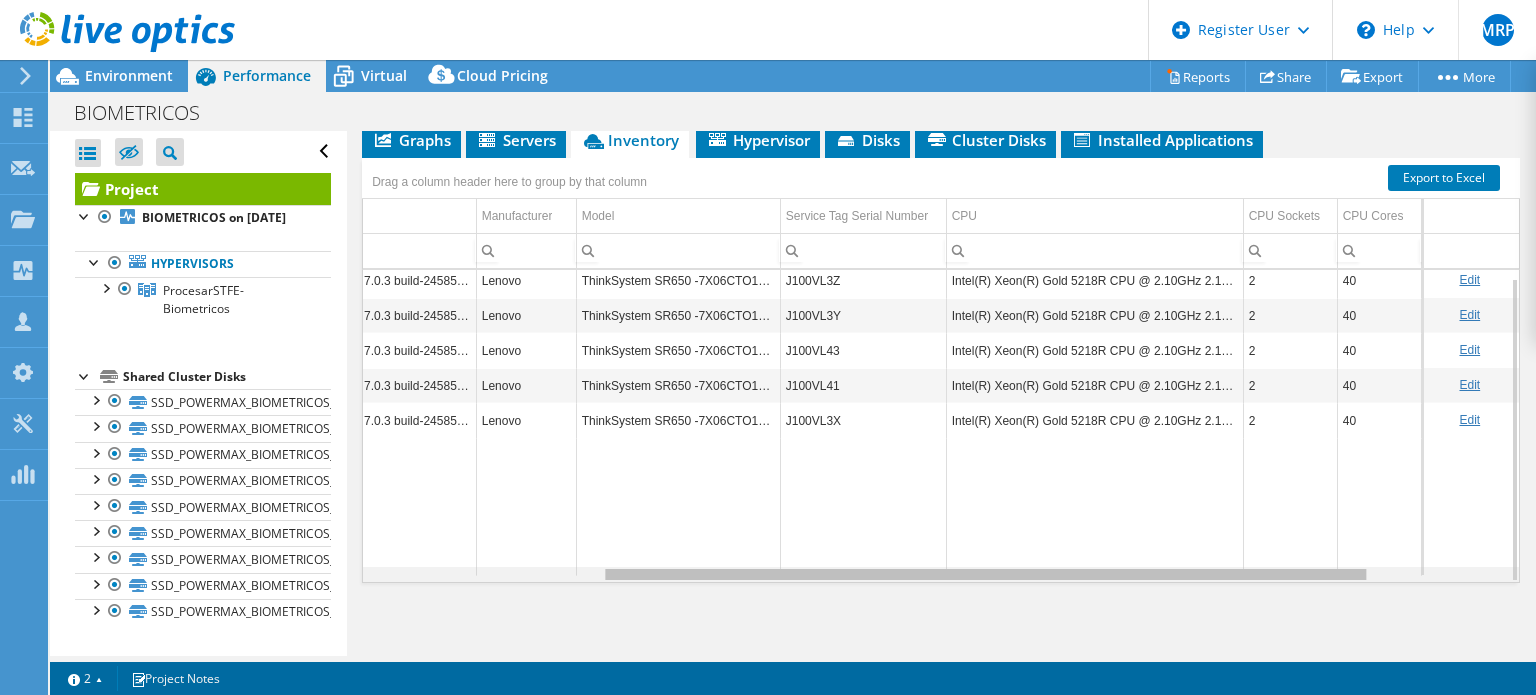 drag, startPoint x: 1114, startPoint y: 572, endPoint x: 1380, endPoint y: 591, distance: 266.6777 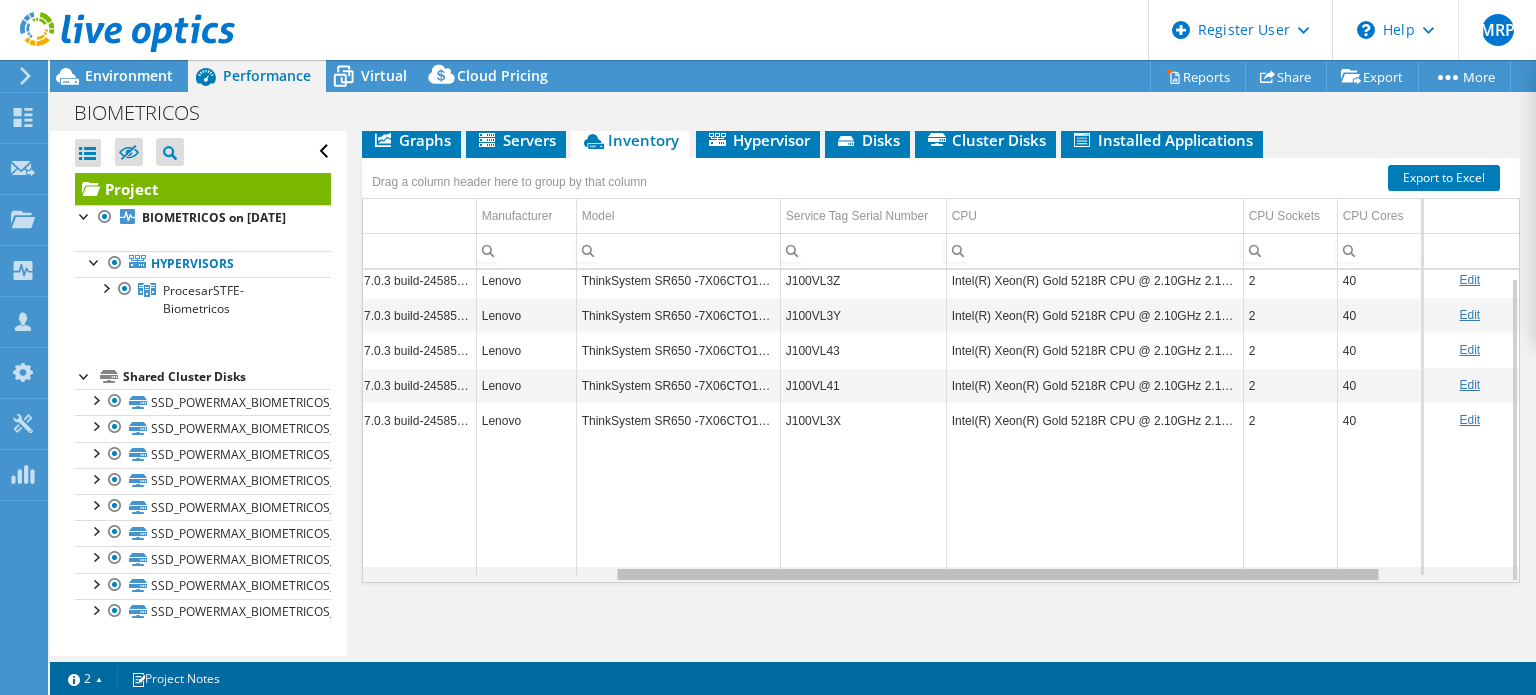 scroll, scrollTop: 7, scrollLeft: 382, axis: both 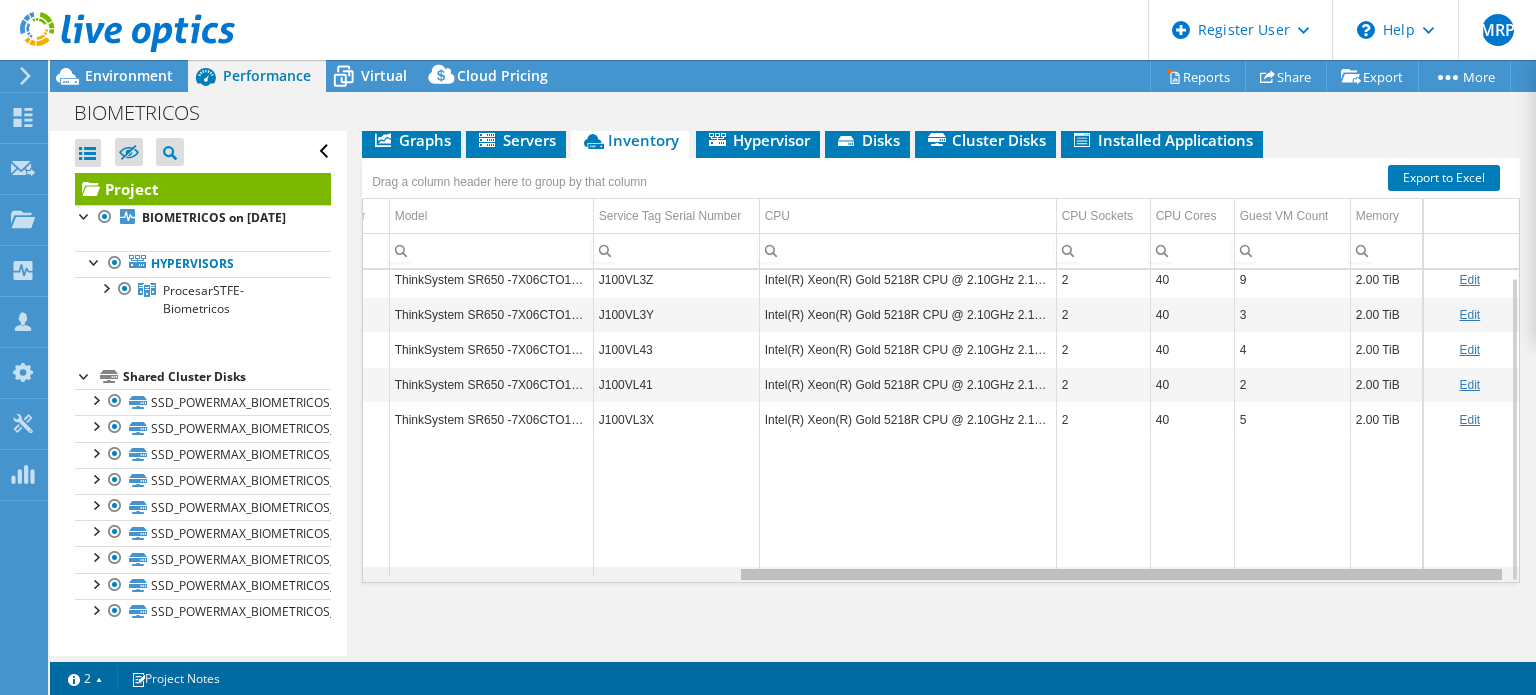 drag, startPoint x: 1356, startPoint y: 574, endPoint x: 1530, endPoint y: 583, distance: 174.2326 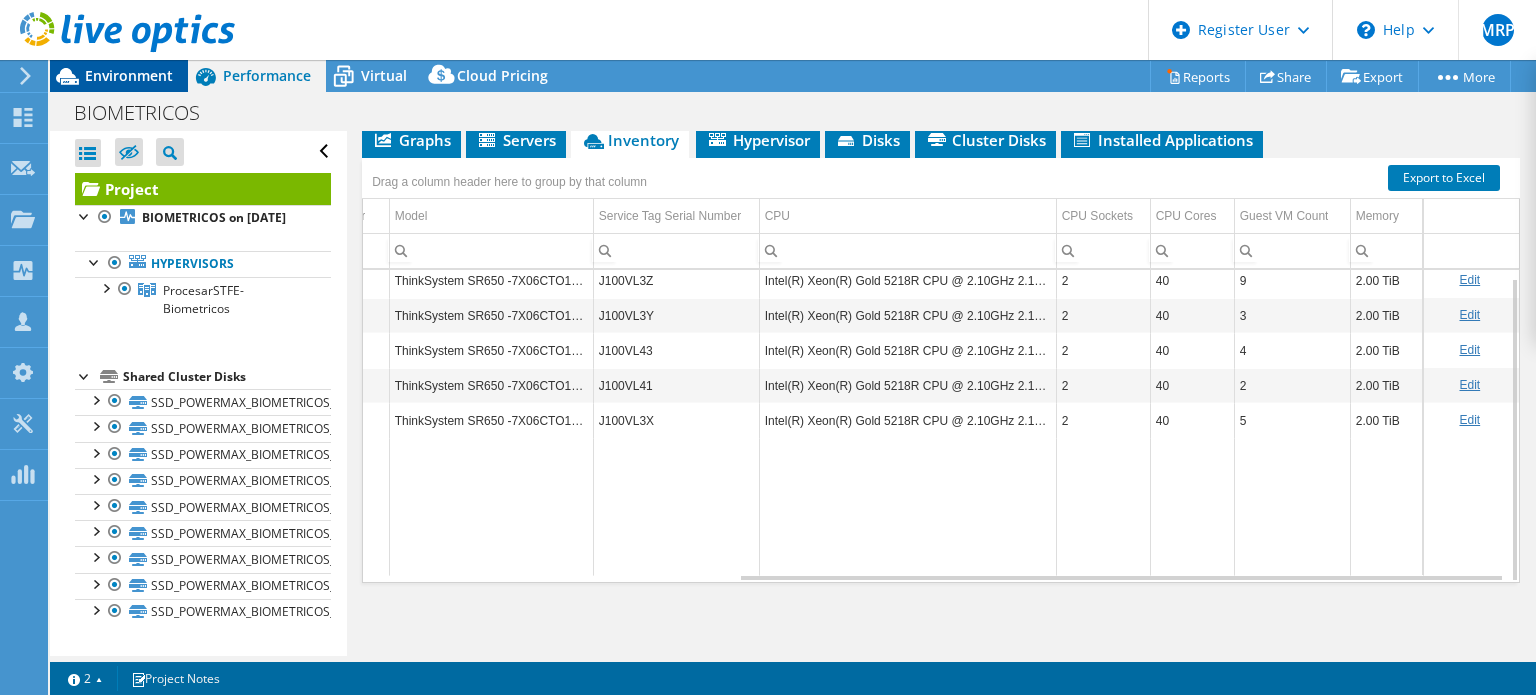 click on "Environment" at bounding box center (129, 75) 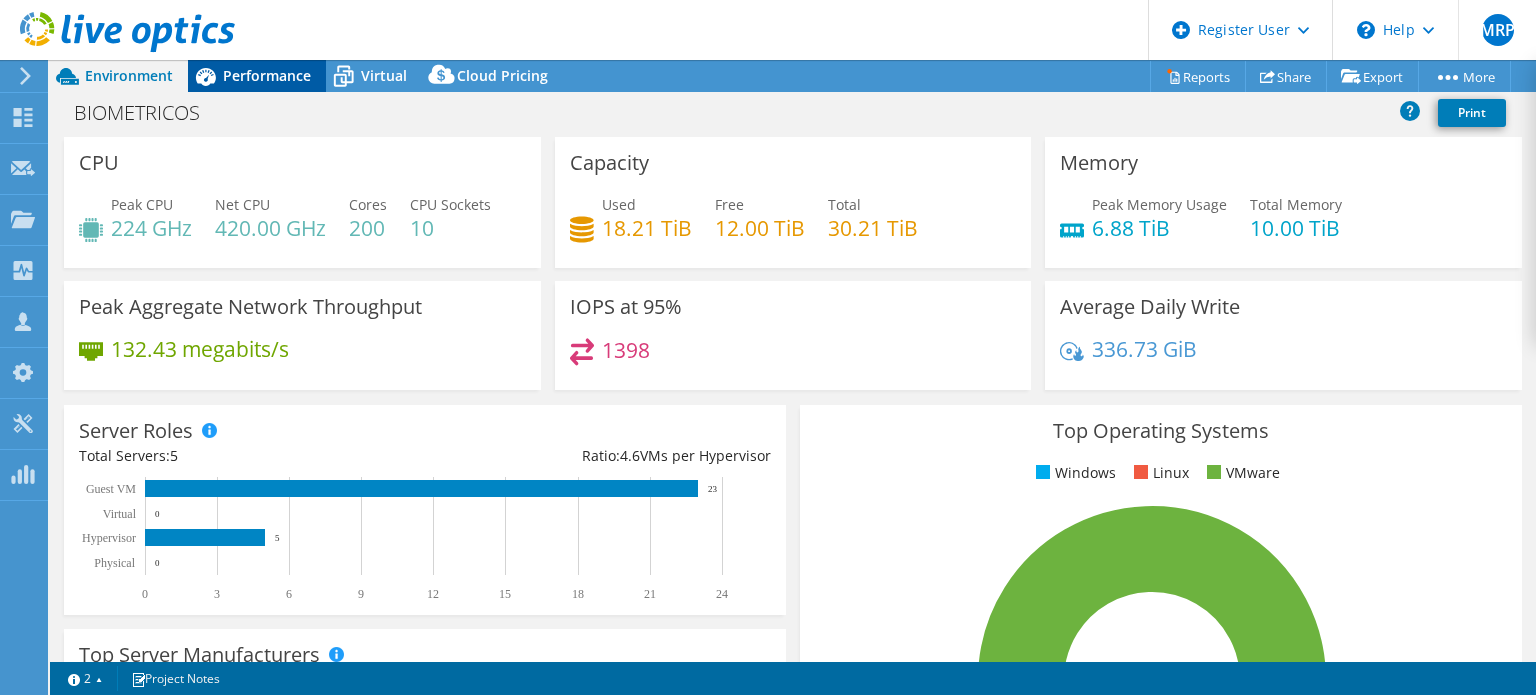 click on "Performance" at bounding box center (267, 75) 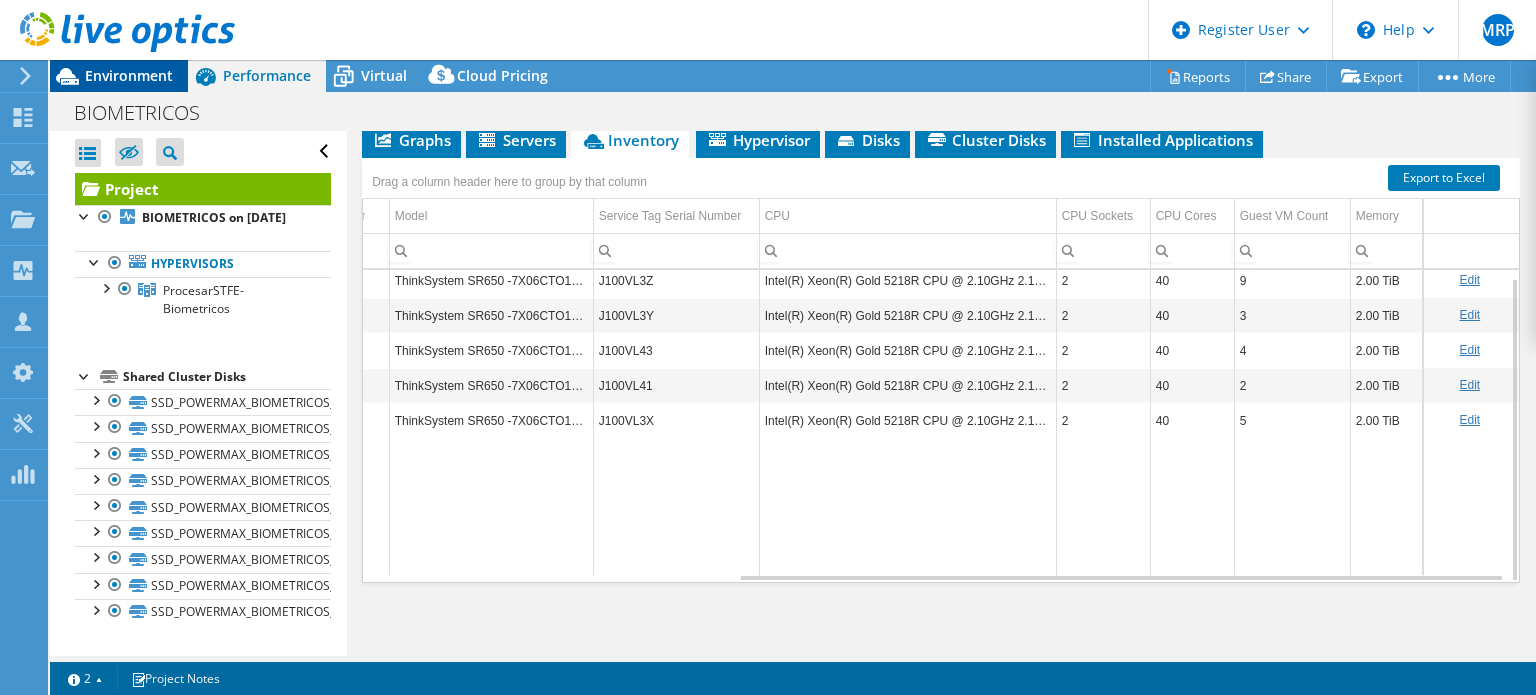 click on "Environment" at bounding box center (129, 75) 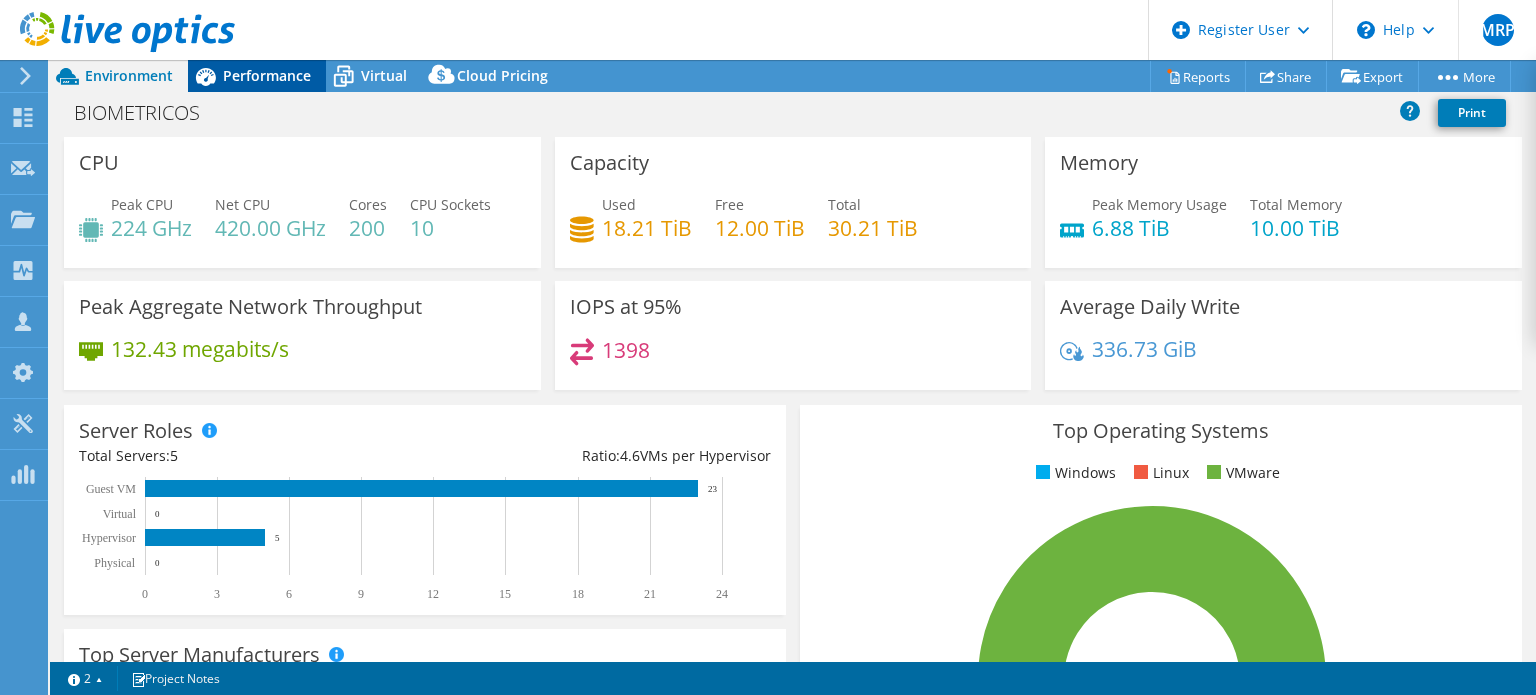 click on "Performance" at bounding box center (267, 75) 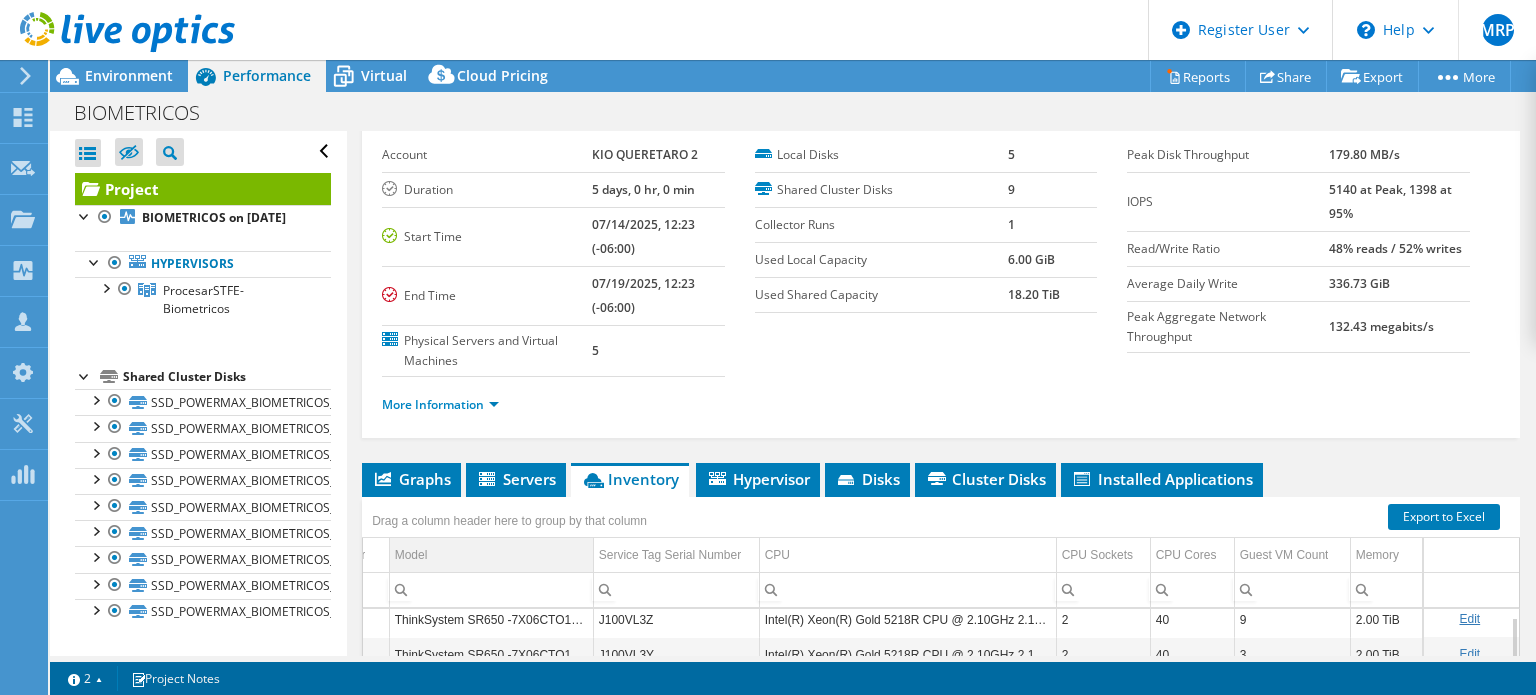 scroll, scrollTop: 27, scrollLeft: 0, axis: vertical 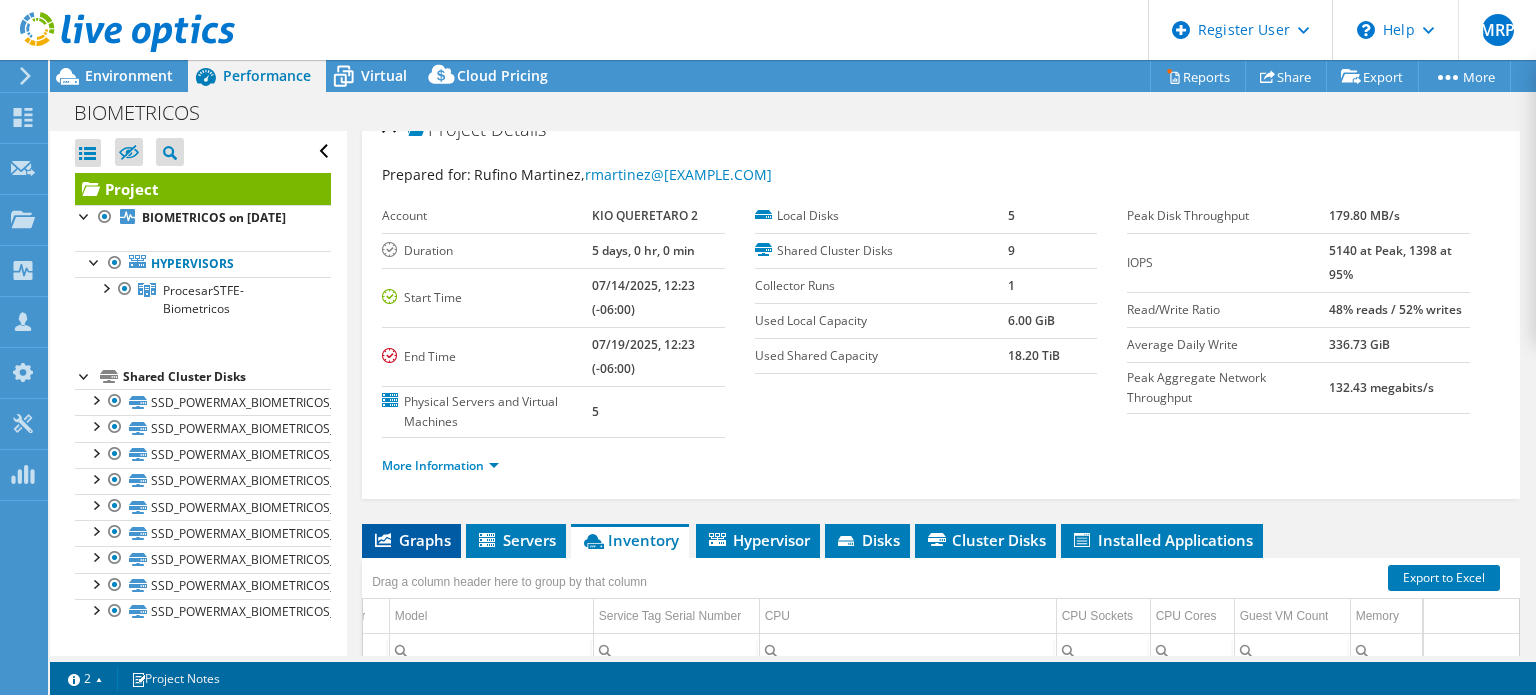click on "Graphs" at bounding box center (411, 540) 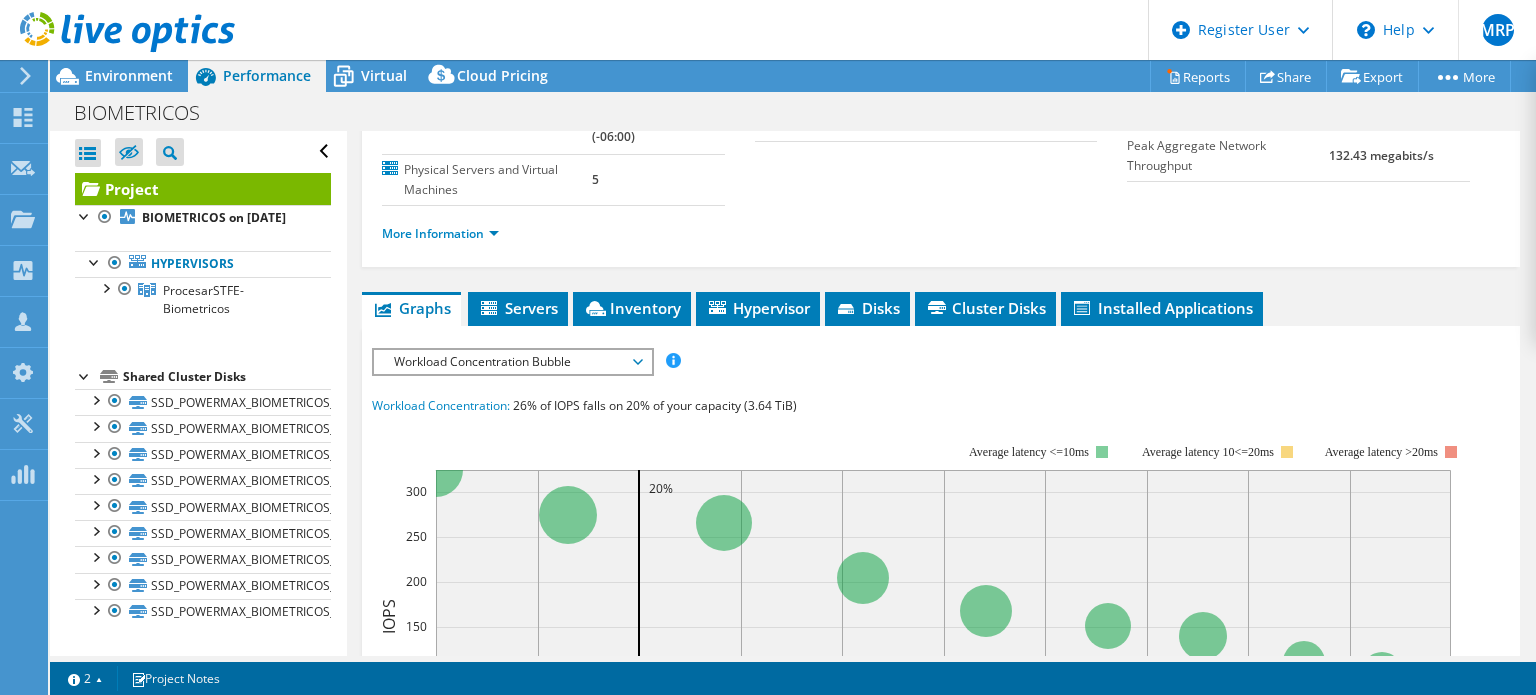 scroll, scrollTop: 327, scrollLeft: 0, axis: vertical 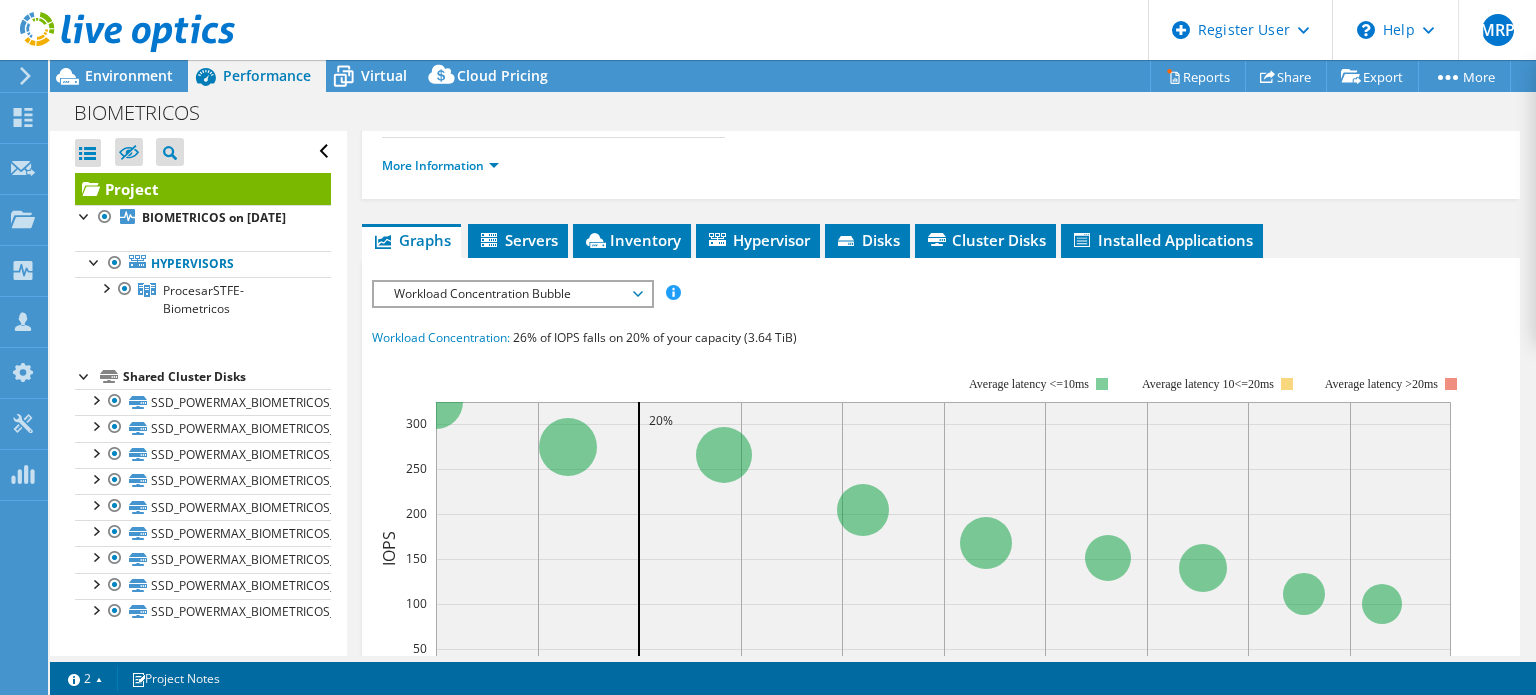 click on "Workload Concentration Bubble" at bounding box center (512, 294) 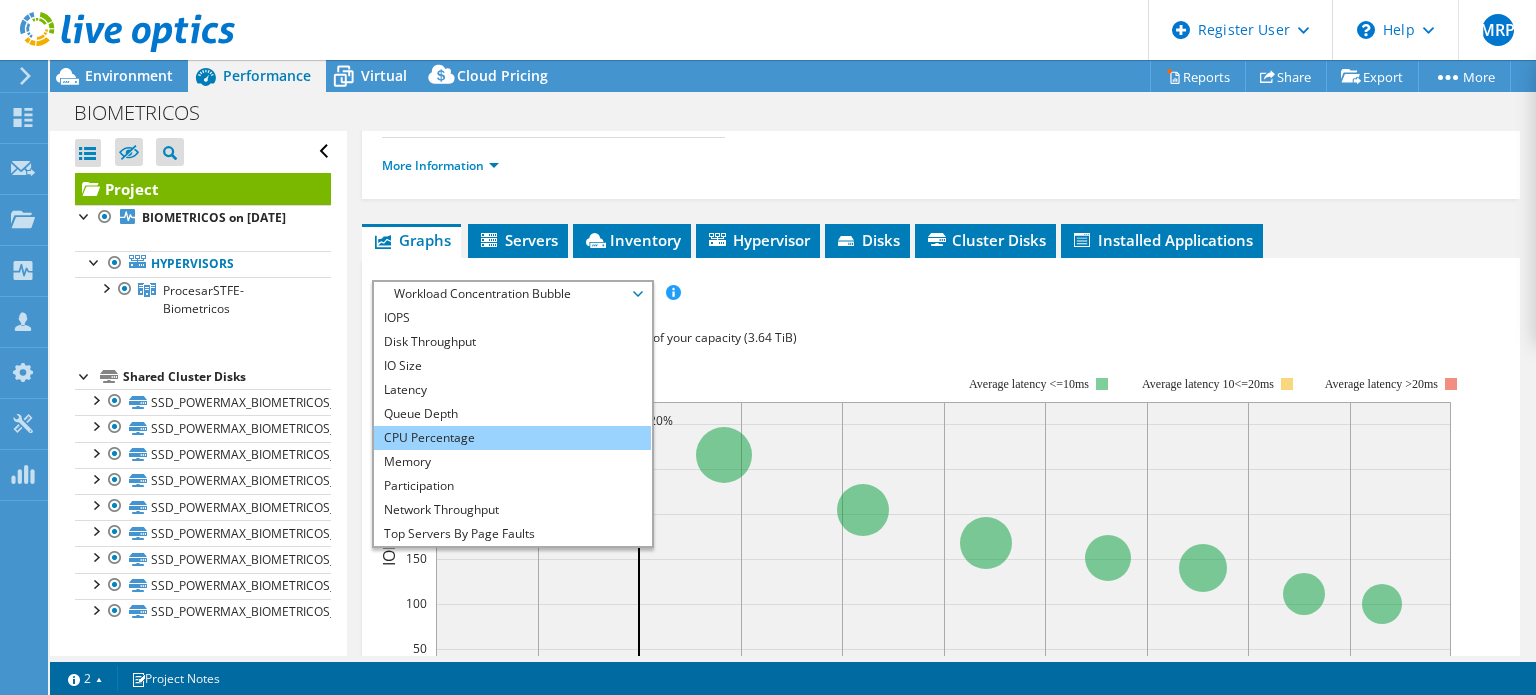 click on "CPU Percentage" at bounding box center [512, 438] 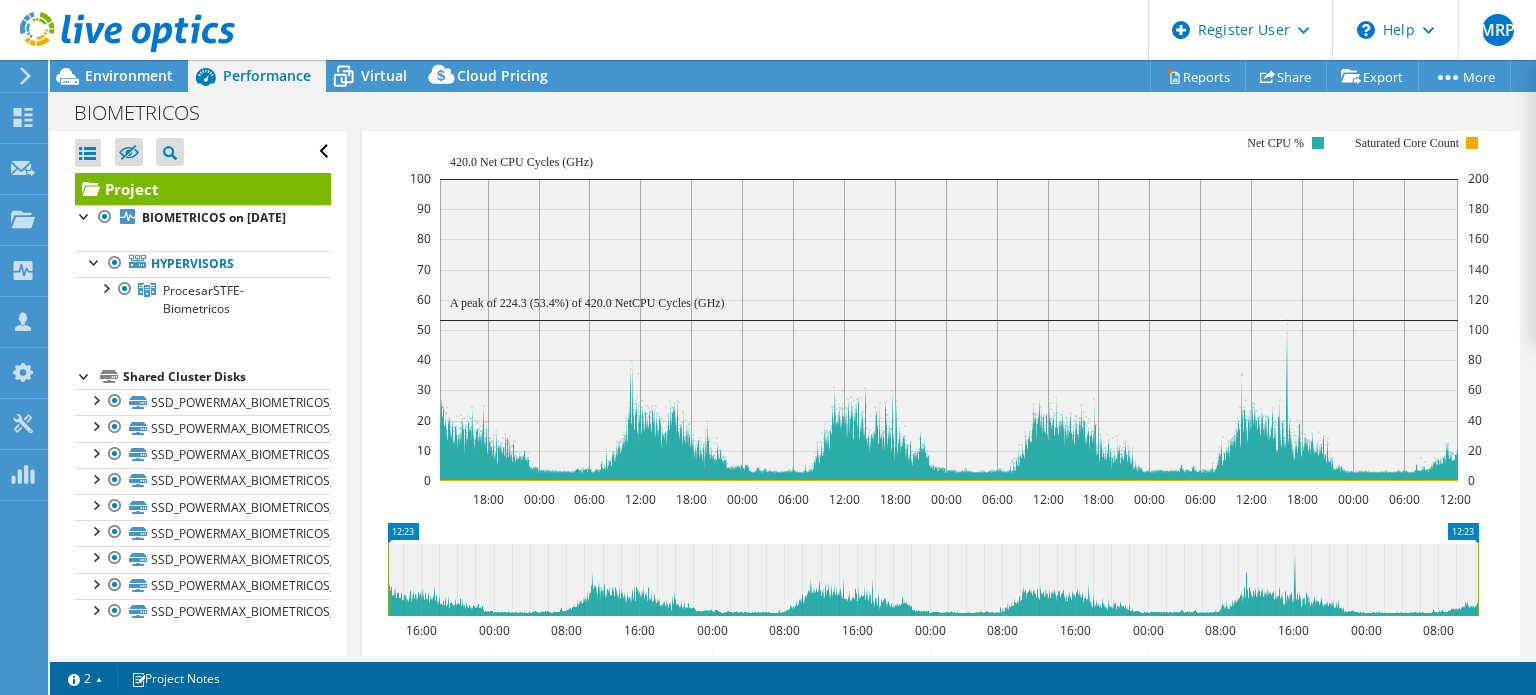 scroll, scrollTop: 527, scrollLeft: 0, axis: vertical 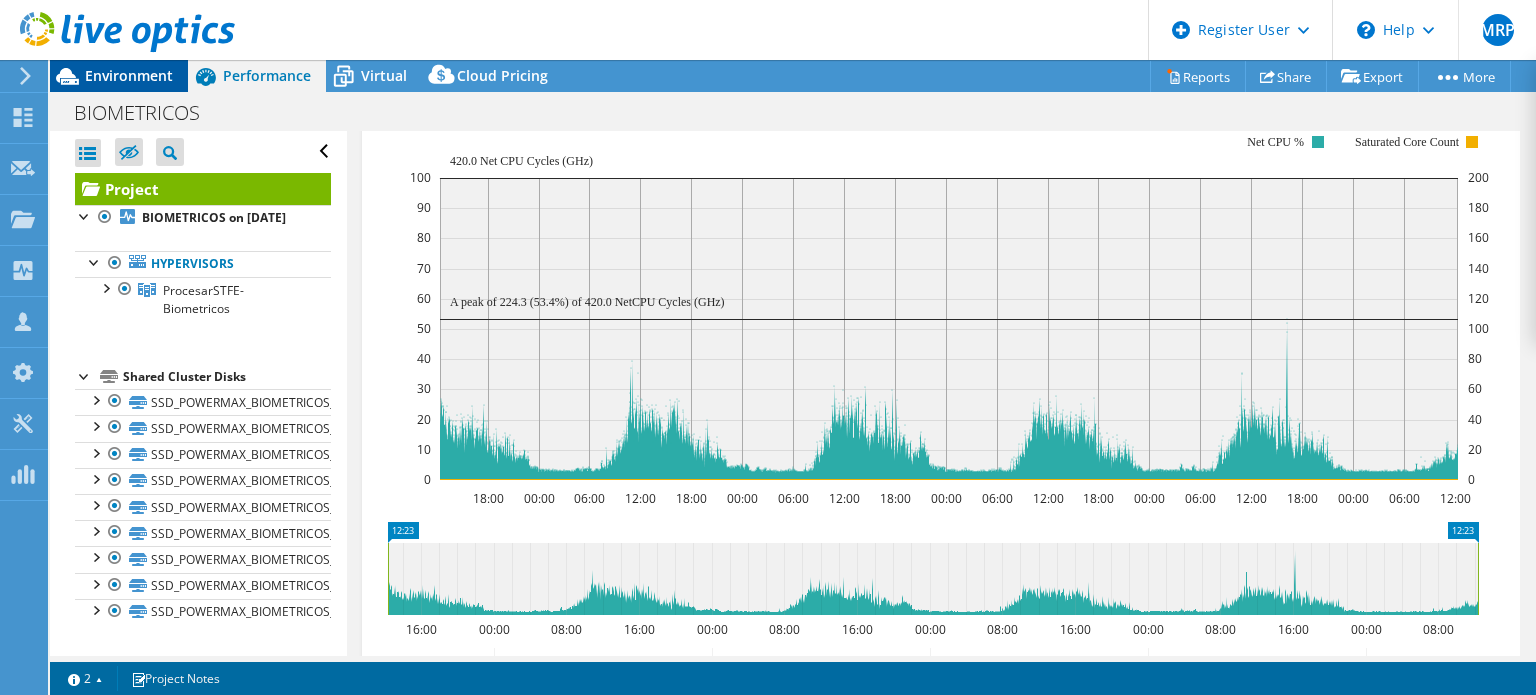 click on "Environment" at bounding box center [129, 75] 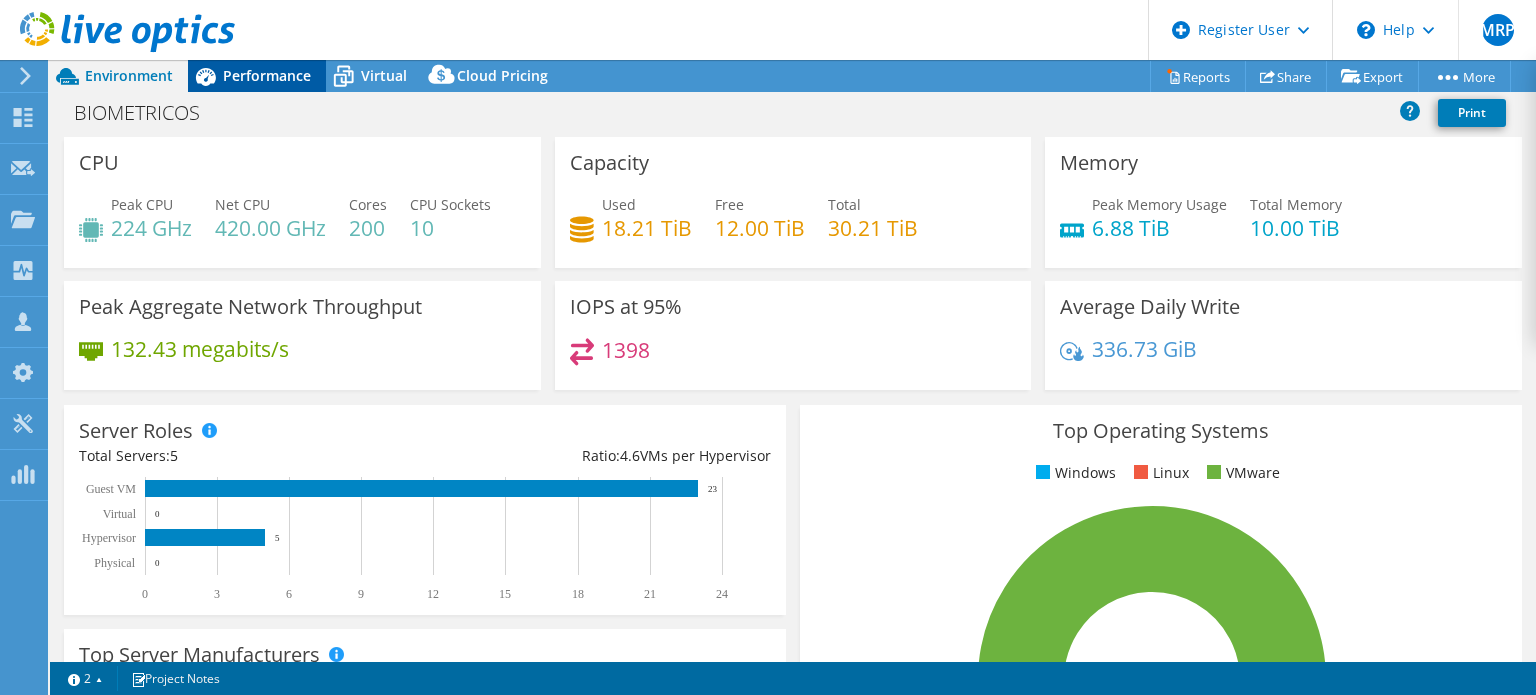 click on "Performance" at bounding box center [267, 75] 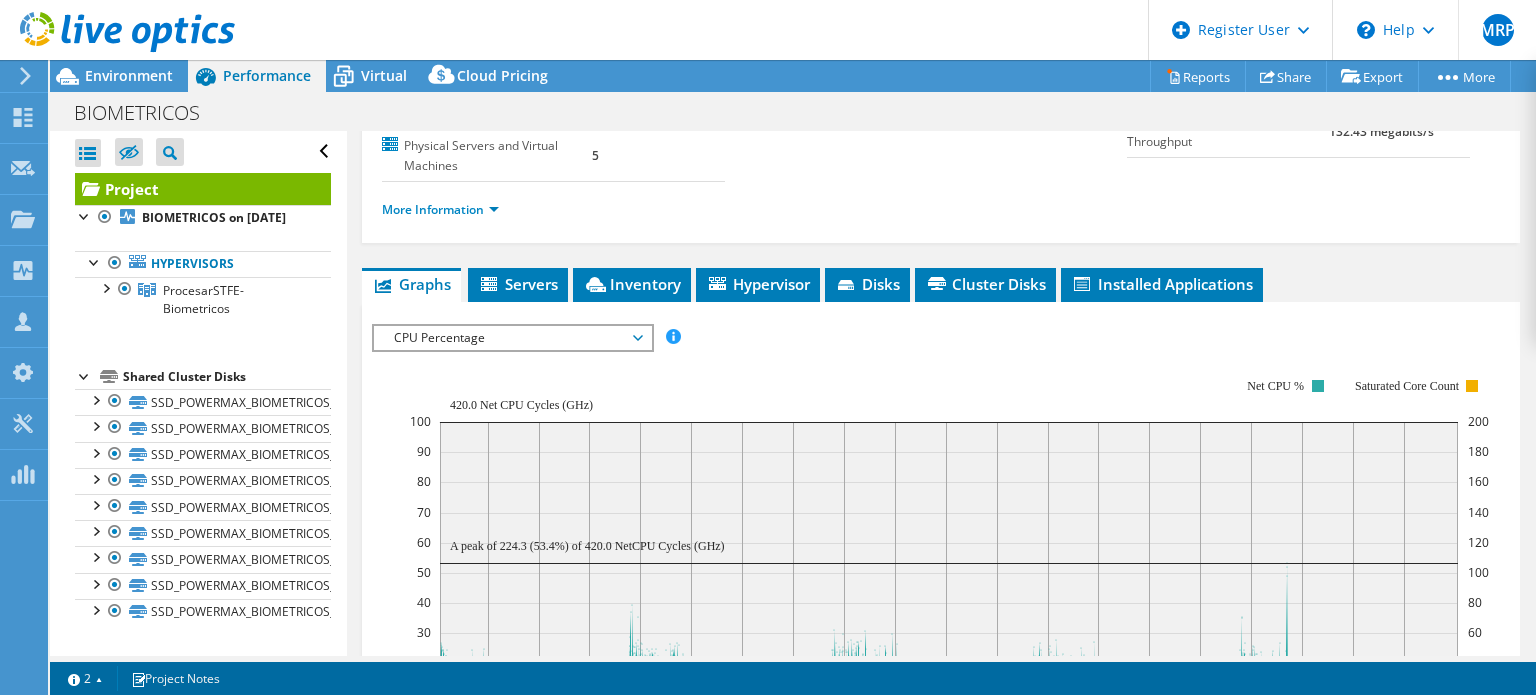 scroll, scrollTop: 282, scrollLeft: 0, axis: vertical 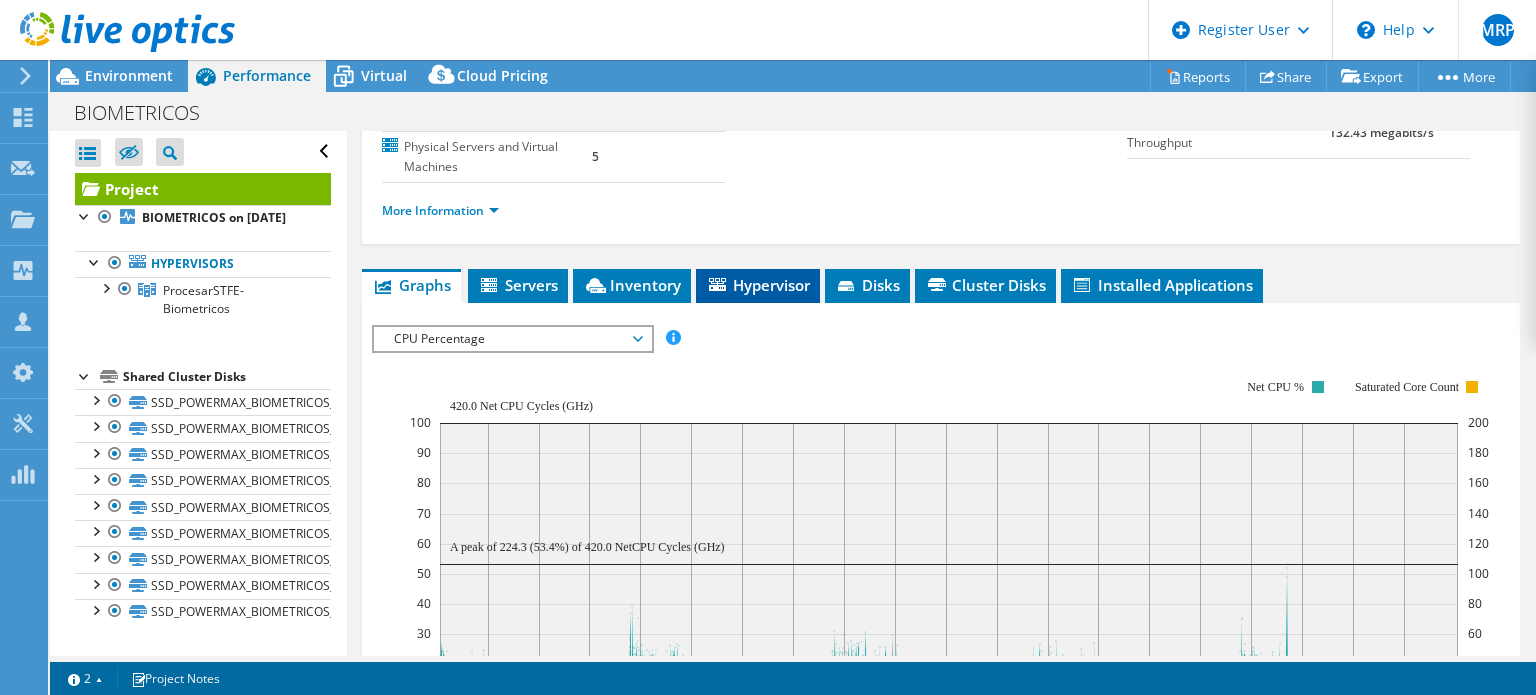 click on "Hypervisor" at bounding box center [758, 285] 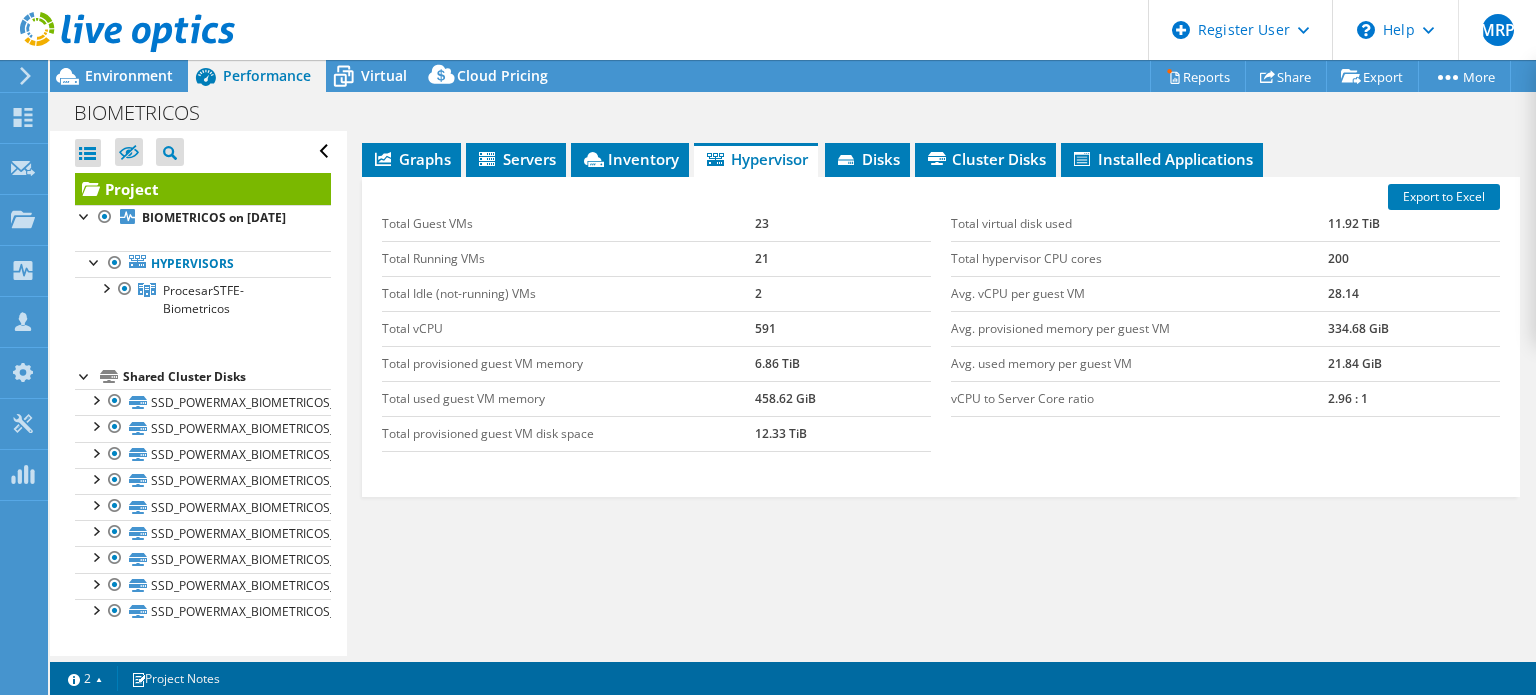 scroll, scrollTop: 427, scrollLeft: 0, axis: vertical 